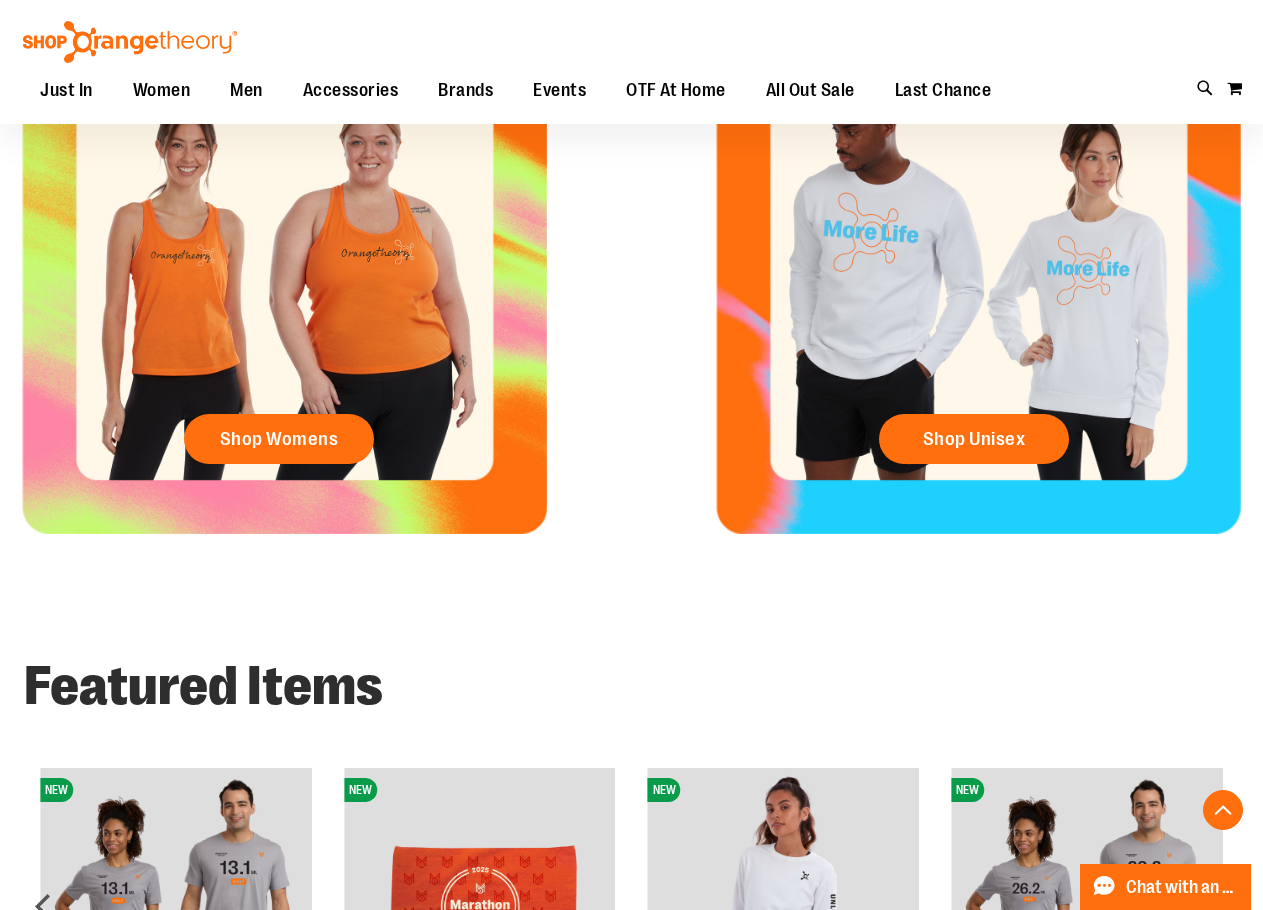scroll, scrollTop: 799, scrollLeft: 0, axis: vertical 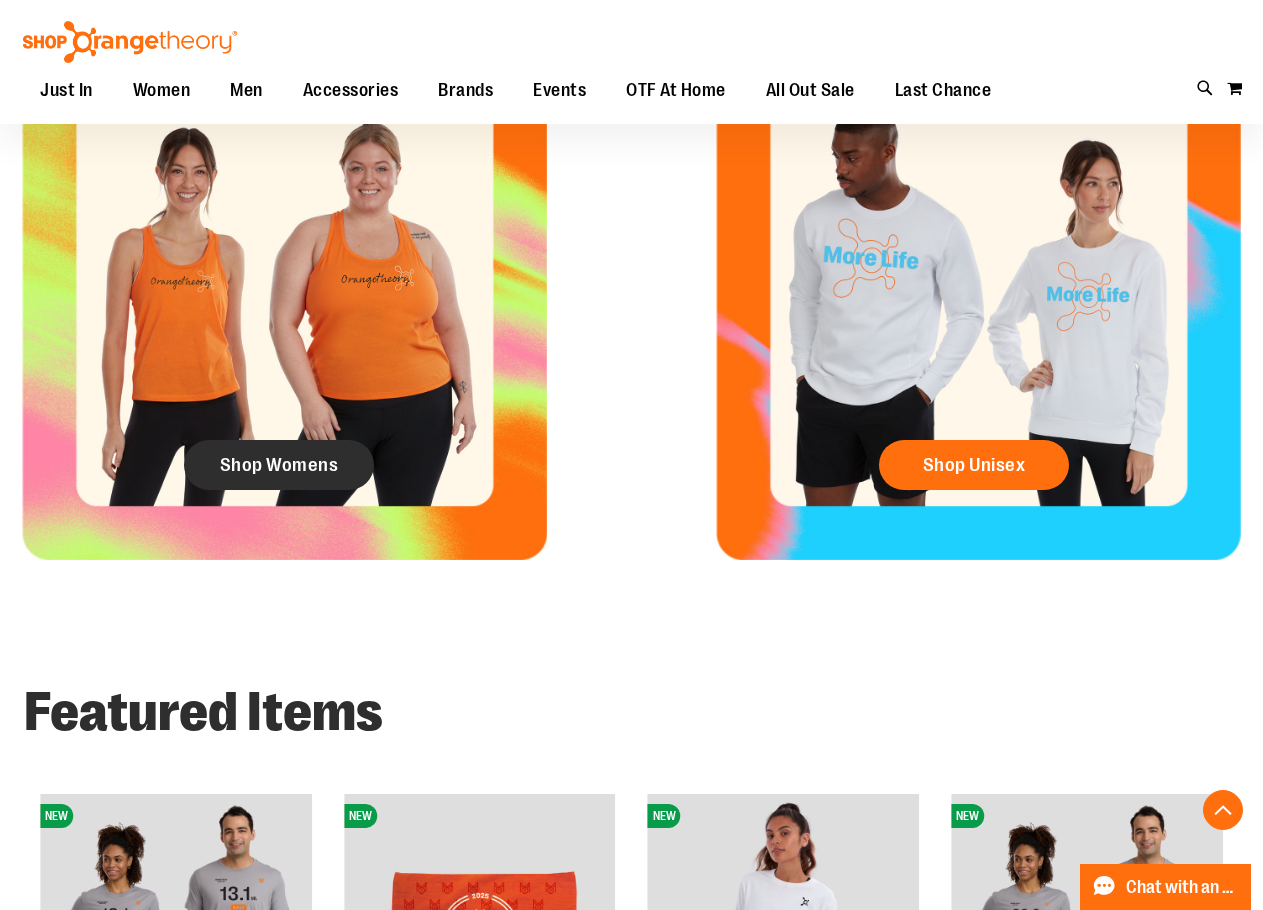 type on "**********" 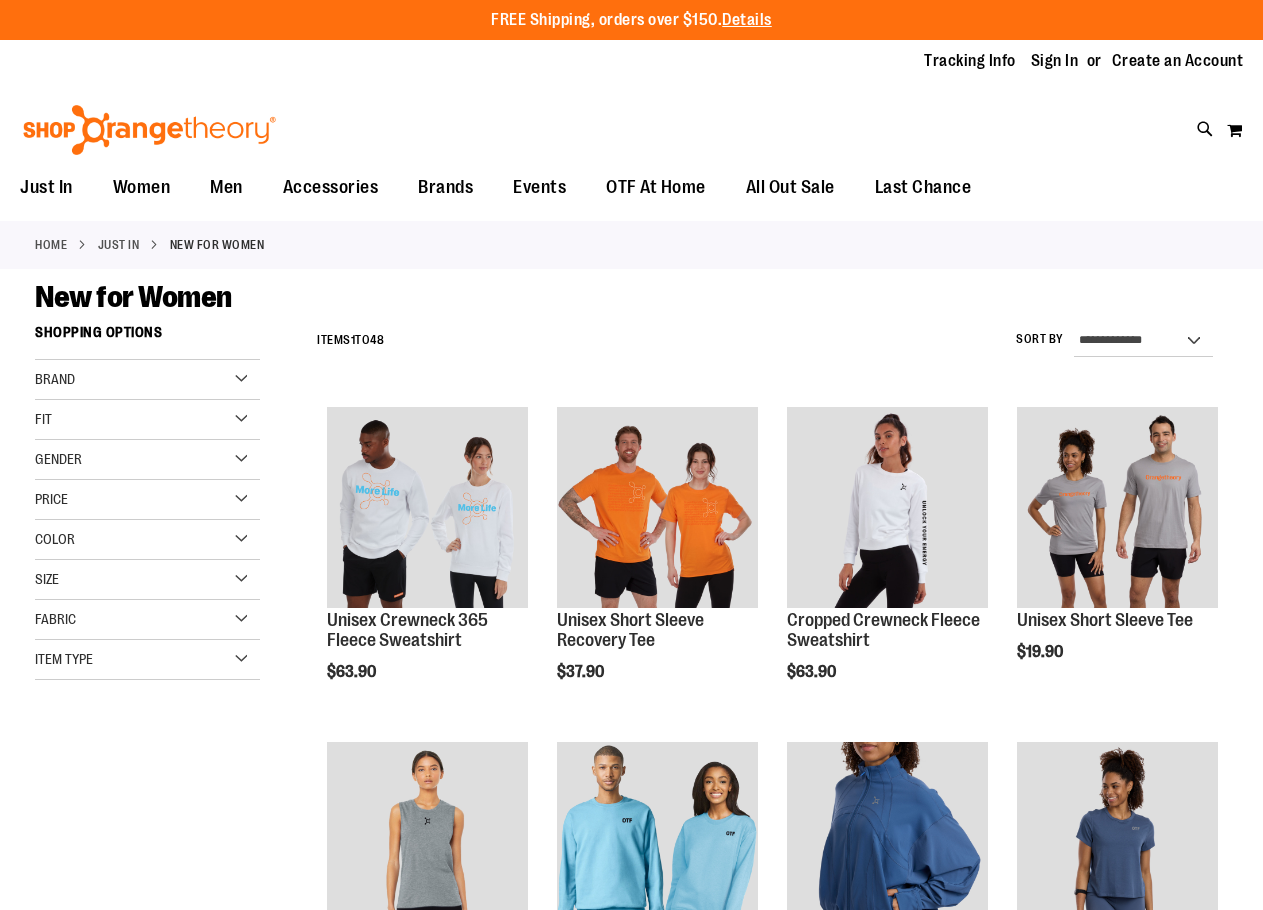 scroll, scrollTop: 0, scrollLeft: 0, axis: both 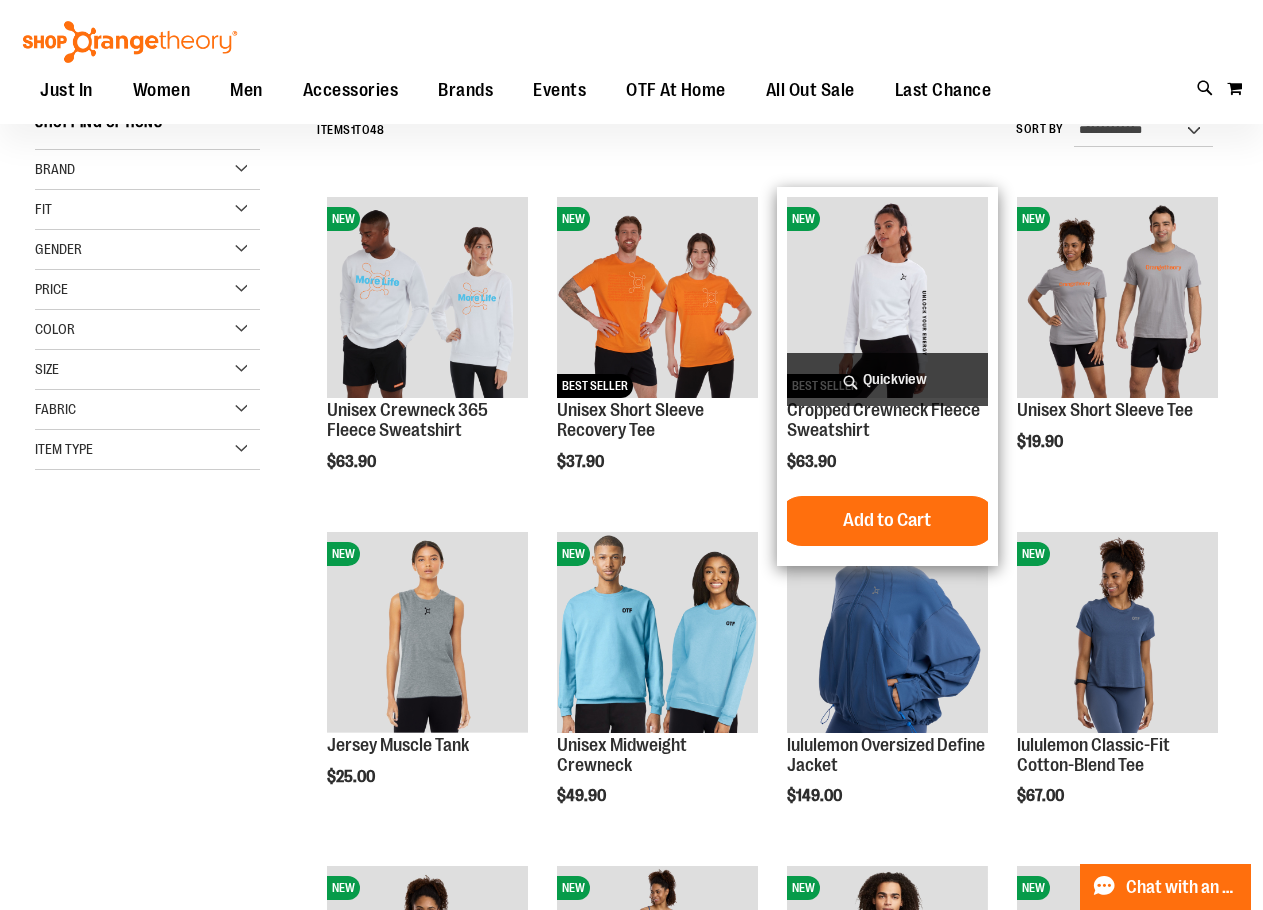 type on "**********" 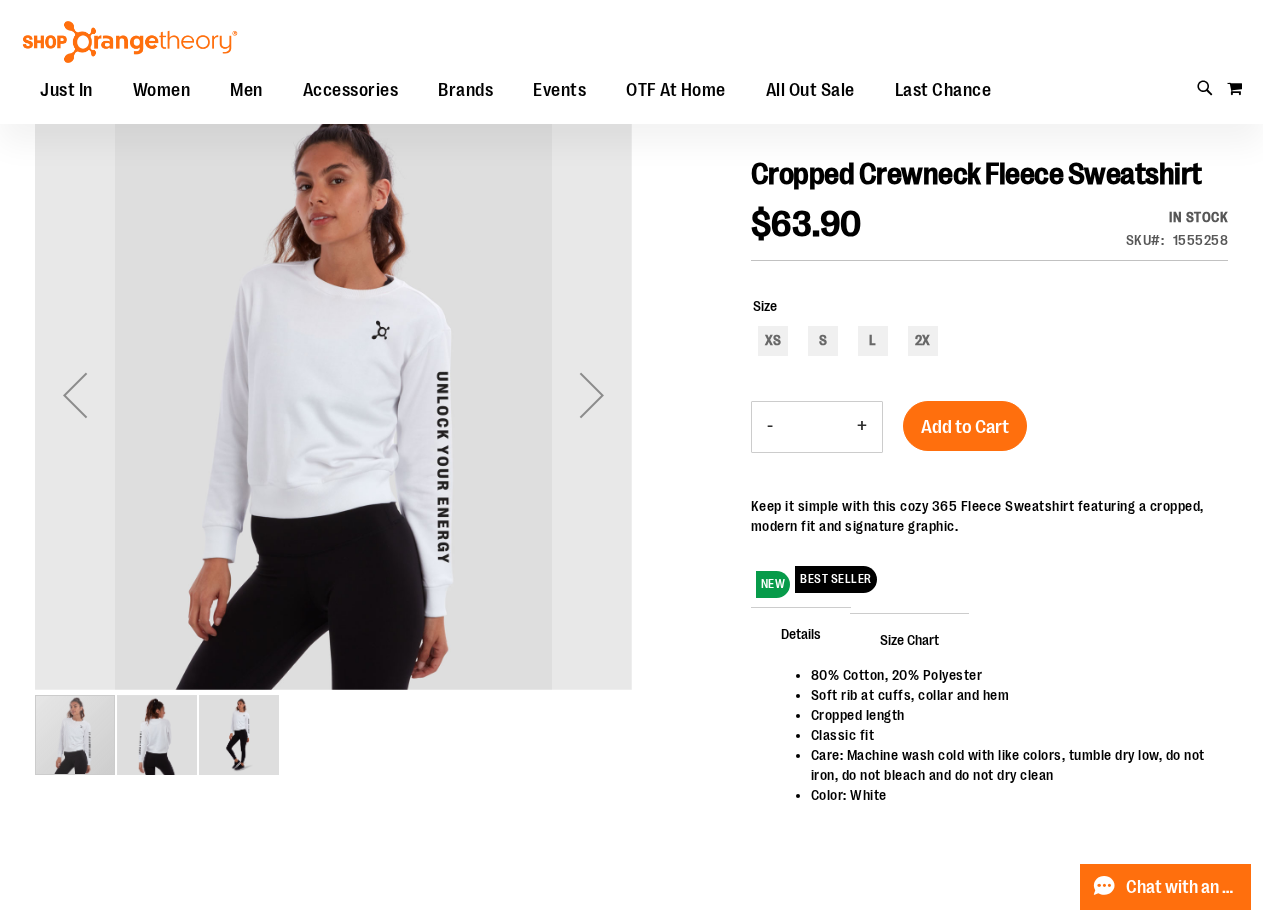 scroll, scrollTop: 199, scrollLeft: 0, axis: vertical 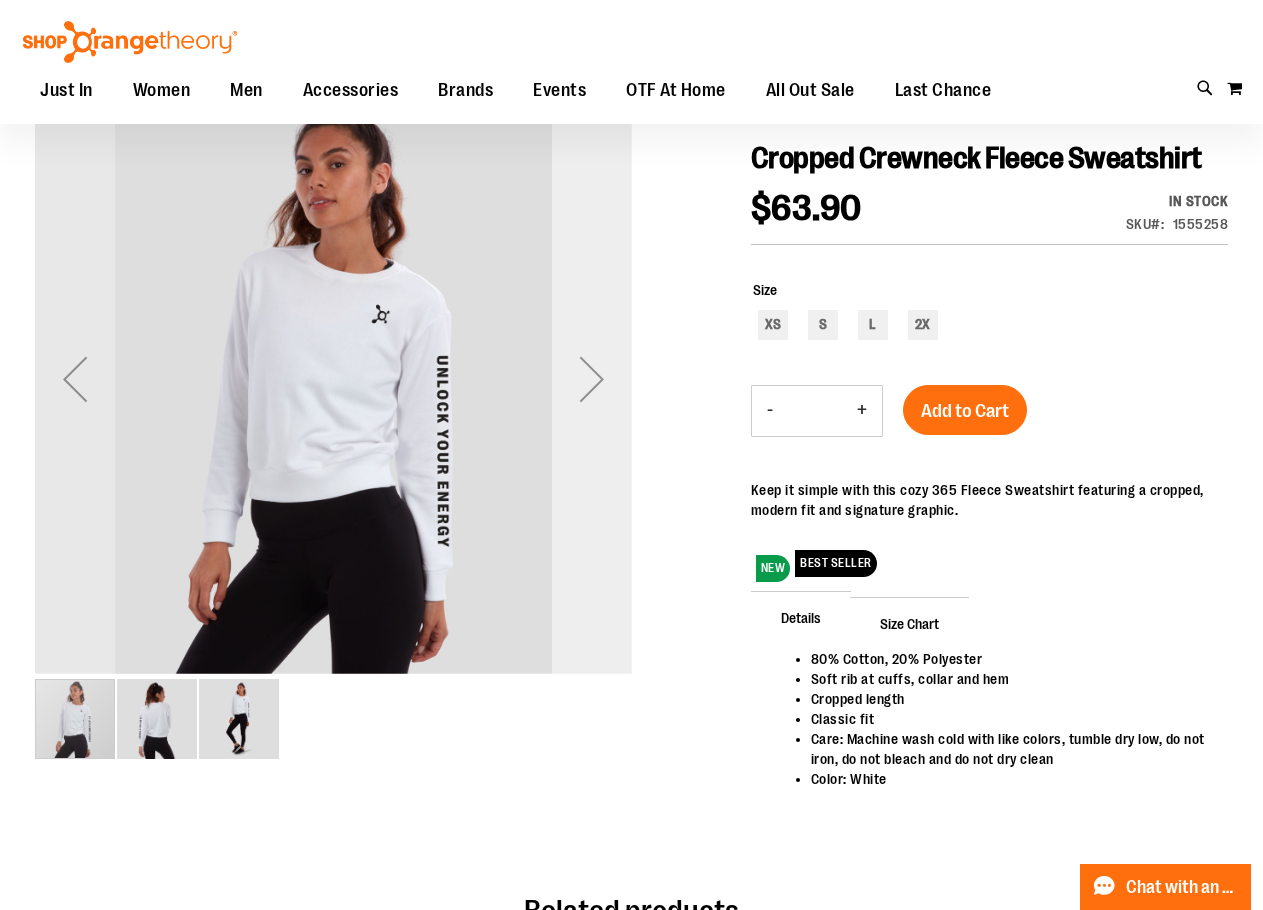 type on "**********" 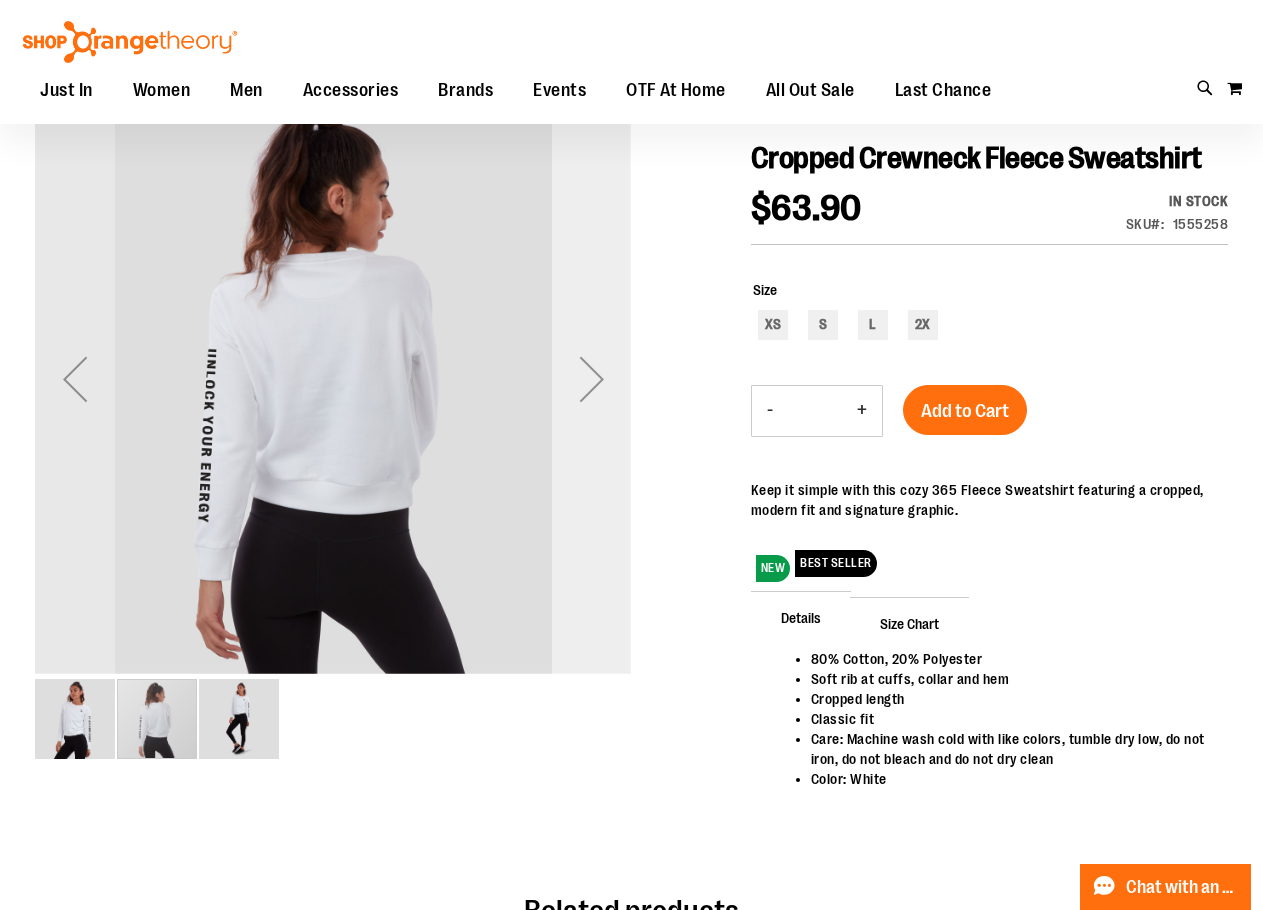 click at bounding box center (592, 379) 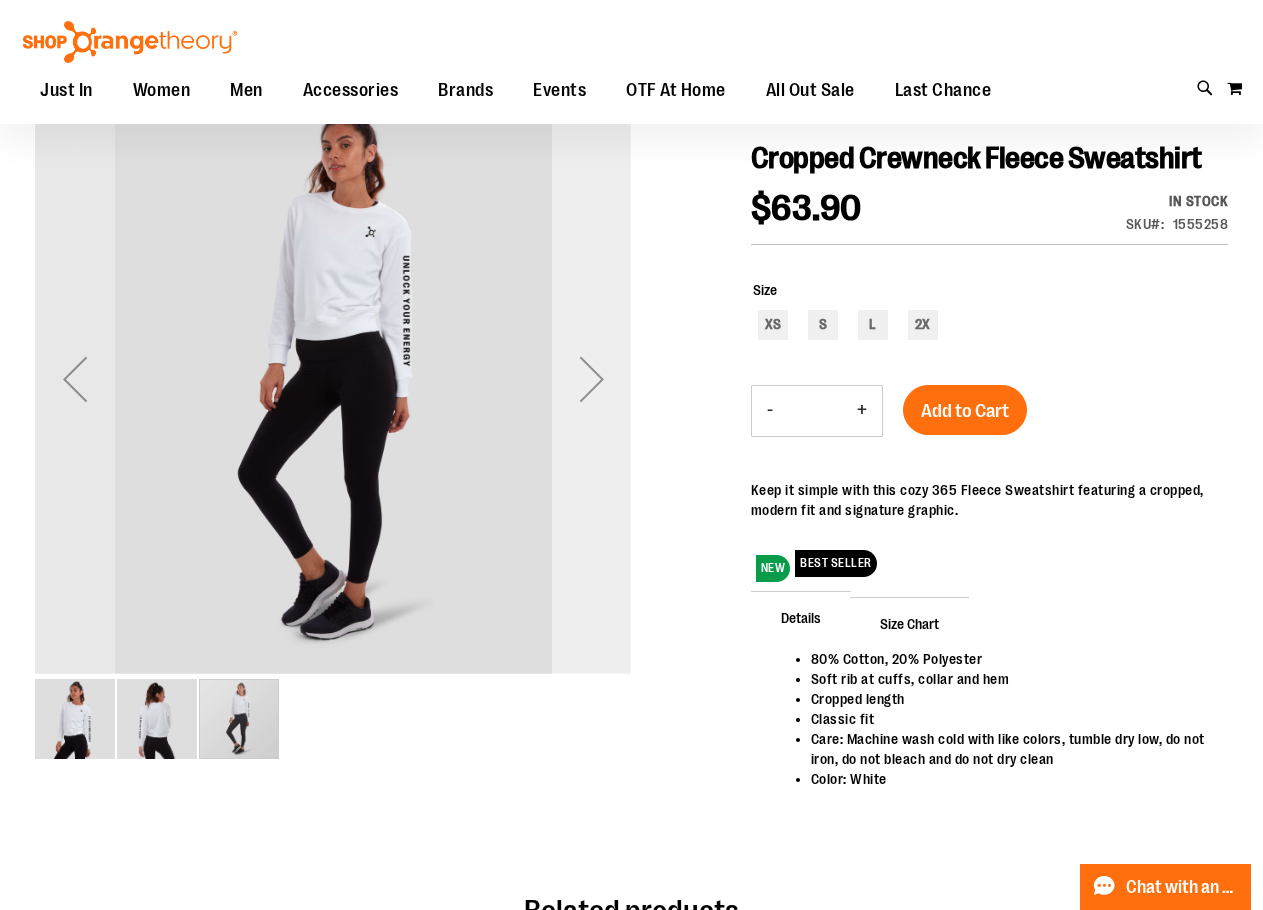 click at bounding box center (592, 379) 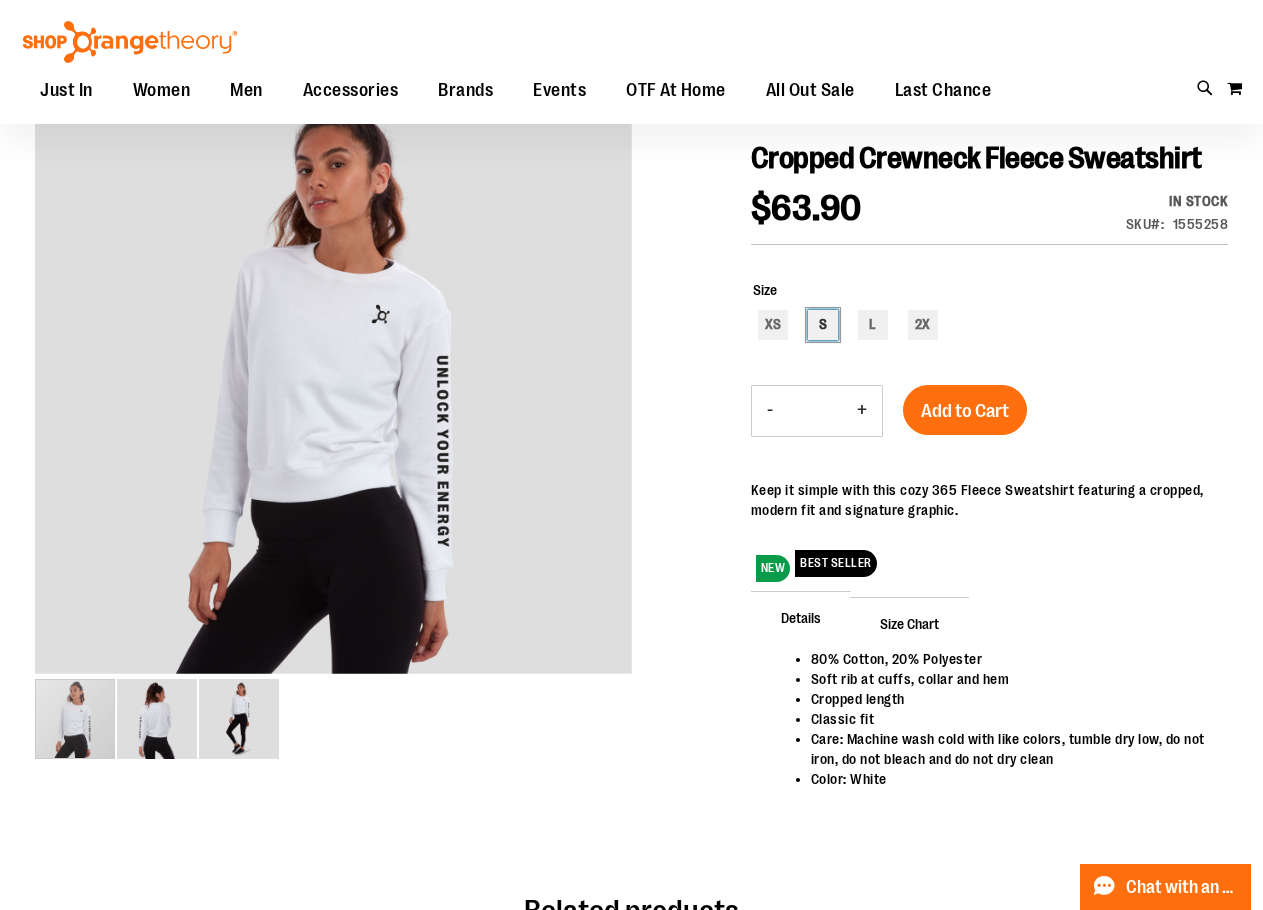 click on "S" at bounding box center (823, 325) 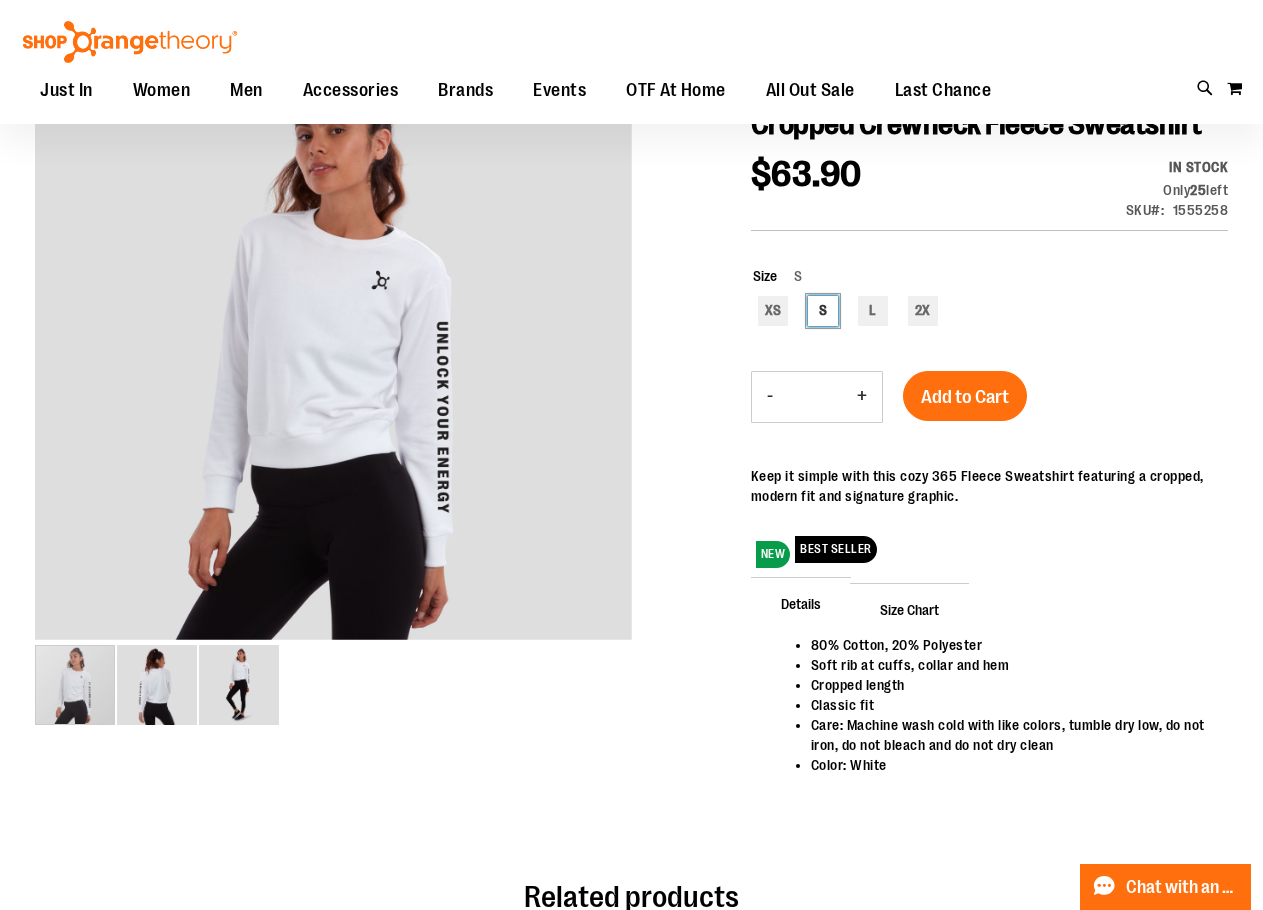 scroll, scrollTop: 199, scrollLeft: 0, axis: vertical 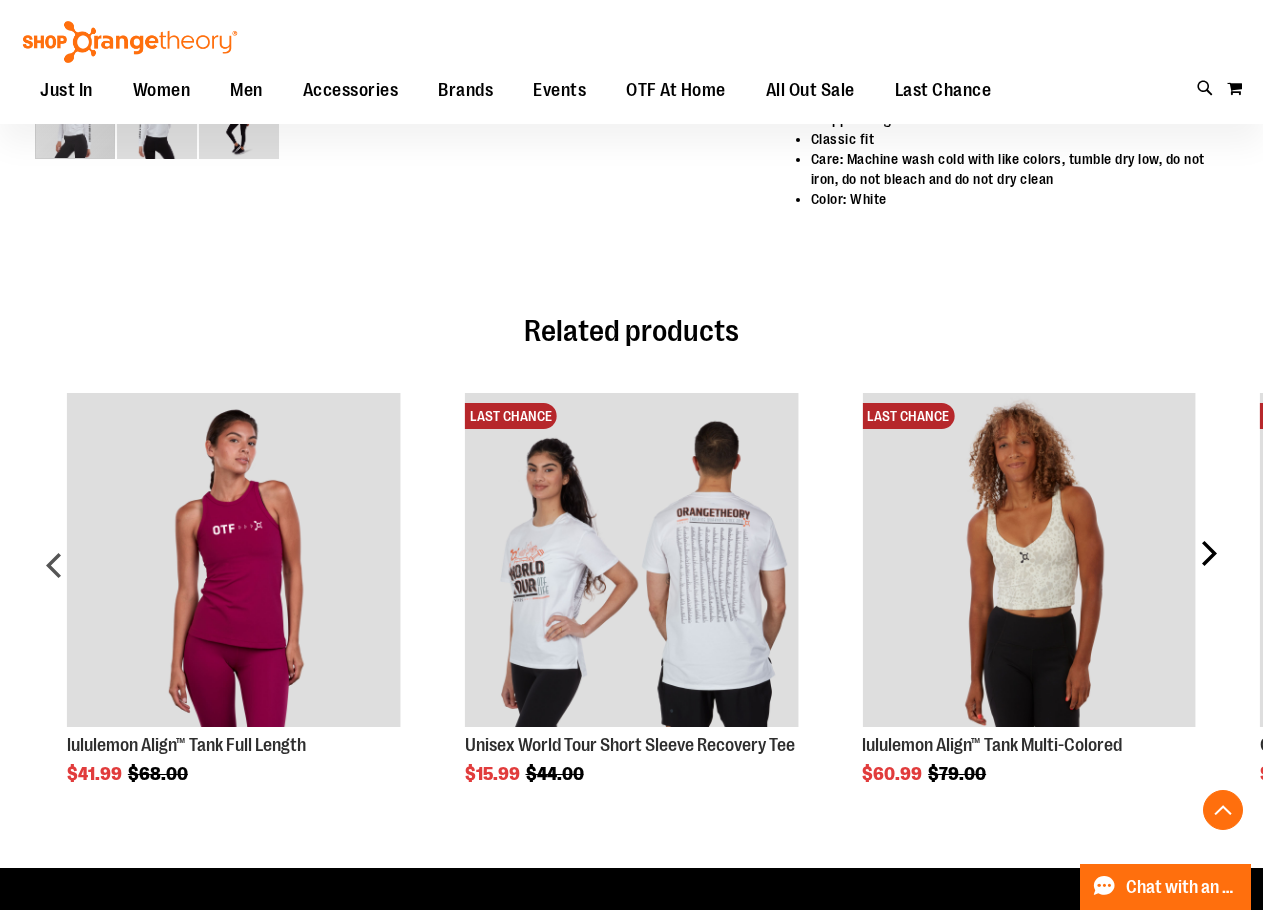 click on "next" at bounding box center [1208, 573] 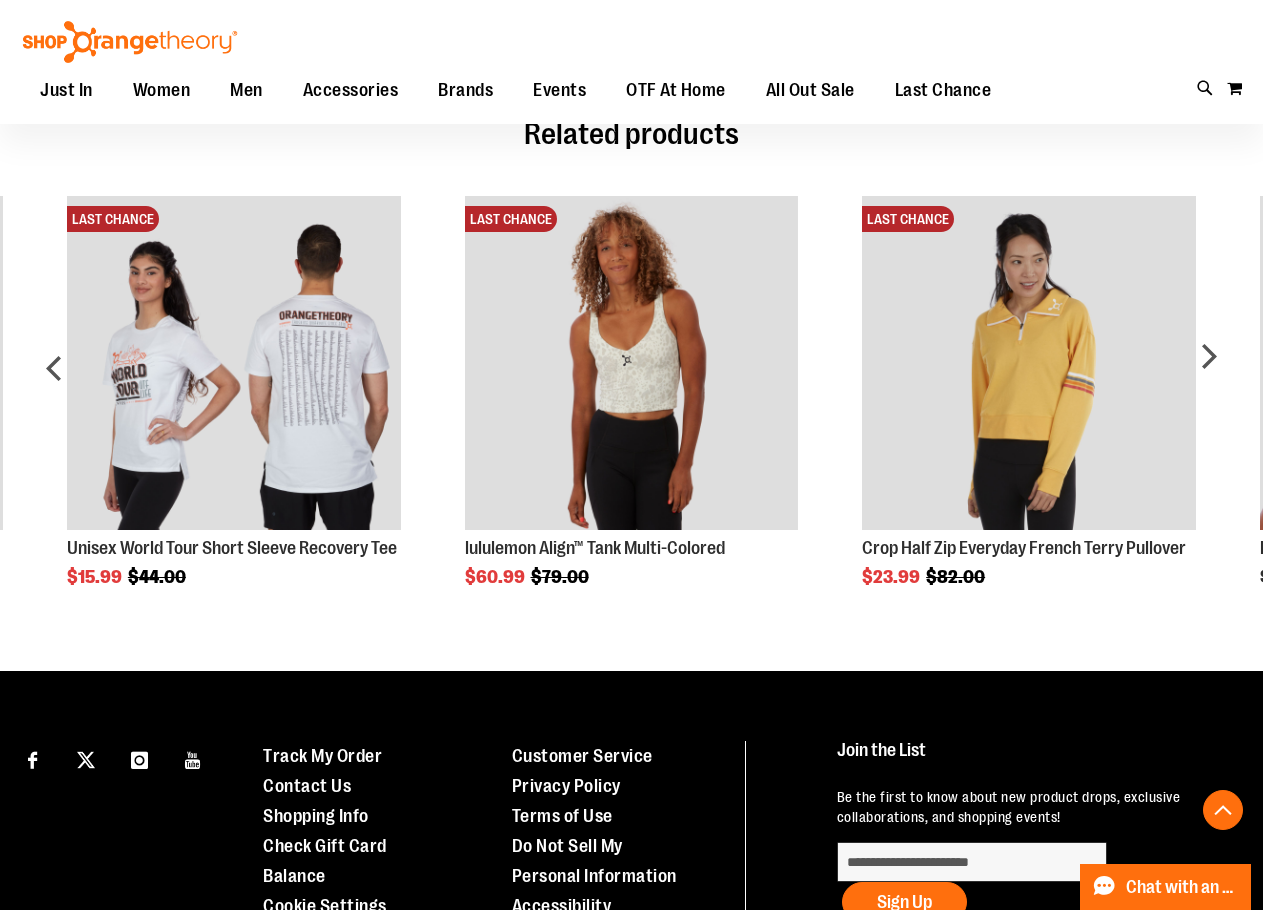 scroll, scrollTop: 999, scrollLeft: 0, axis: vertical 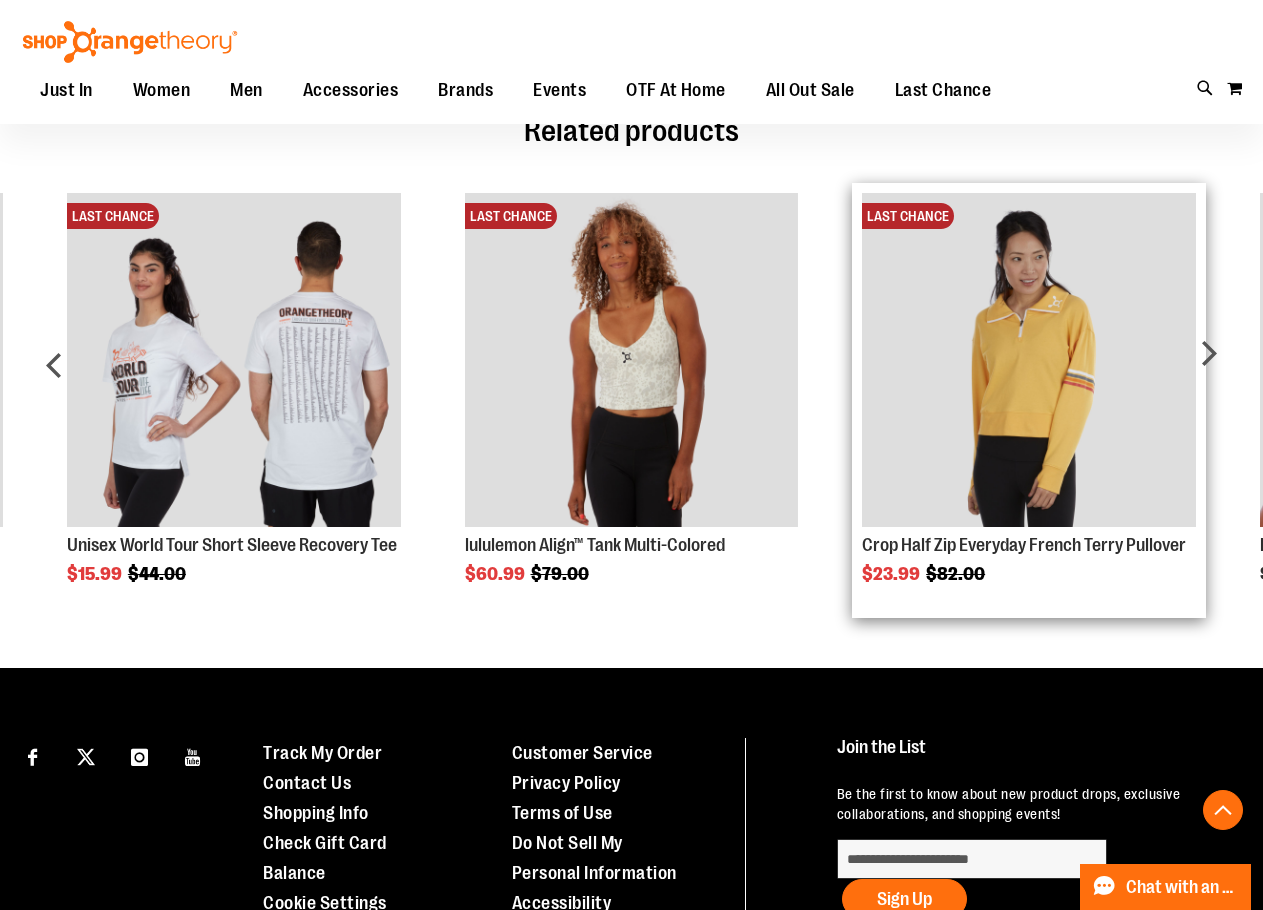 click at bounding box center [1029, 360] 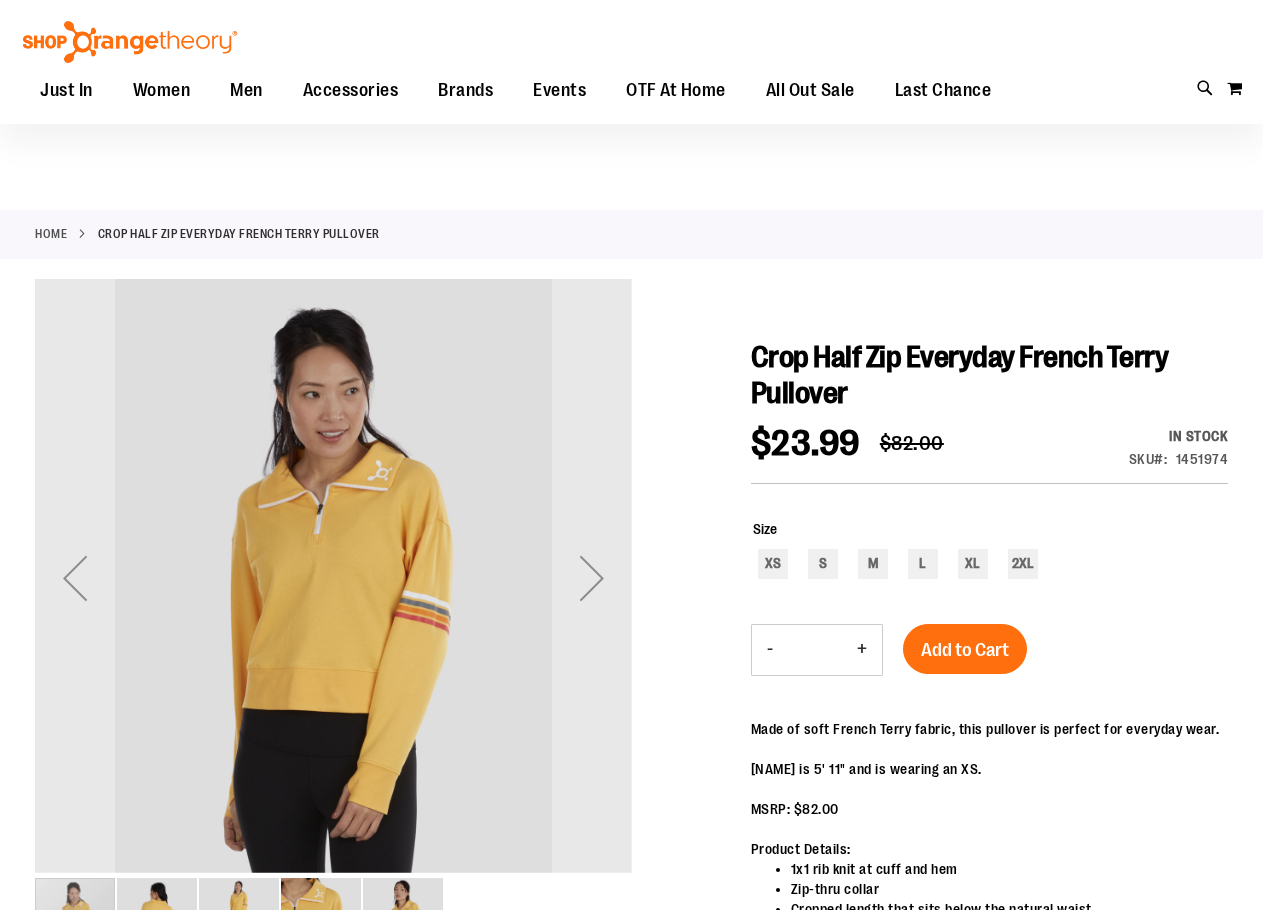 scroll, scrollTop: 199, scrollLeft: 0, axis: vertical 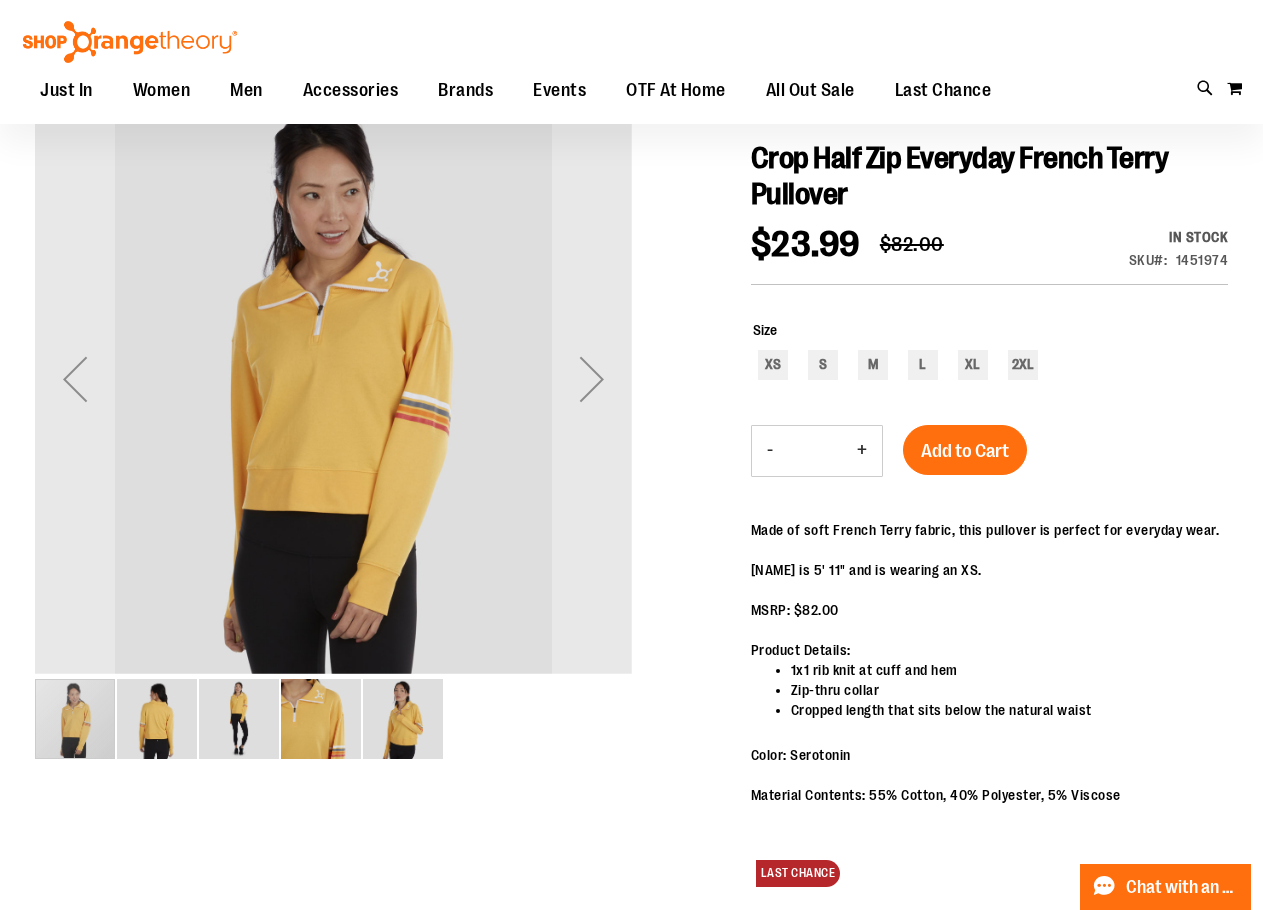 type on "**********" 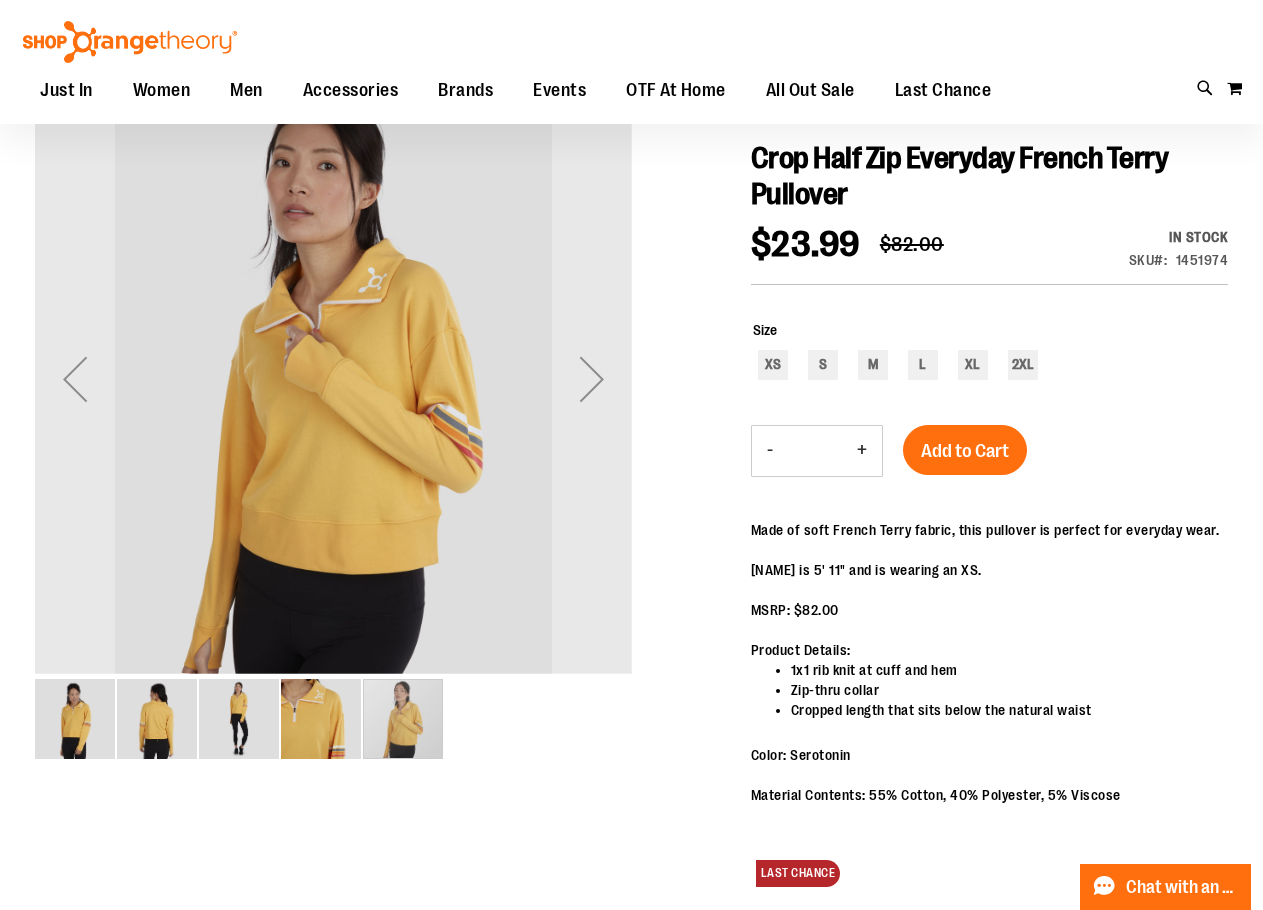 click at bounding box center [321, 719] 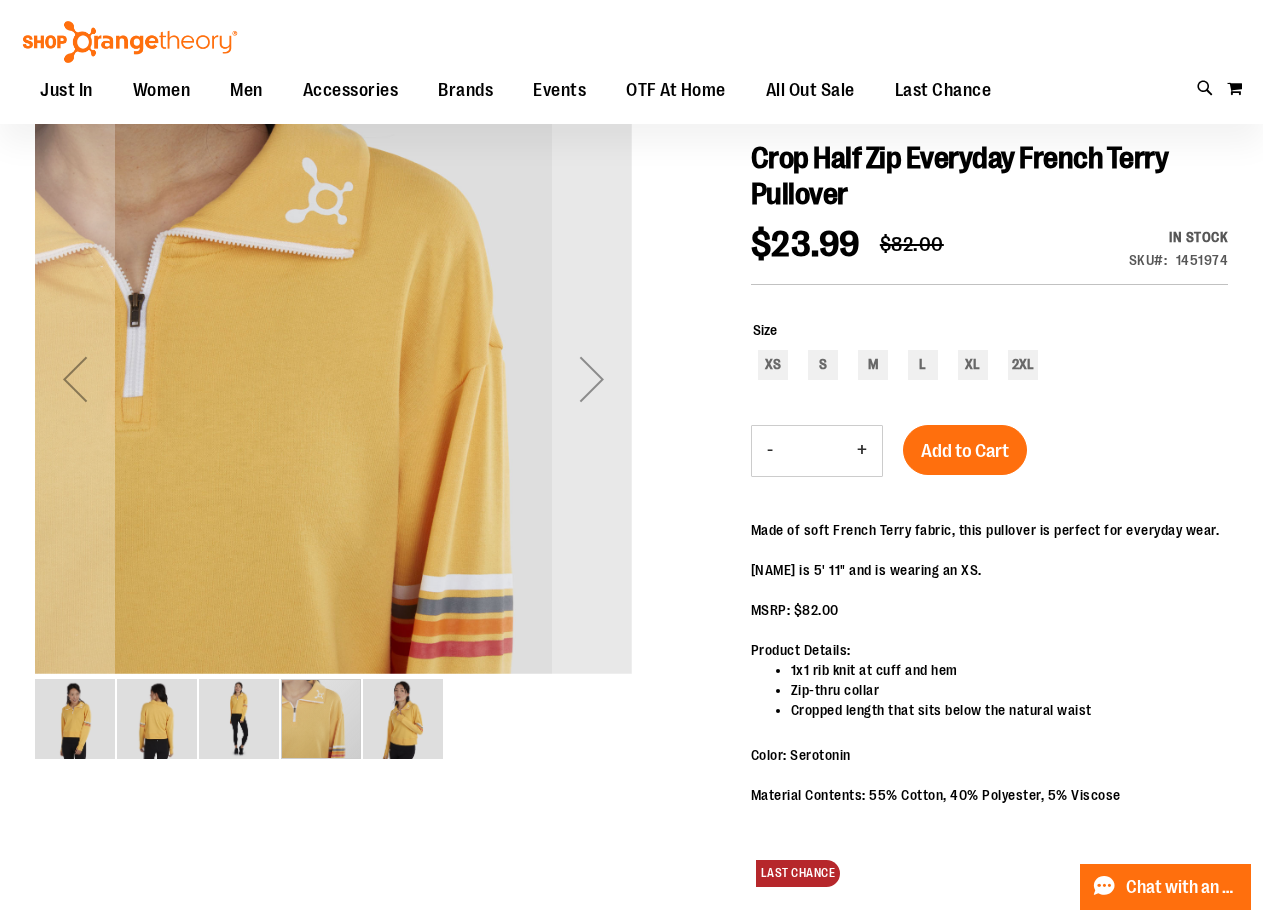 click at bounding box center (239, 719) 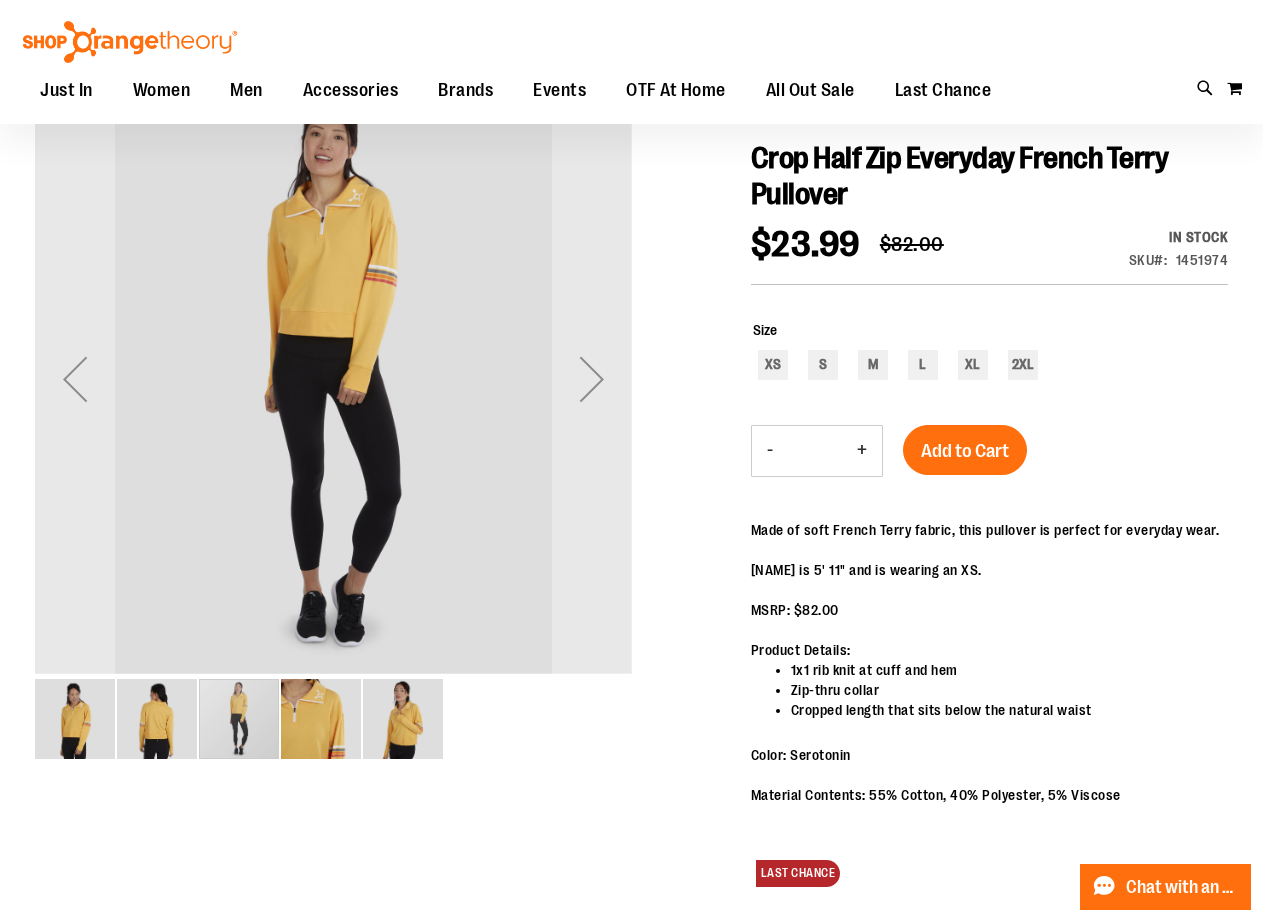 click at bounding box center [157, 719] 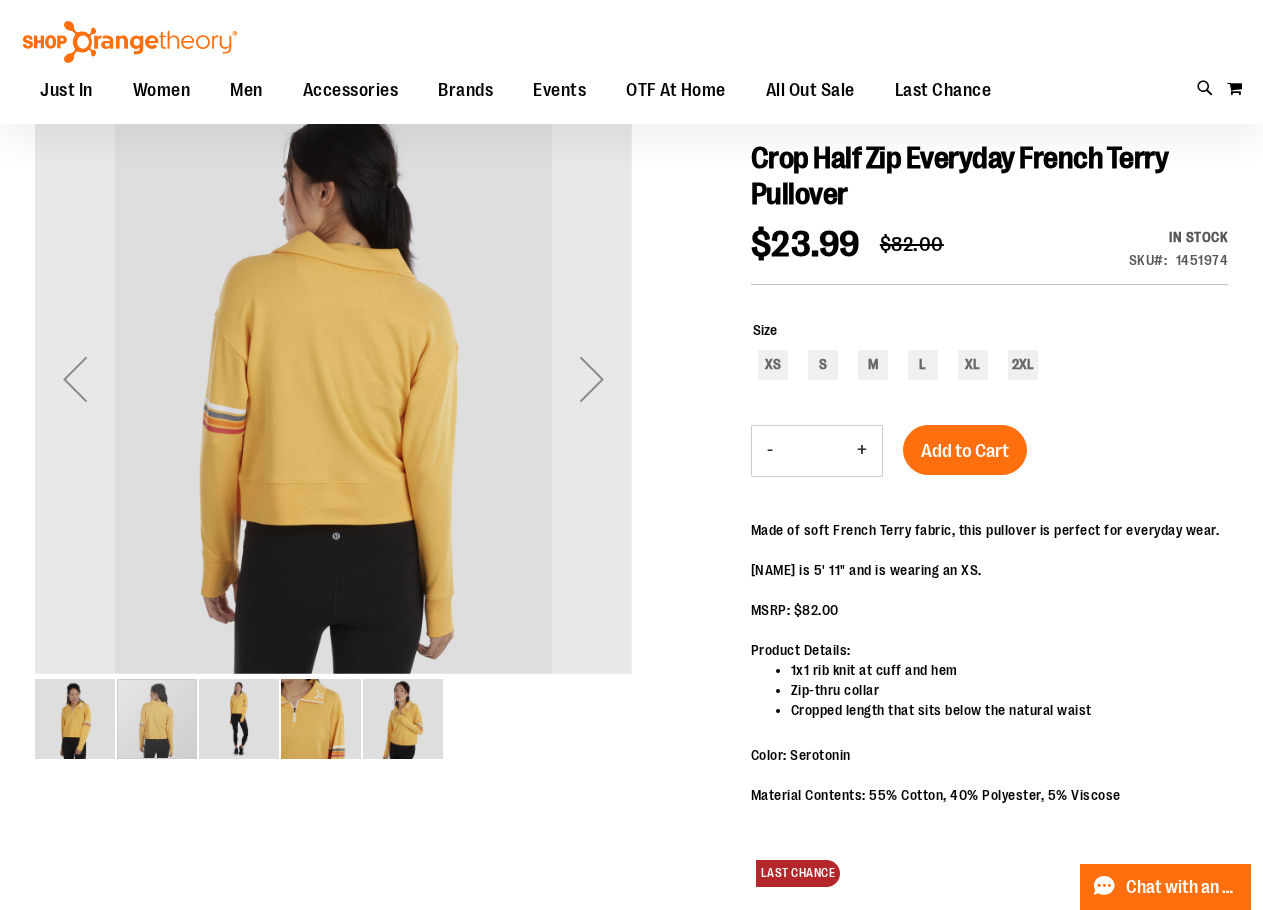 click at bounding box center (75, 719) 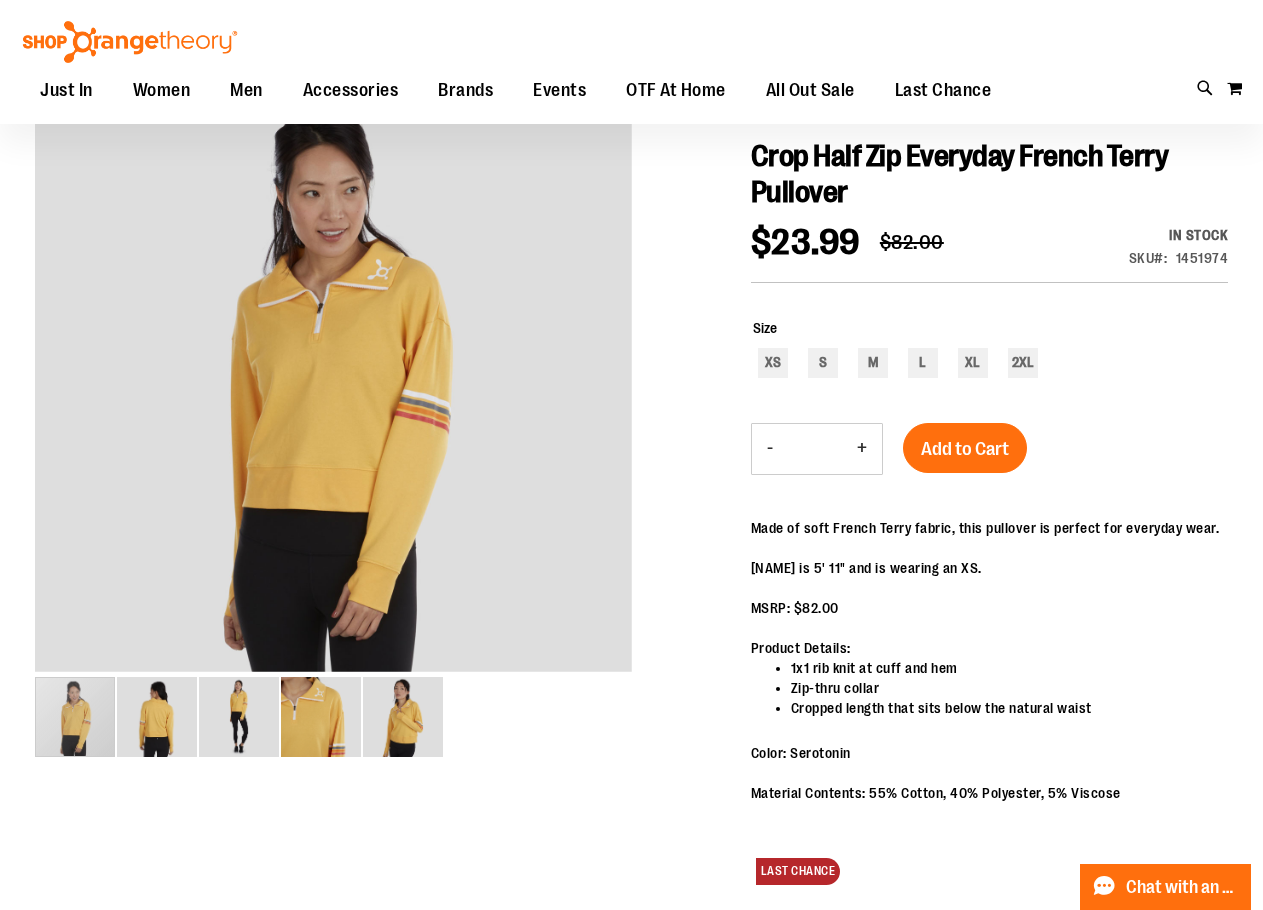 scroll, scrollTop: 199, scrollLeft: 0, axis: vertical 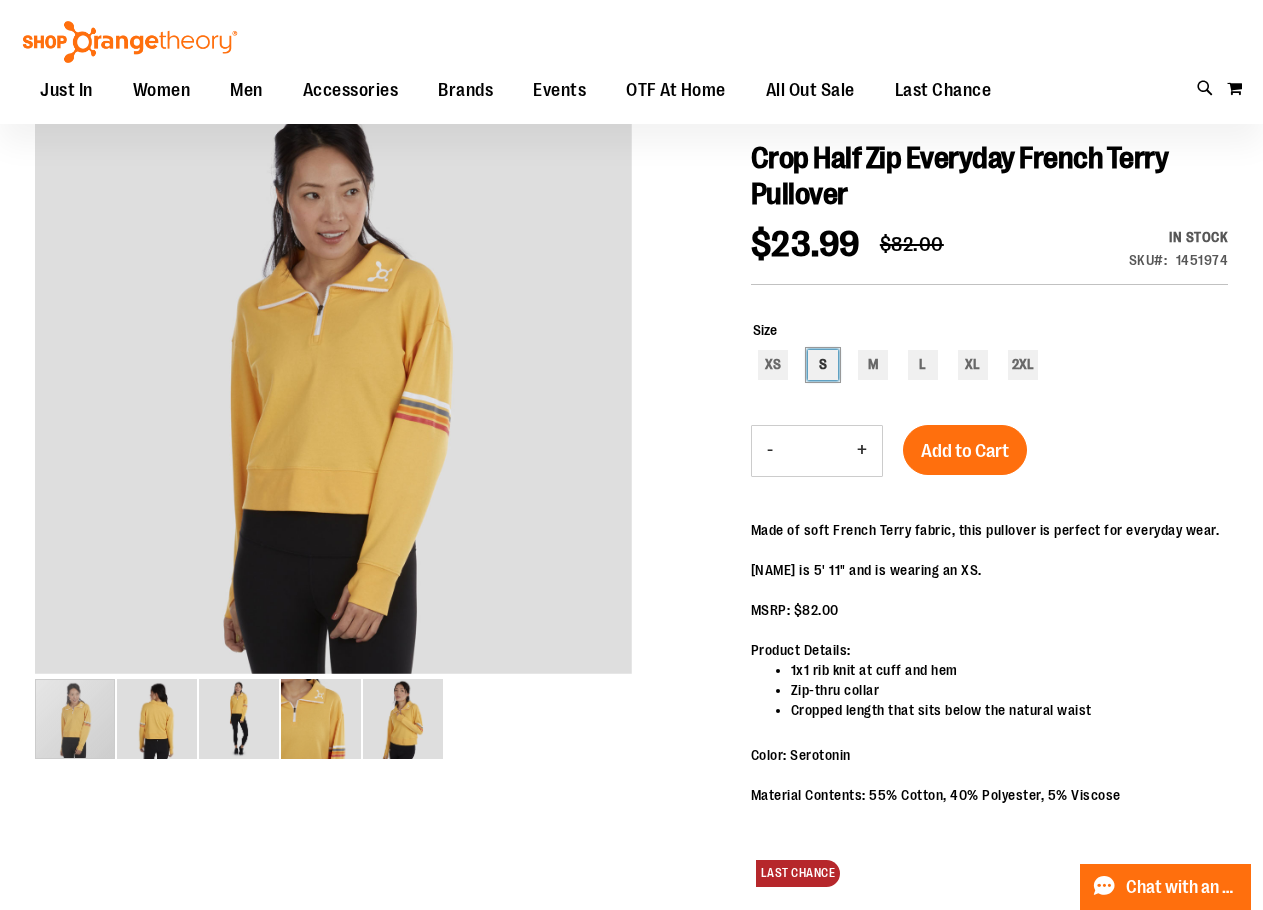 click on "S" at bounding box center (823, 365) 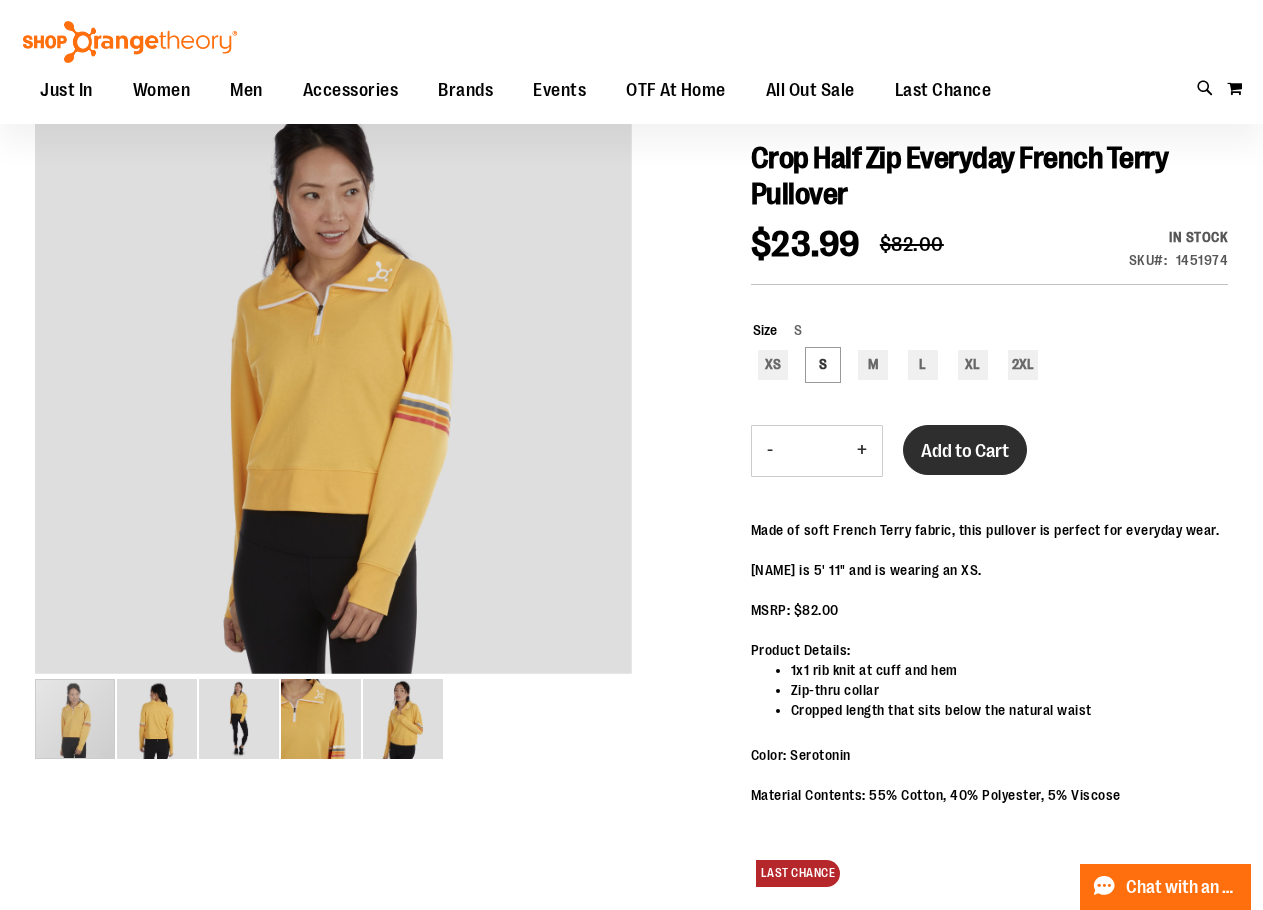 click on "Add to Cart" at bounding box center (965, 450) 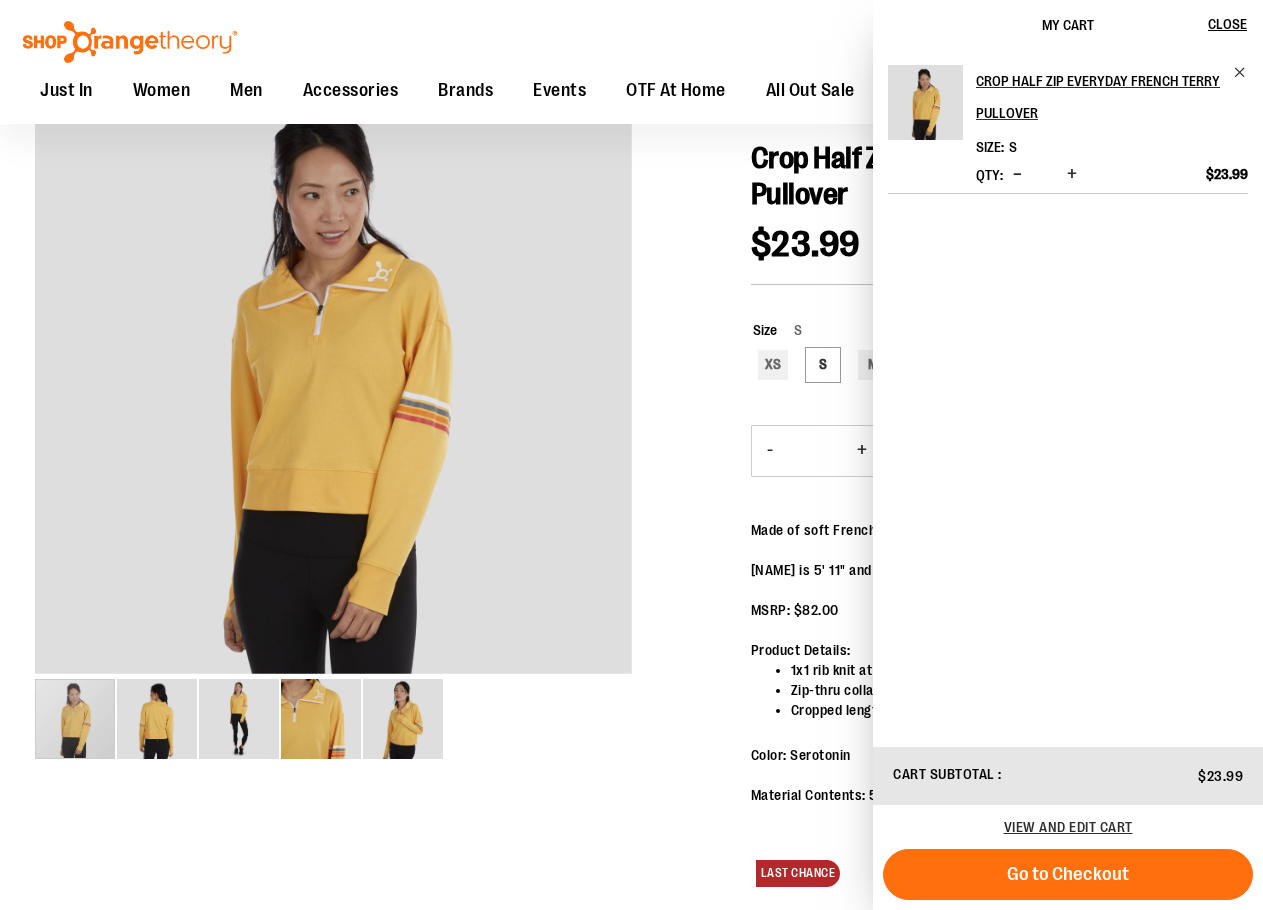 click at bounding box center [631, 506] 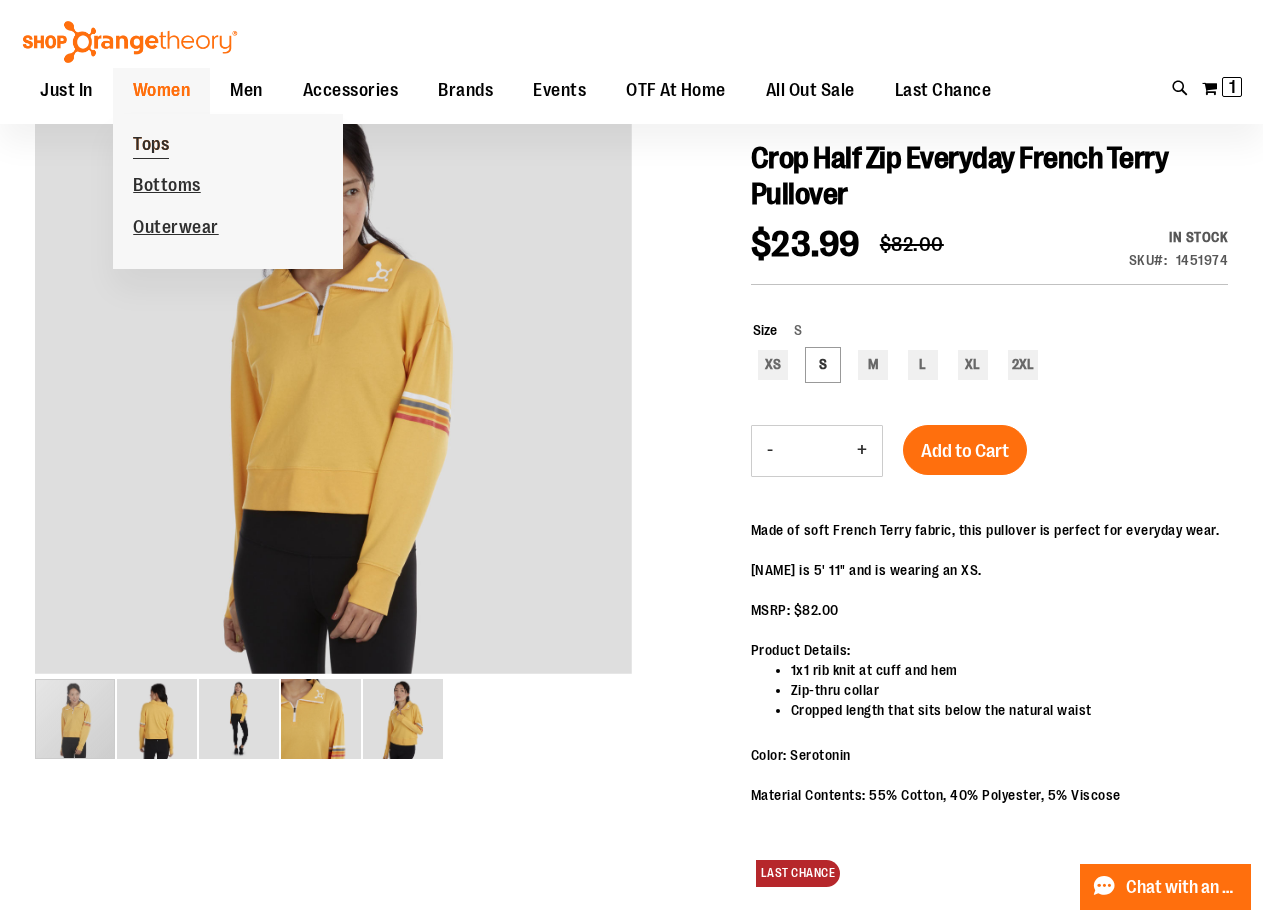 click on "Tops" at bounding box center [151, 145] 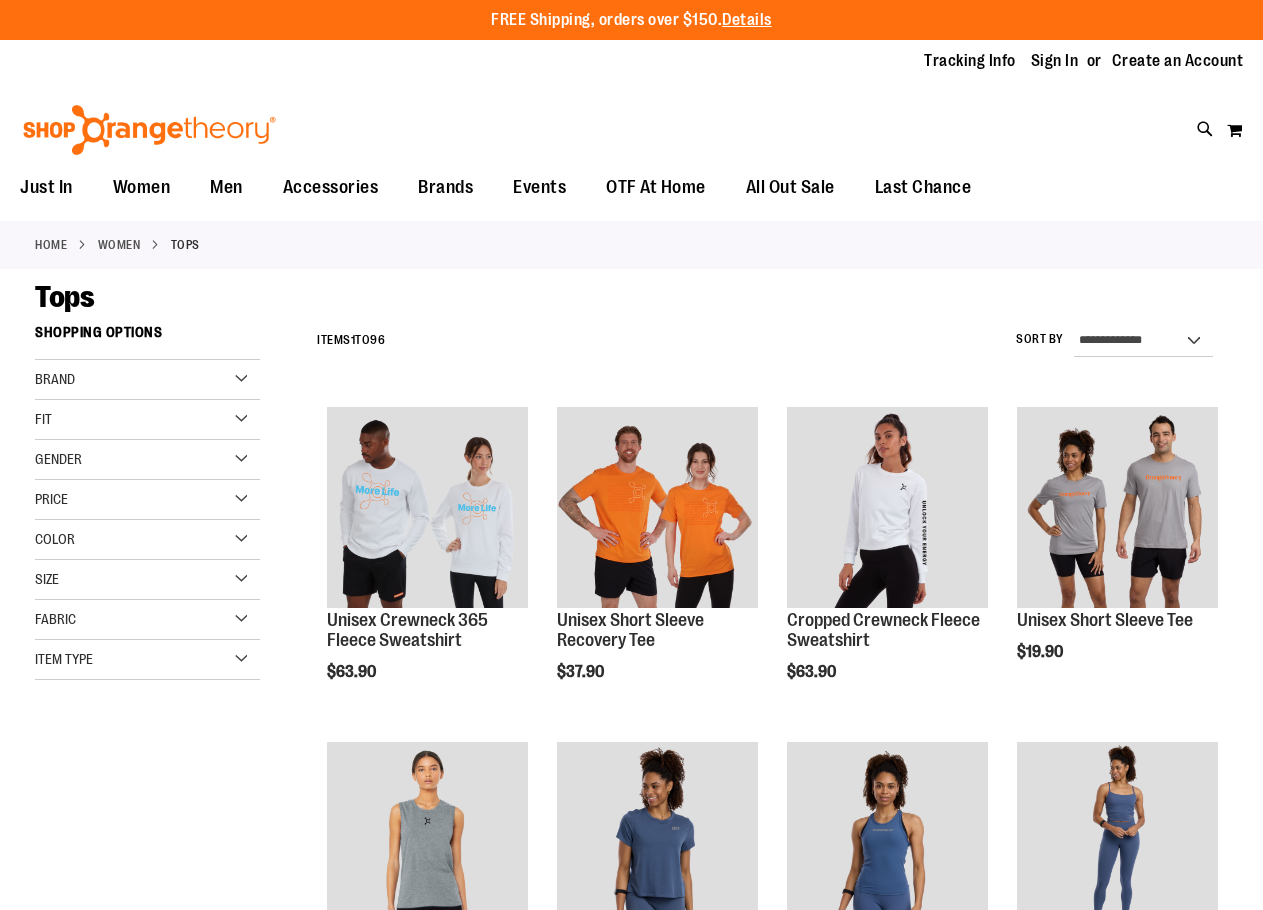 scroll, scrollTop: 0, scrollLeft: 0, axis: both 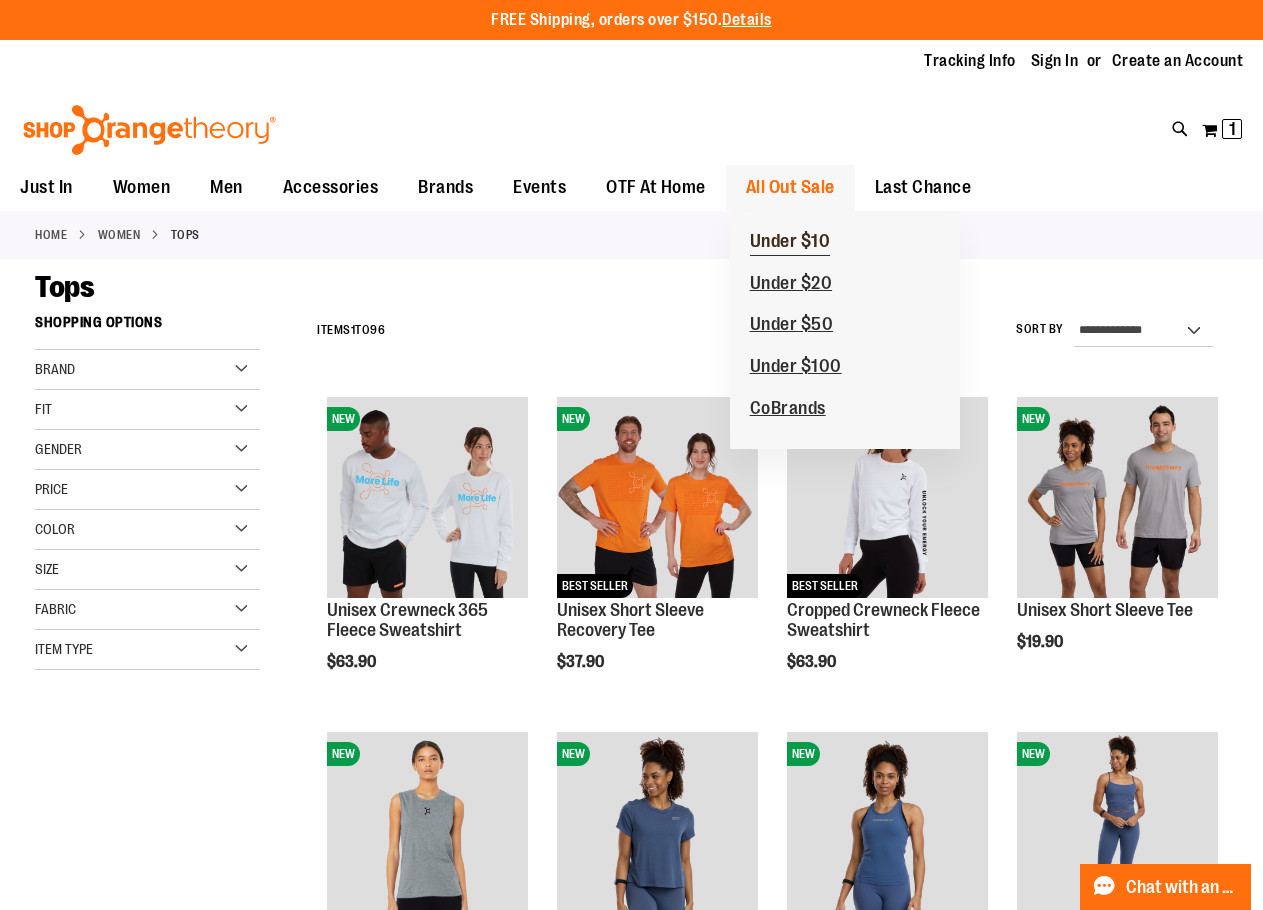 type on "**********" 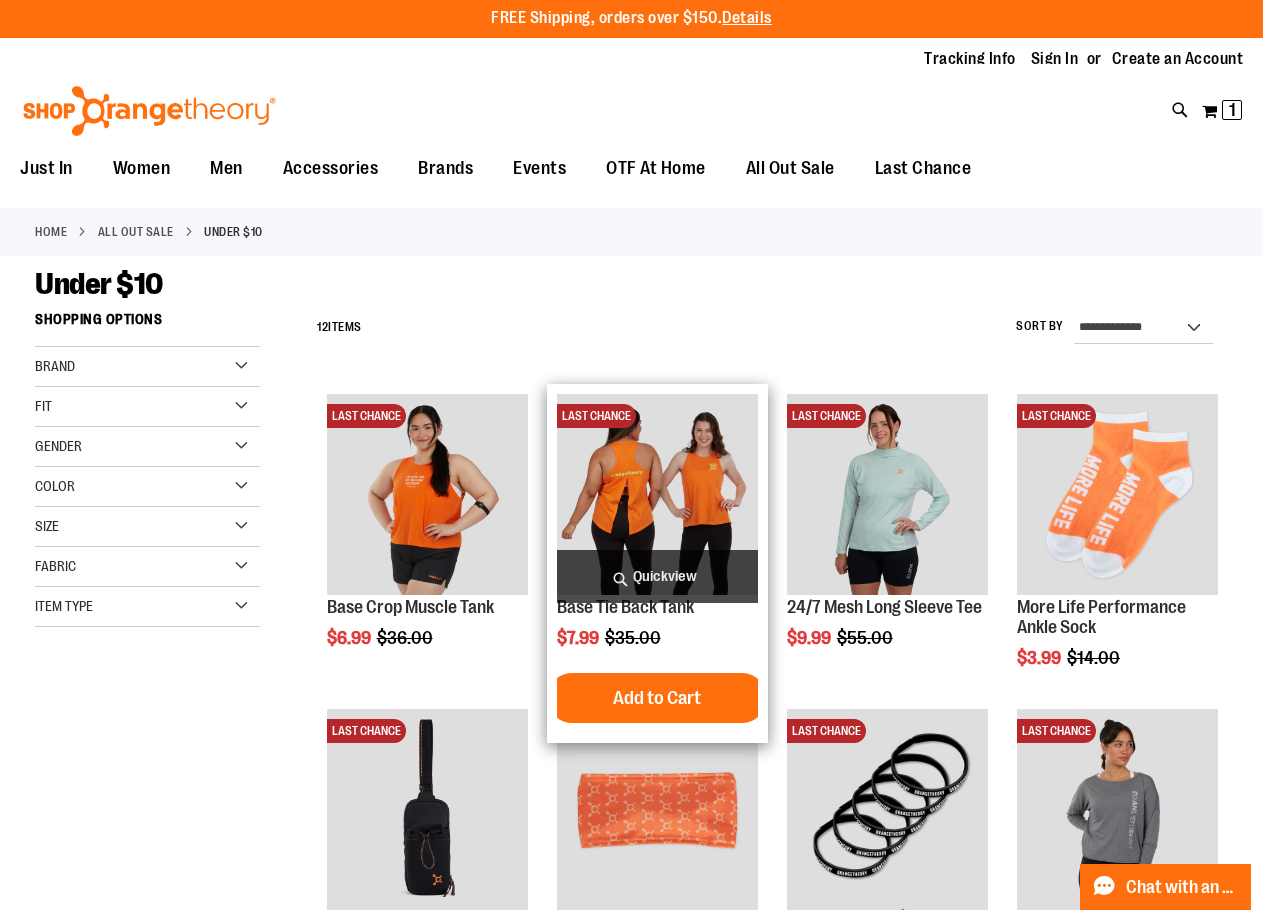 scroll, scrollTop: 0, scrollLeft: 0, axis: both 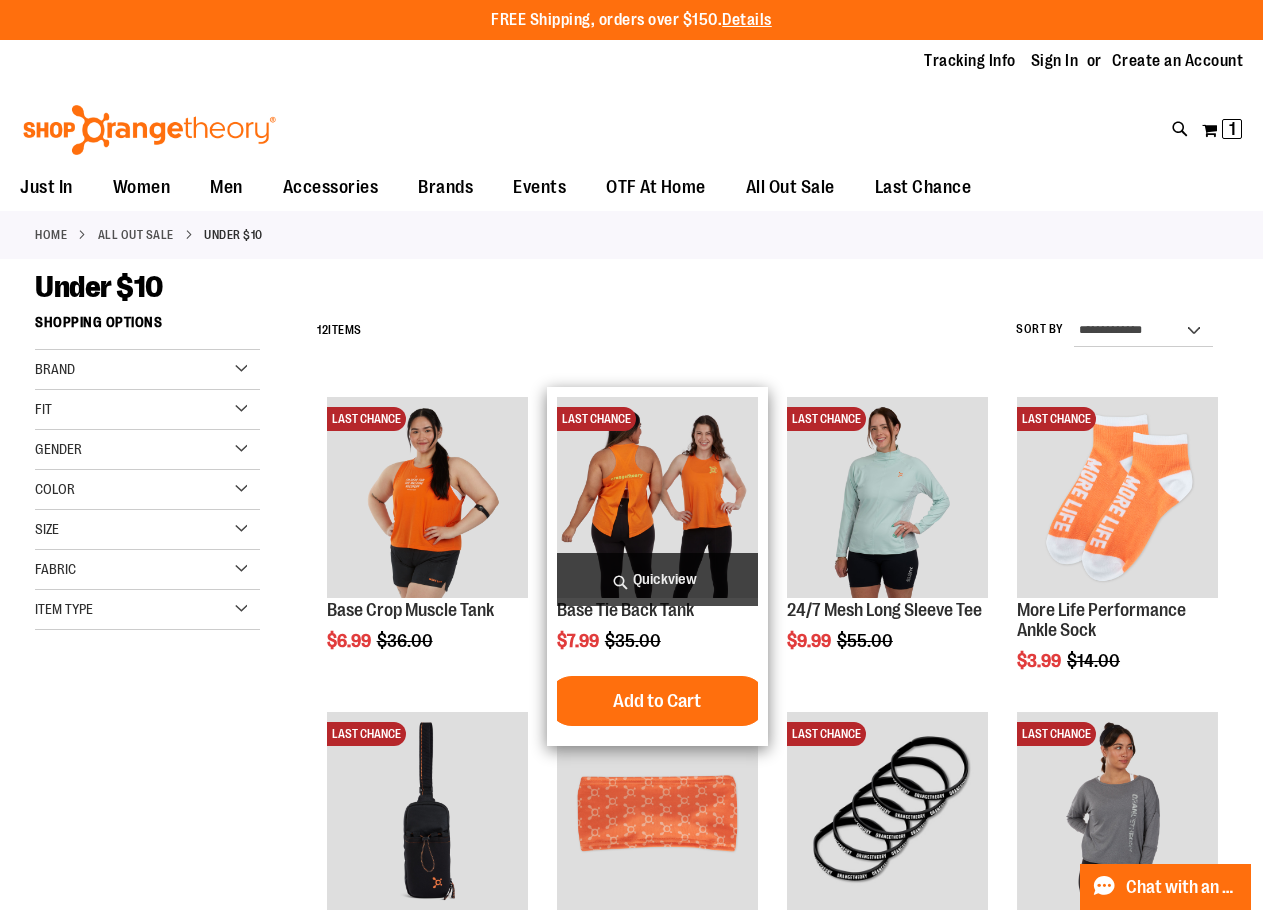 type on "**********" 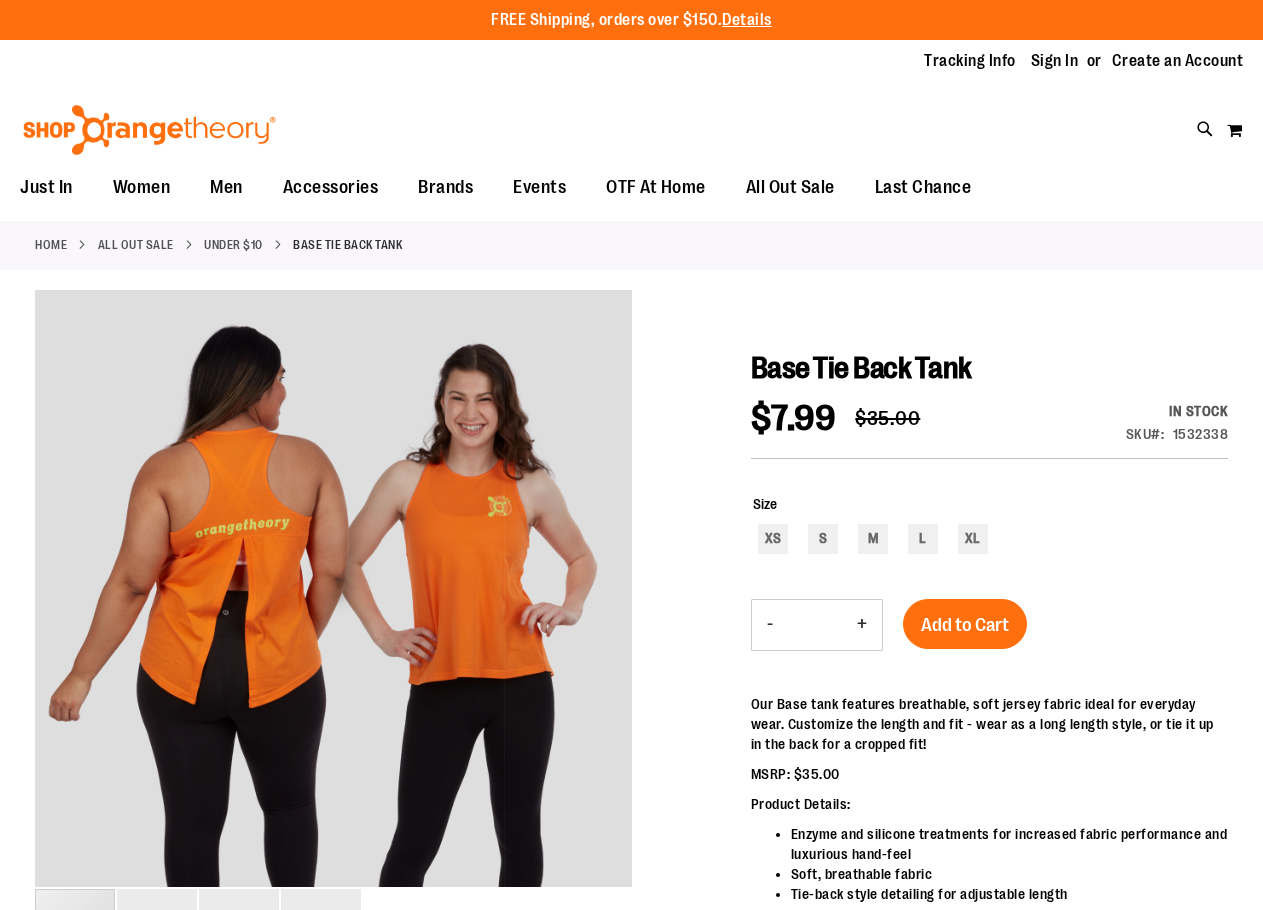 scroll, scrollTop: 0, scrollLeft: 0, axis: both 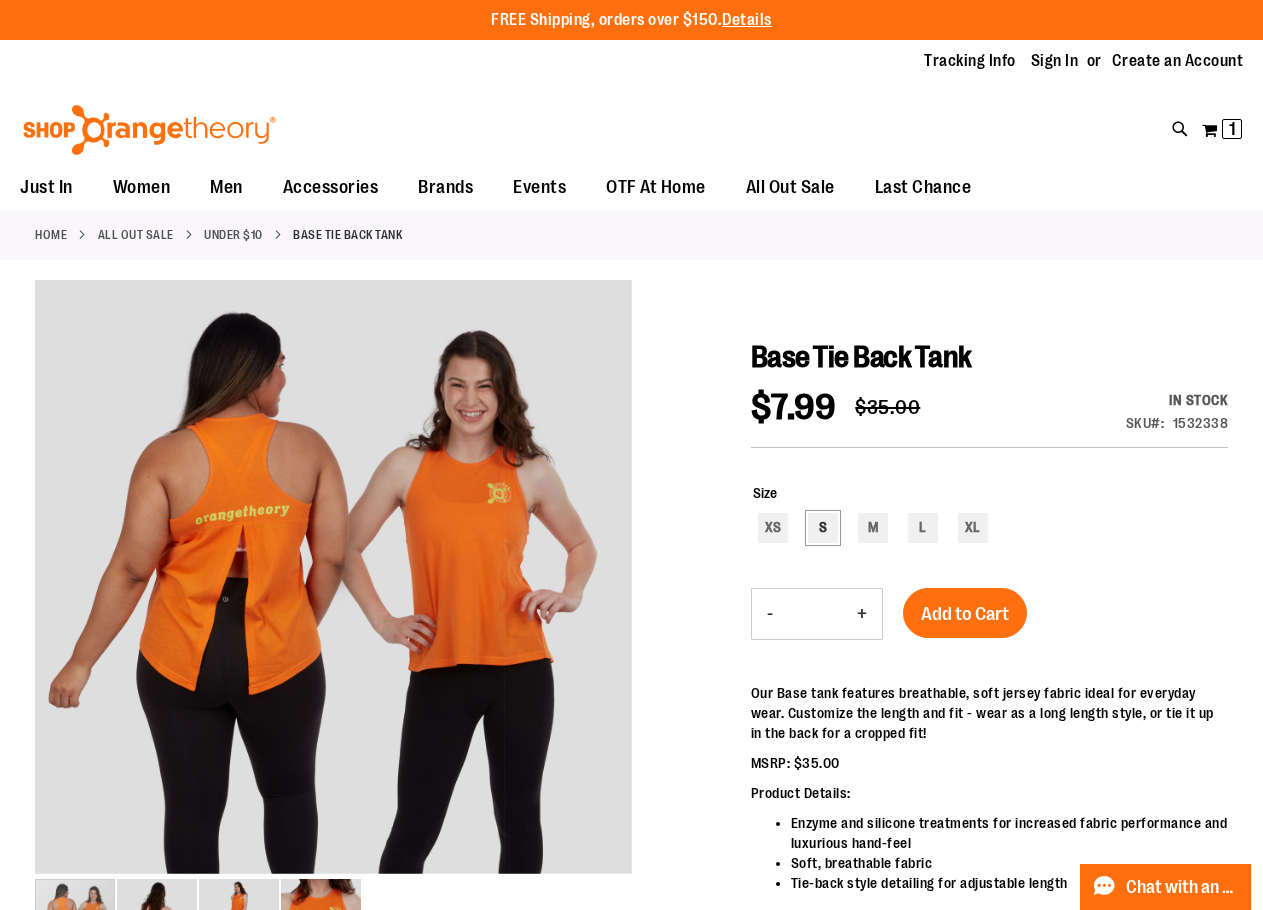 type on "**********" 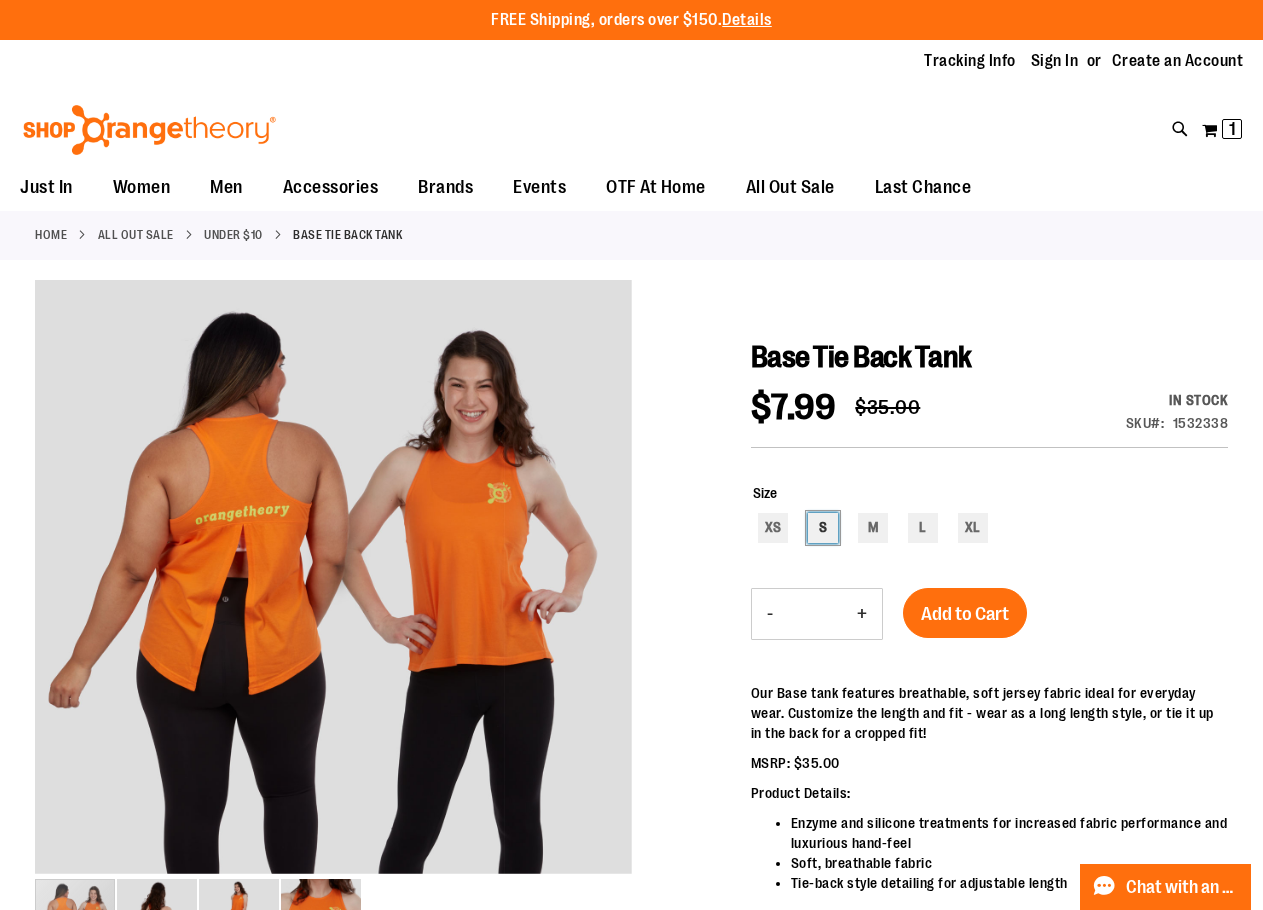 click on "S" at bounding box center (823, 528) 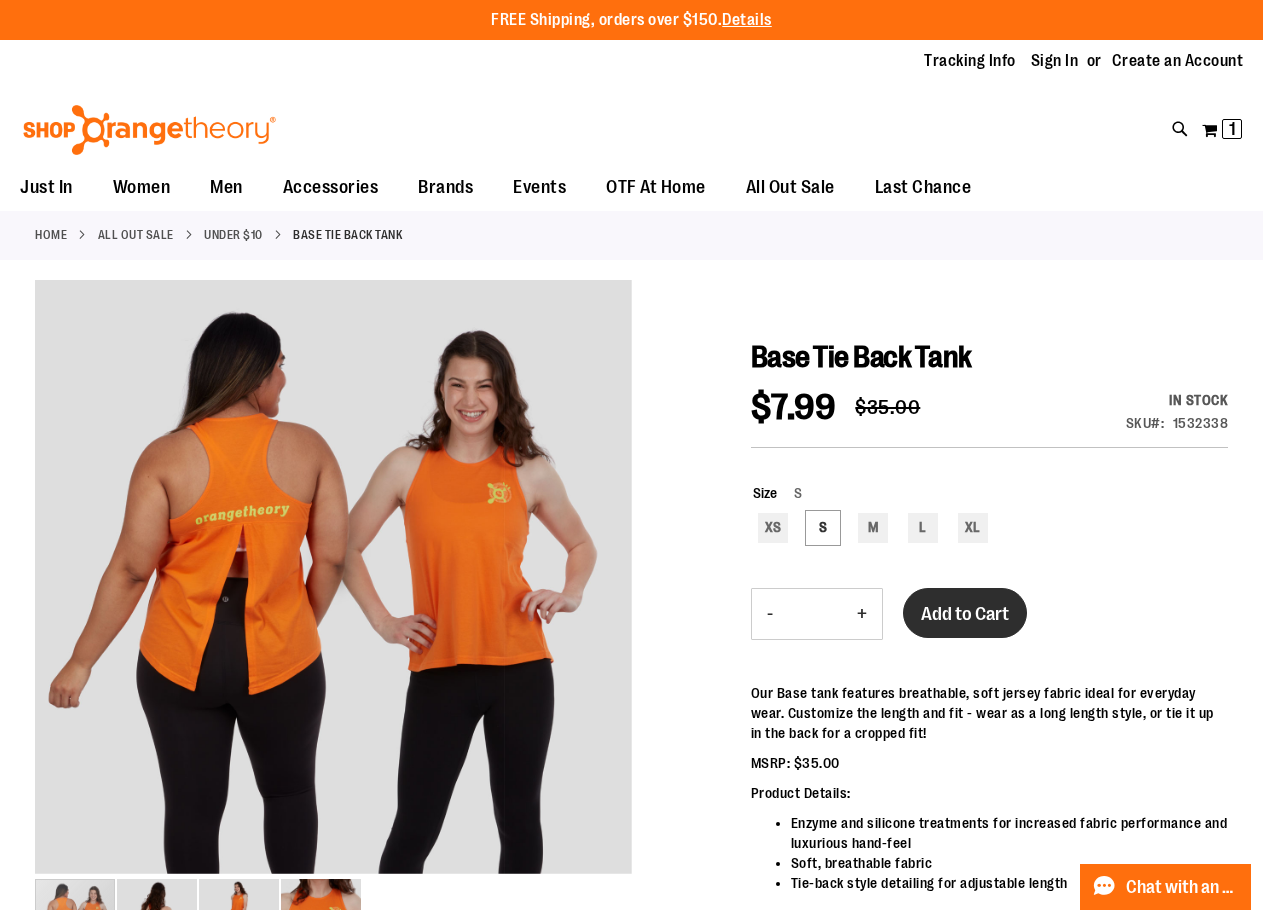 click on "Add to Cart" at bounding box center [965, 614] 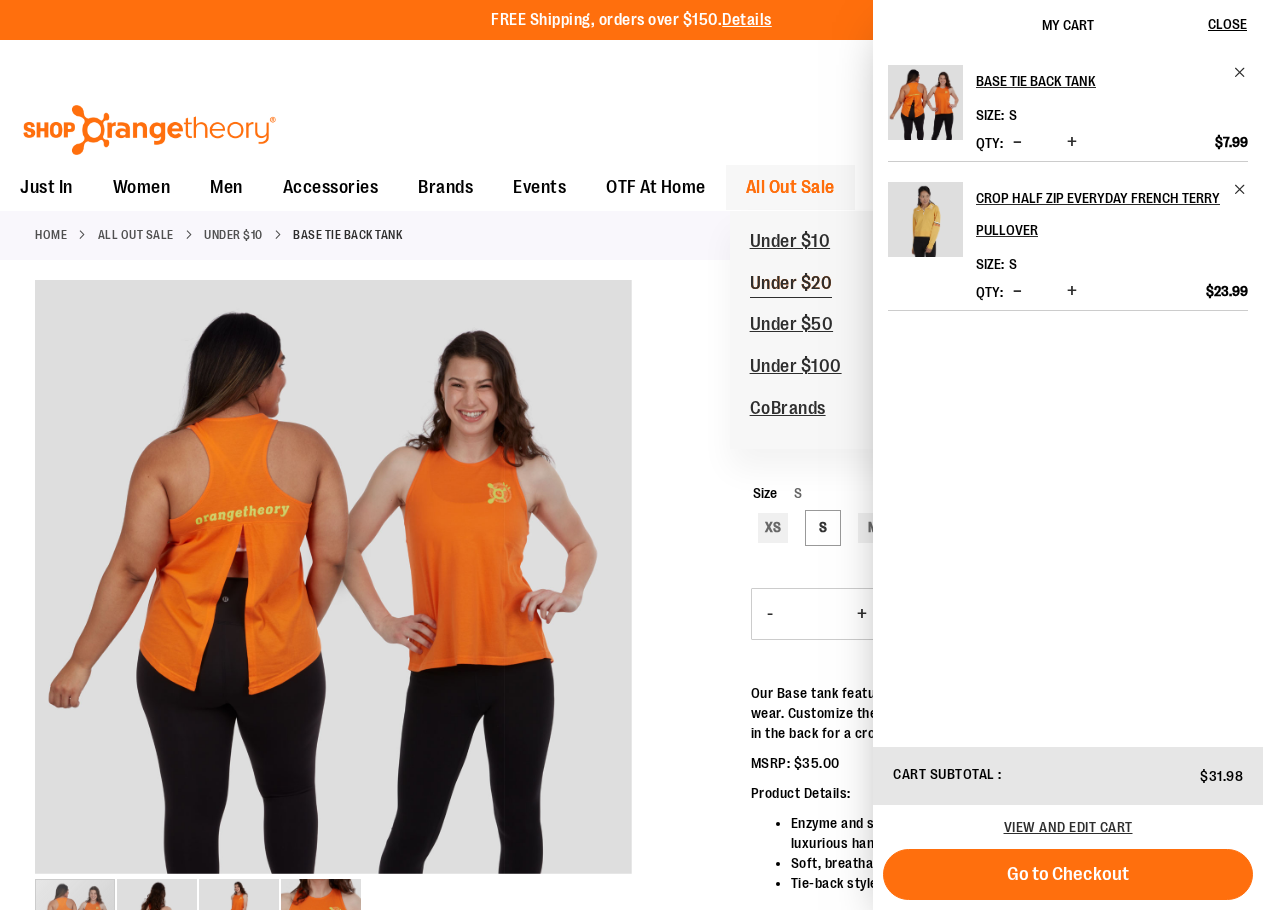 click on "Under $20" at bounding box center [791, 285] 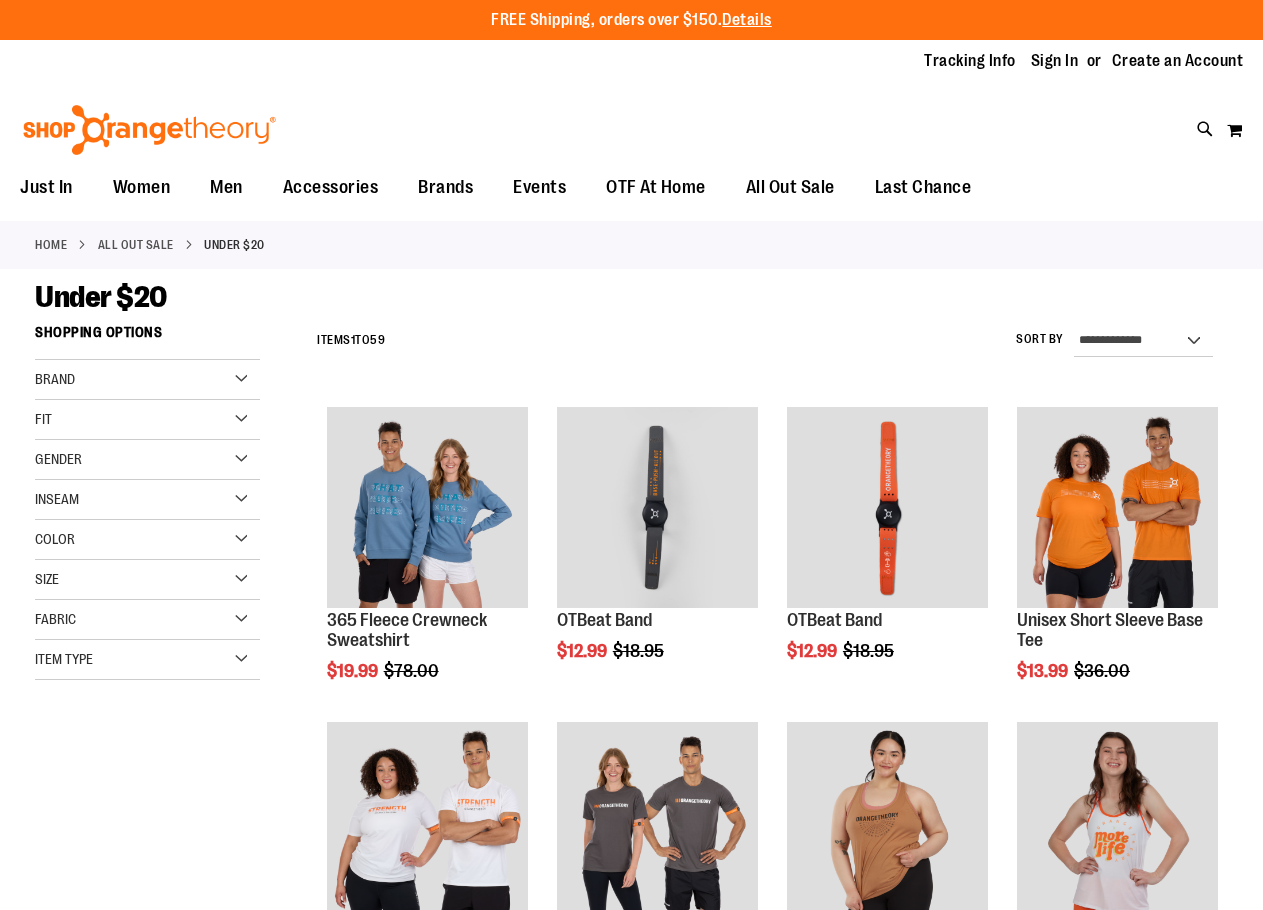 scroll, scrollTop: 0, scrollLeft: 0, axis: both 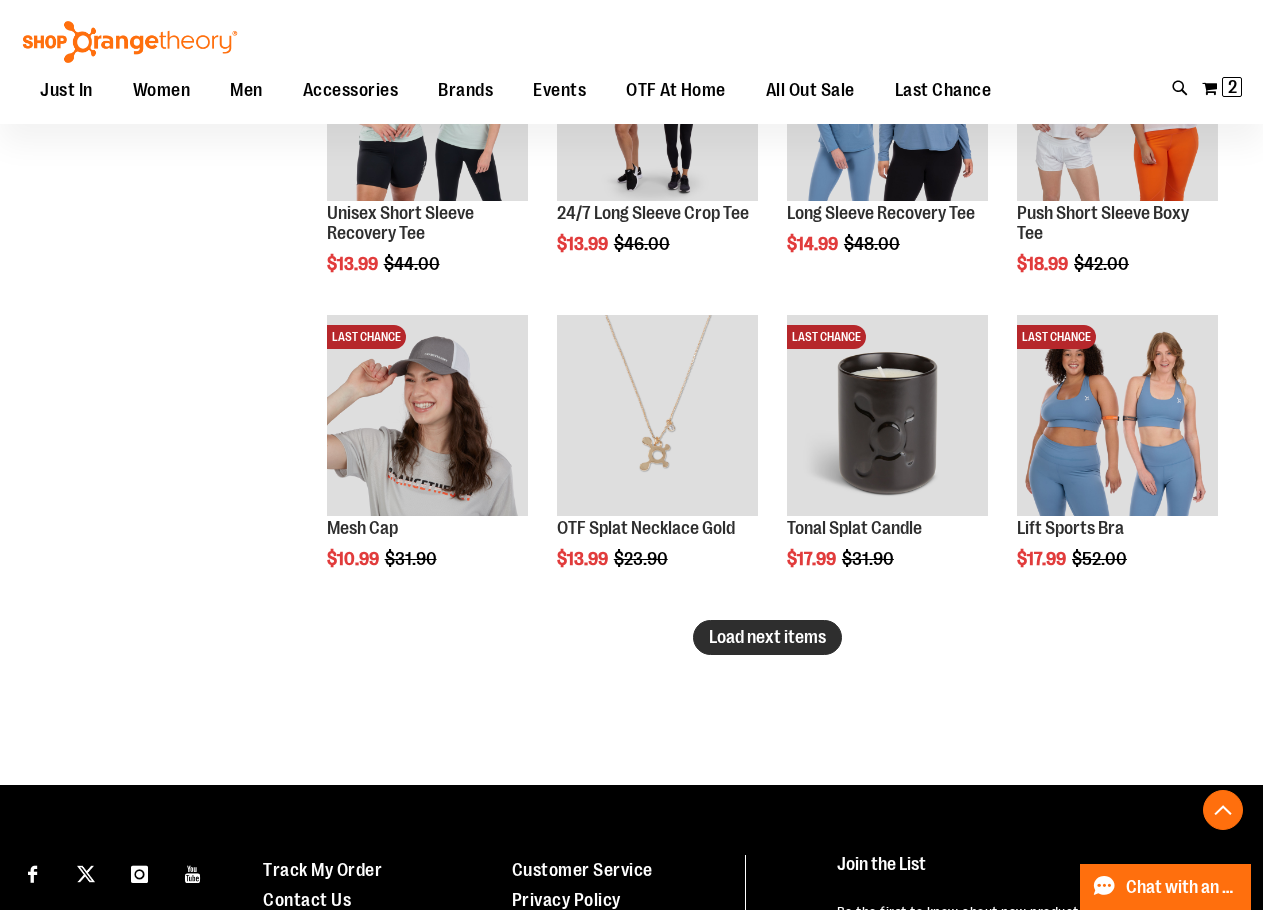 type on "**********" 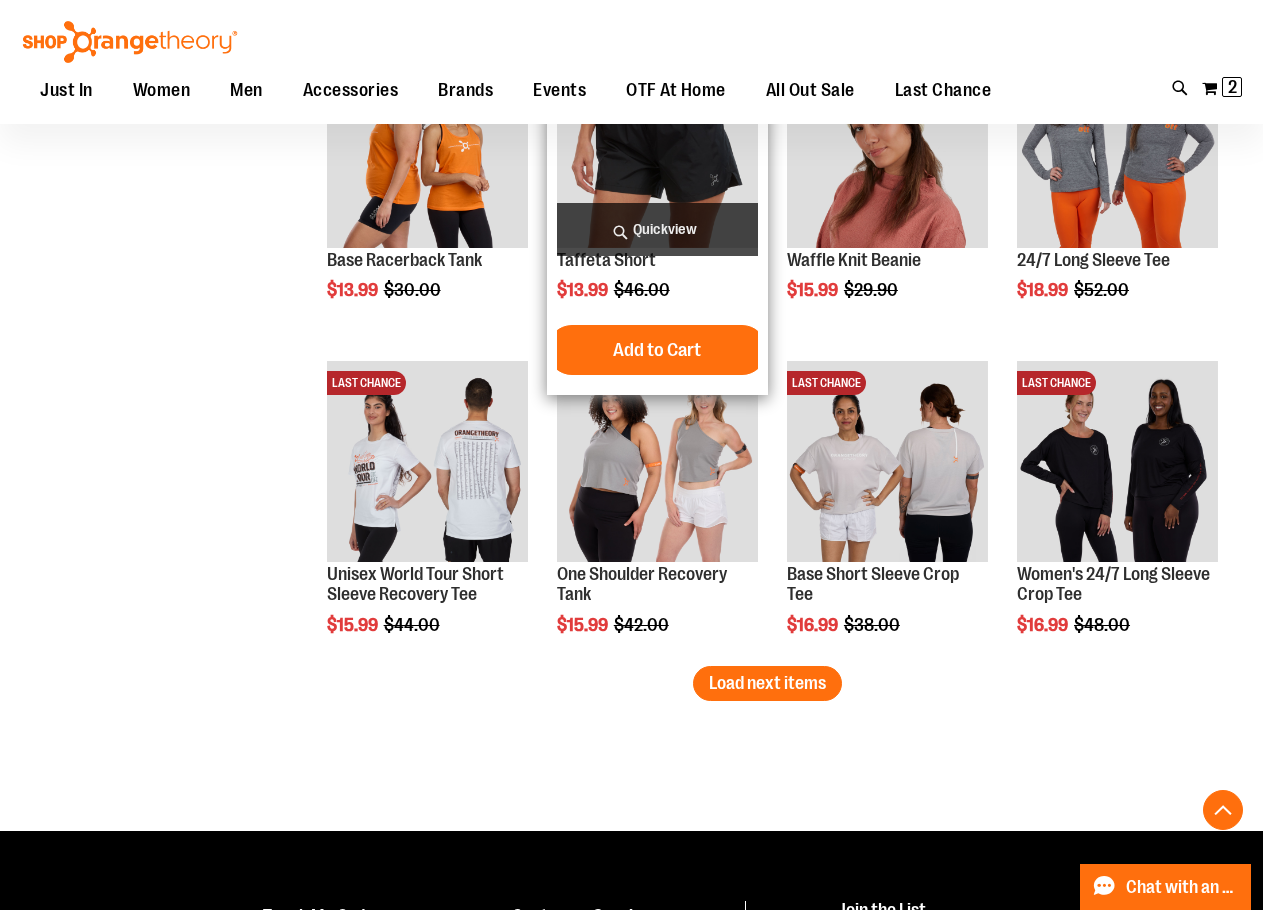 scroll, scrollTop: 3499, scrollLeft: 0, axis: vertical 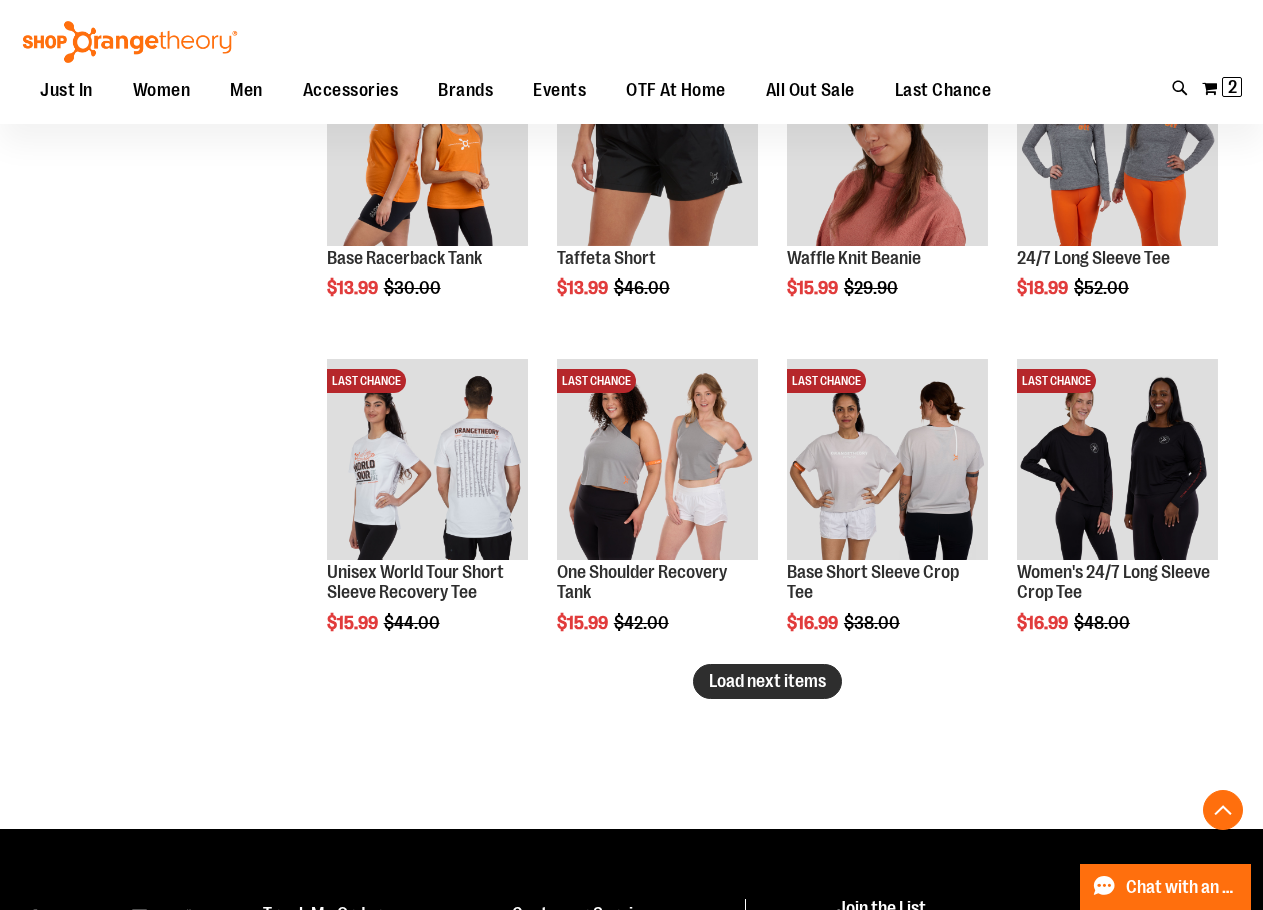 click on "Load next items" at bounding box center (767, 681) 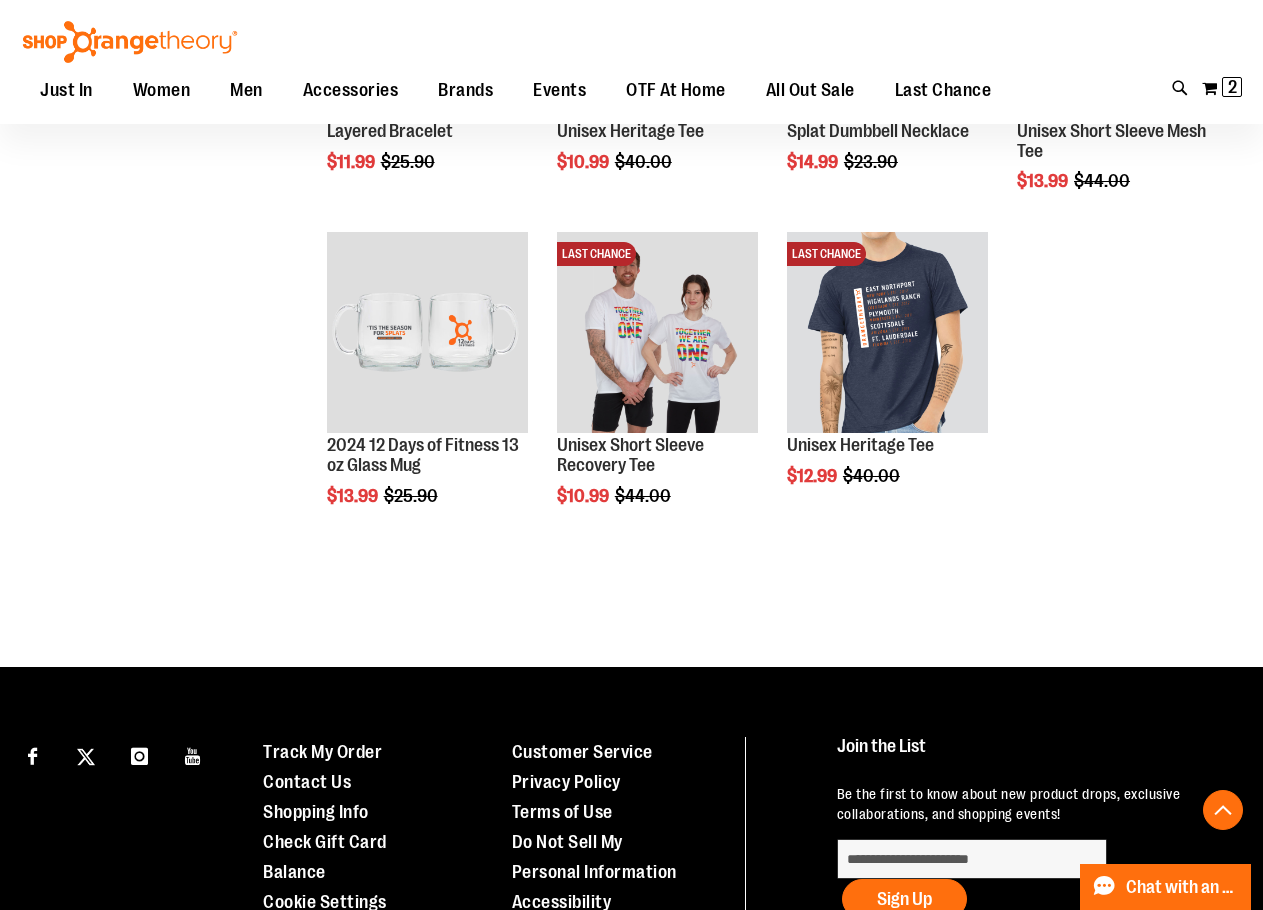 scroll, scrollTop: 4599, scrollLeft: 0, axis: vertical 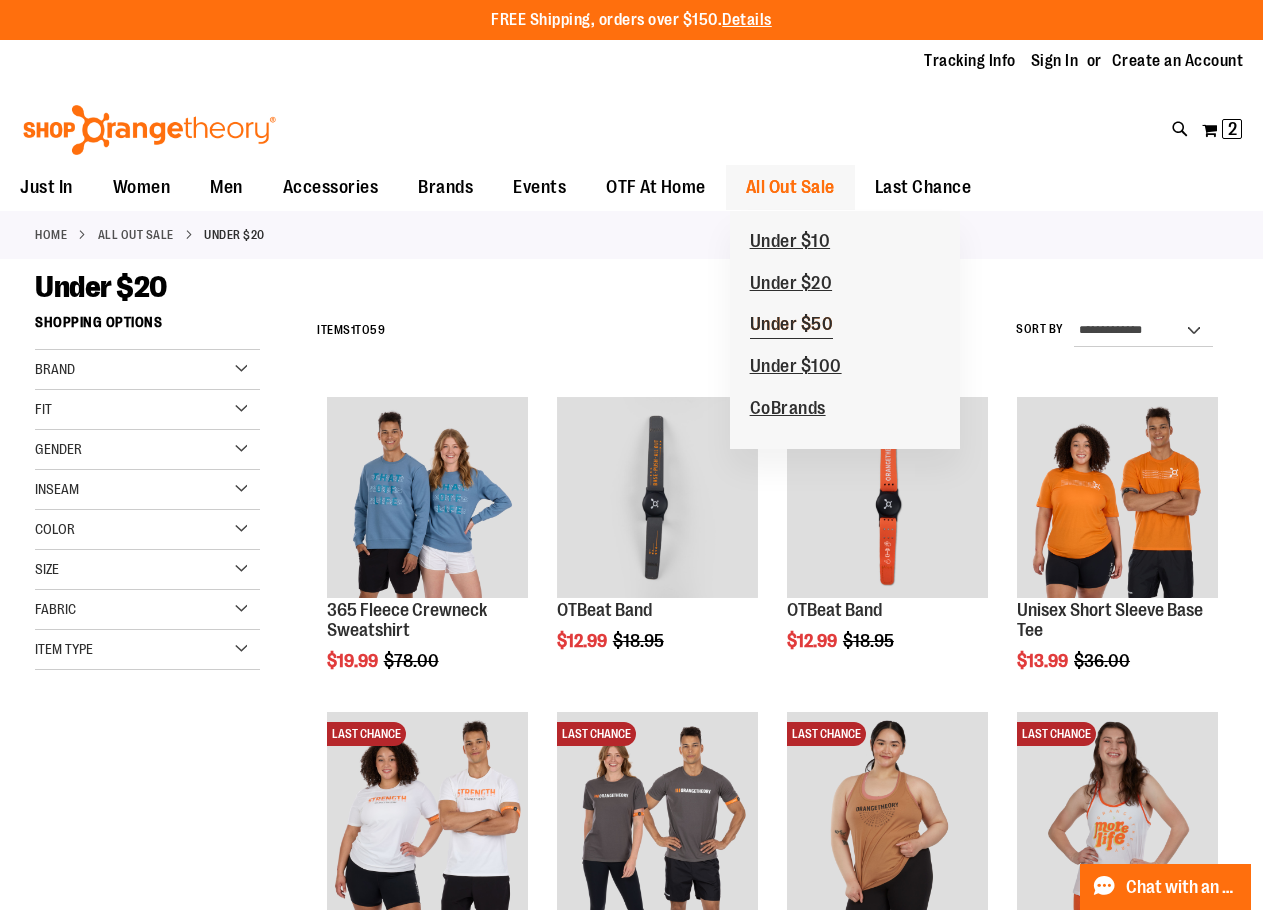 click on "Under $50" at bounding box center (792, 326) 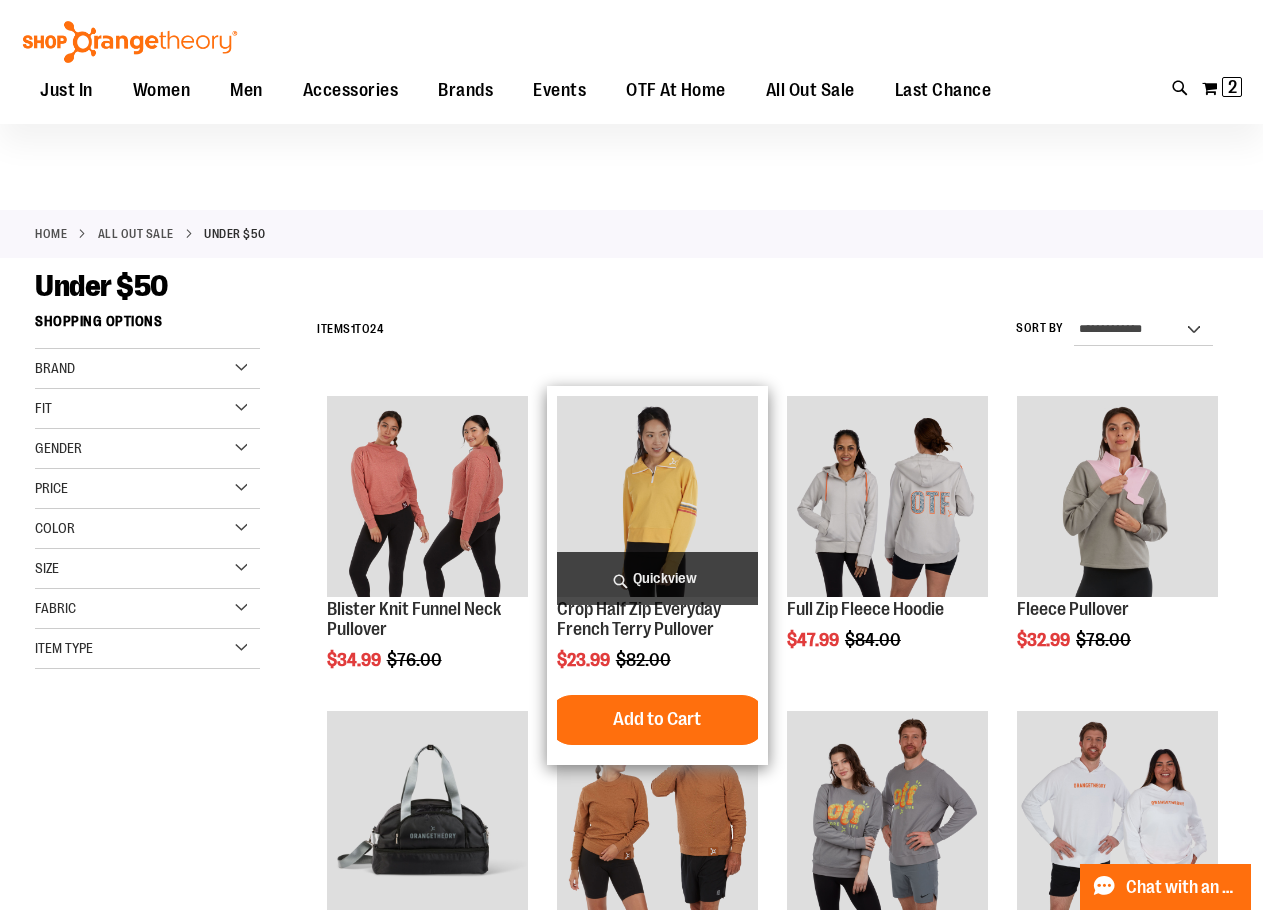 scroll, scrollTop: 199, scrollLeft: 0, axis: vertical 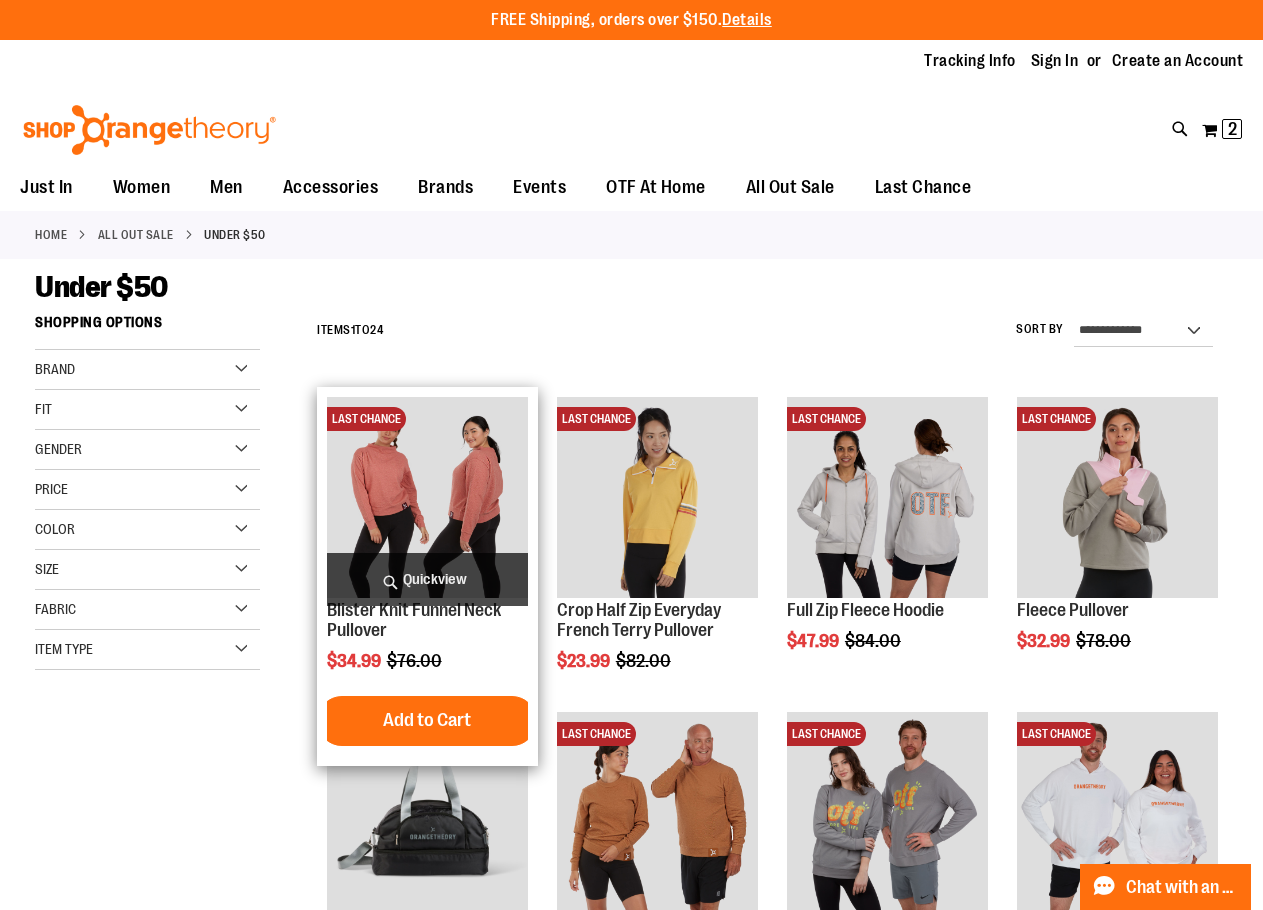 type on "**********" 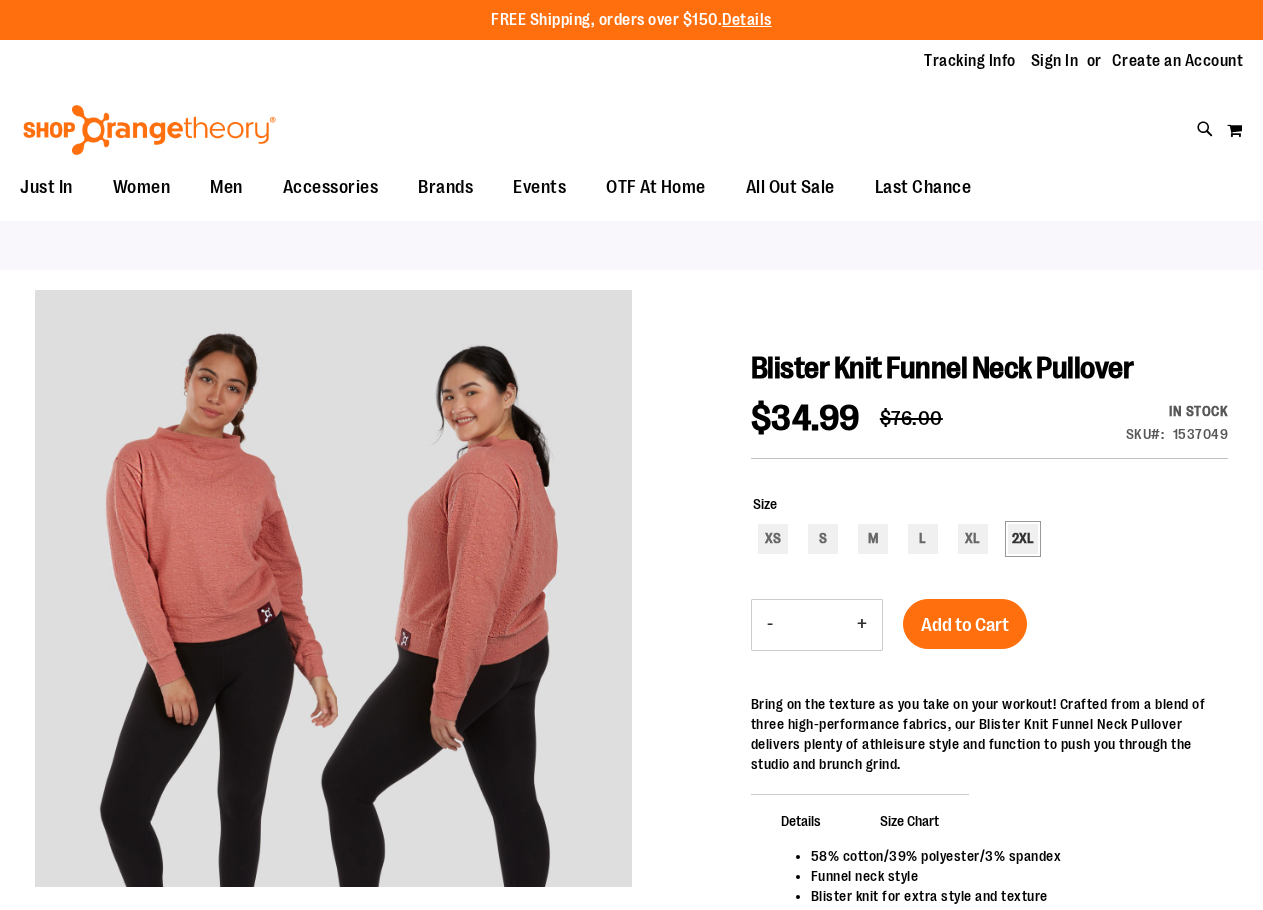 scroll, scrollTop: 0, scrollLeft: 0, axis: both 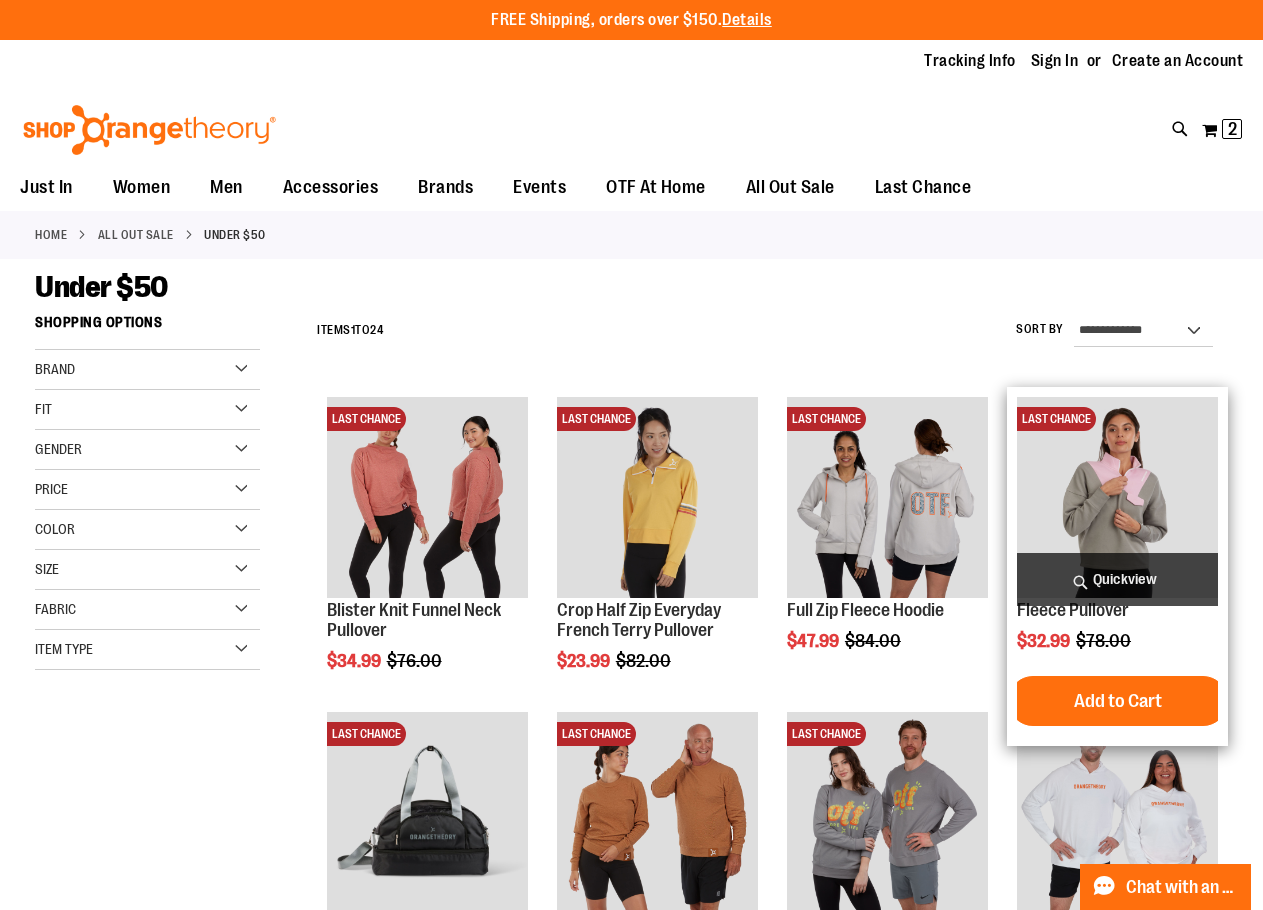 type on "**********" 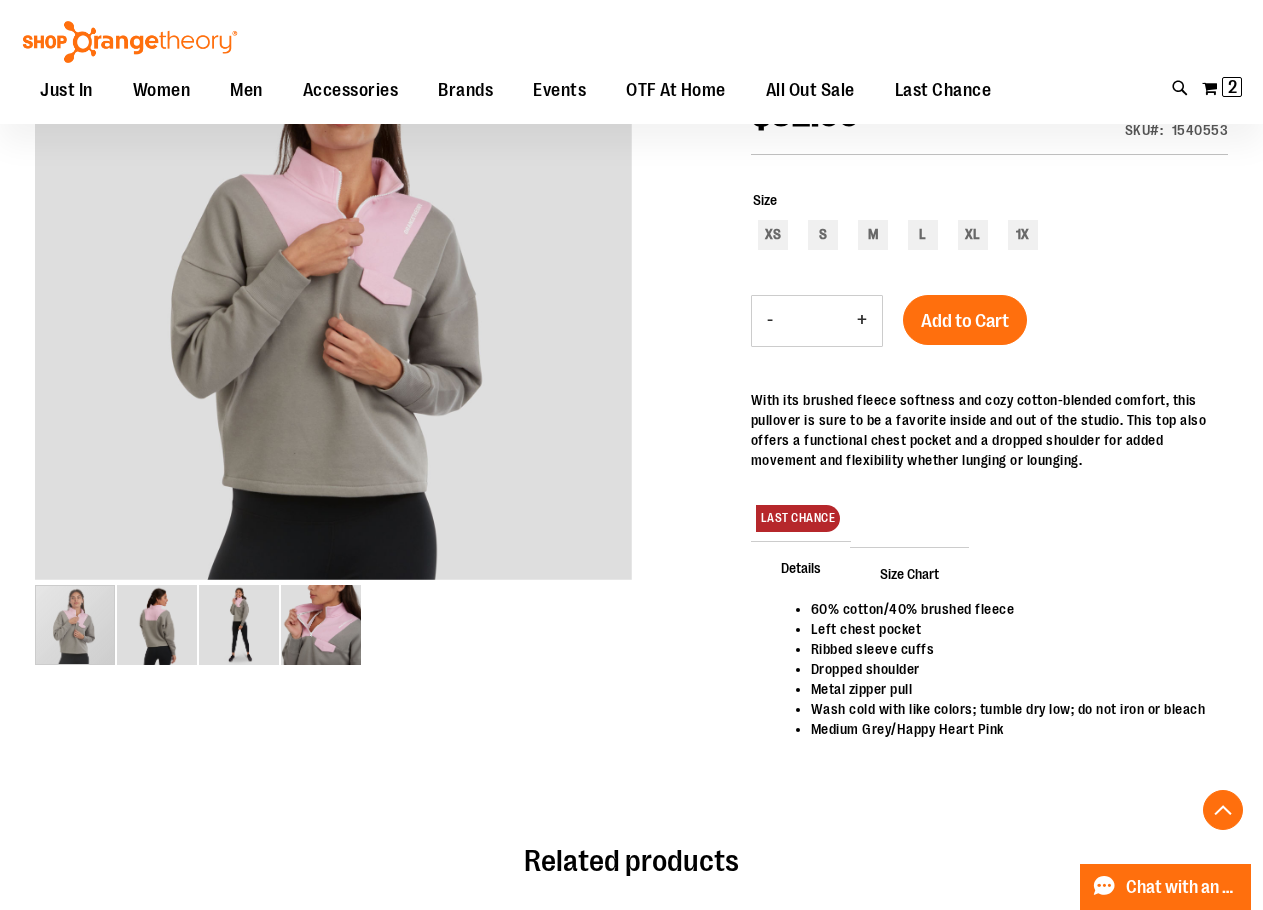 scroll, scrollTop: 301, scrollLeft: 0, axis: vertical 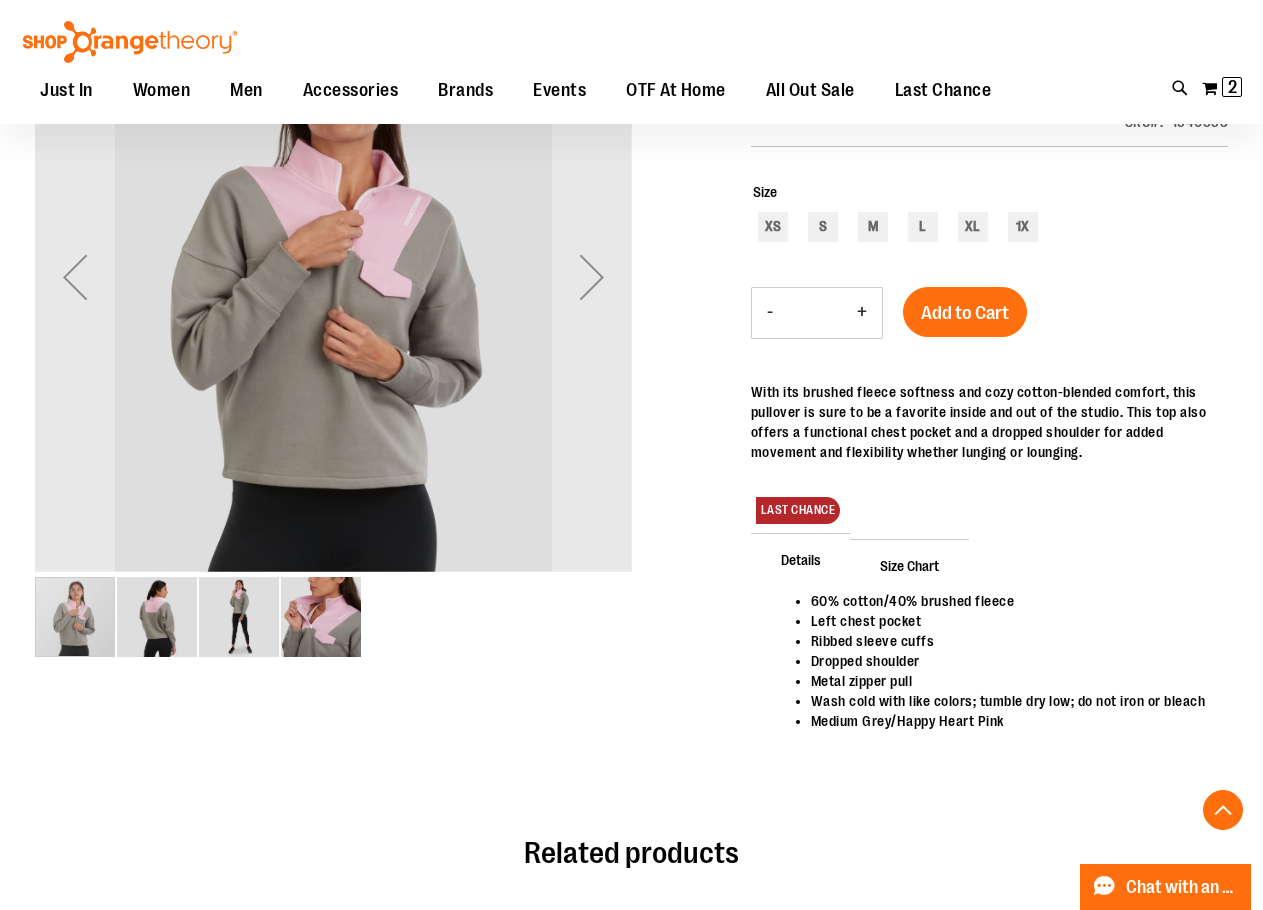 type on "**********" 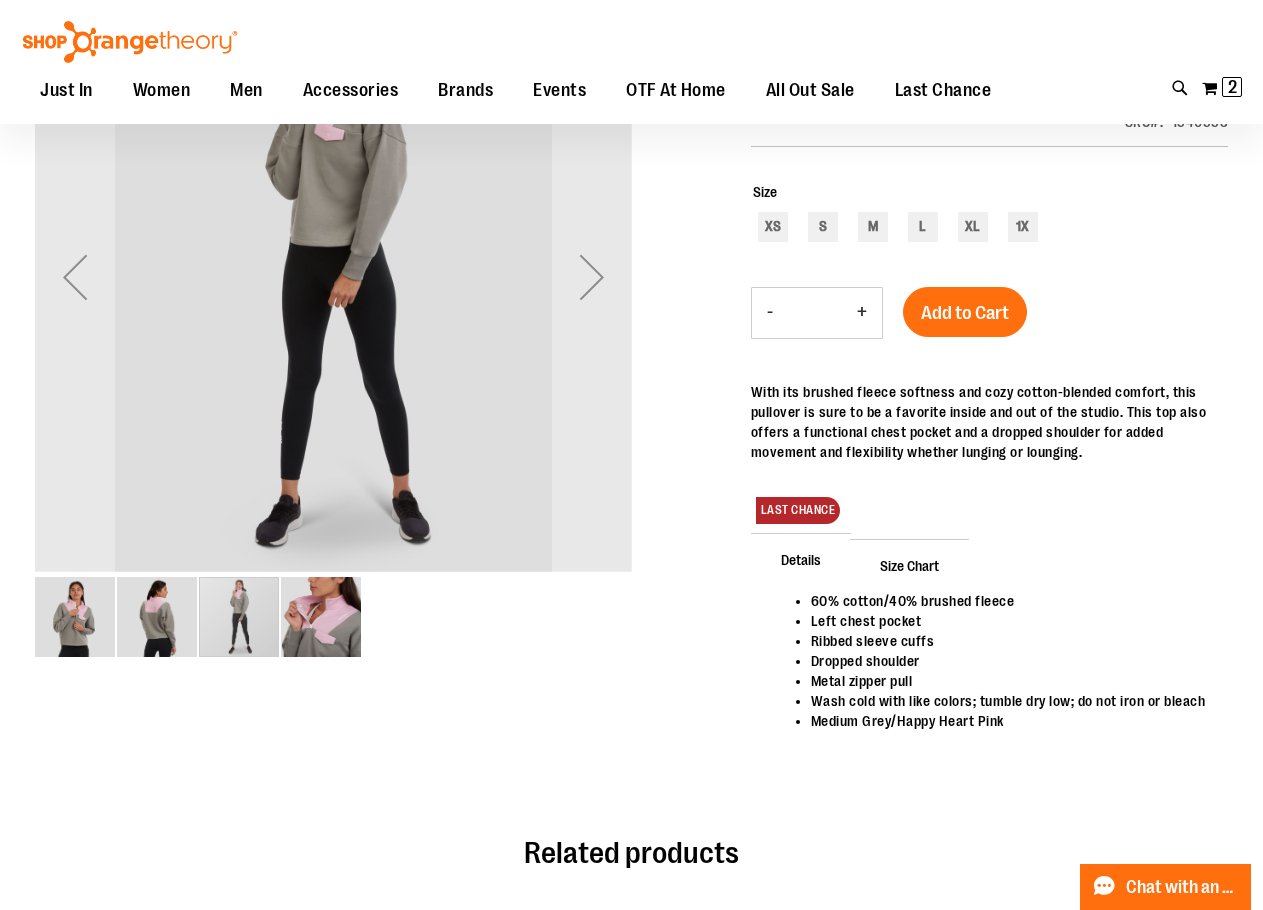 scroll, scrollTop: 201, scrollLeft: 0, axis: vertical 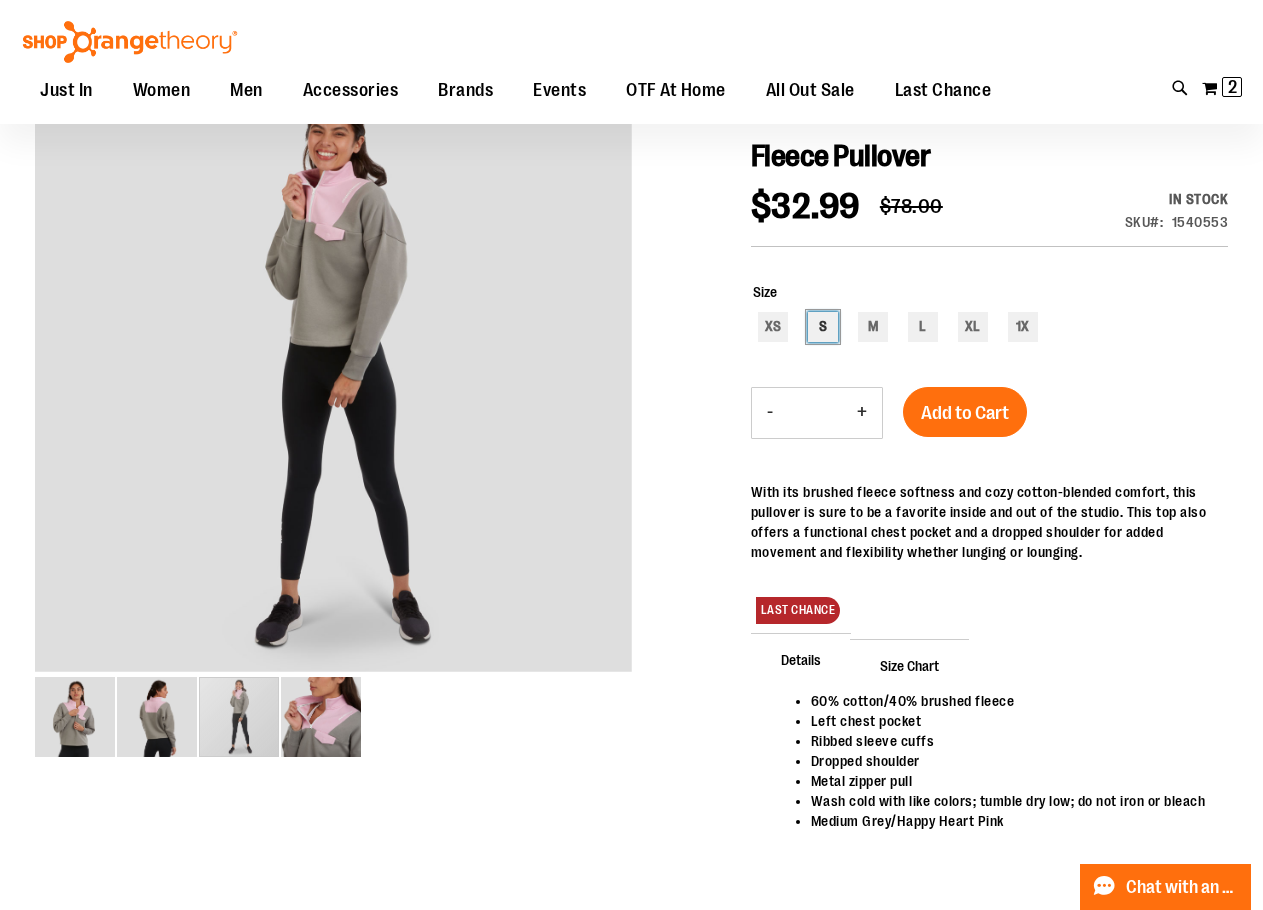 click on "S" at bounding box center (823, 327) 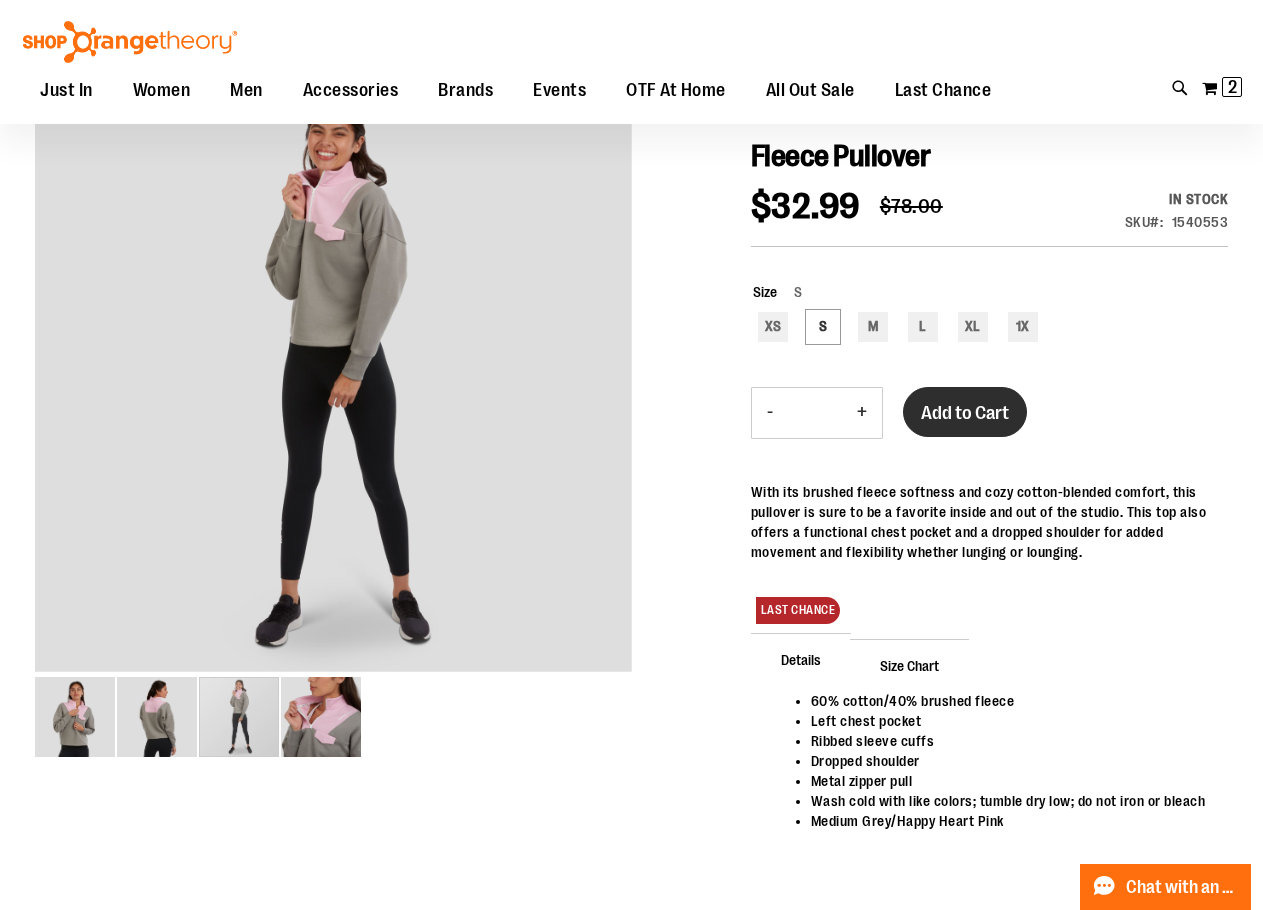 click on "Add to Cart" at bounding box center [965, 412] 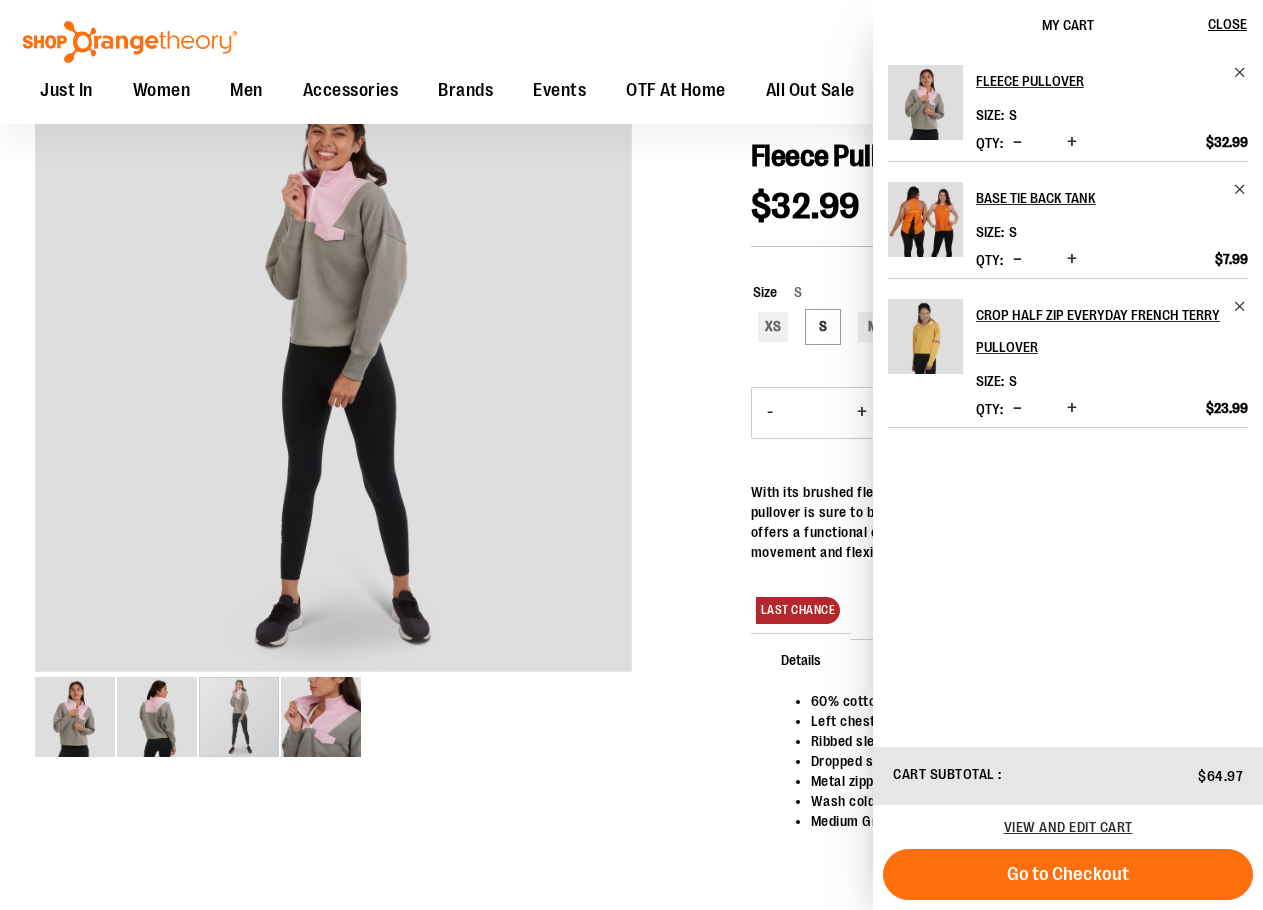 click at bounding box center [631, 495] 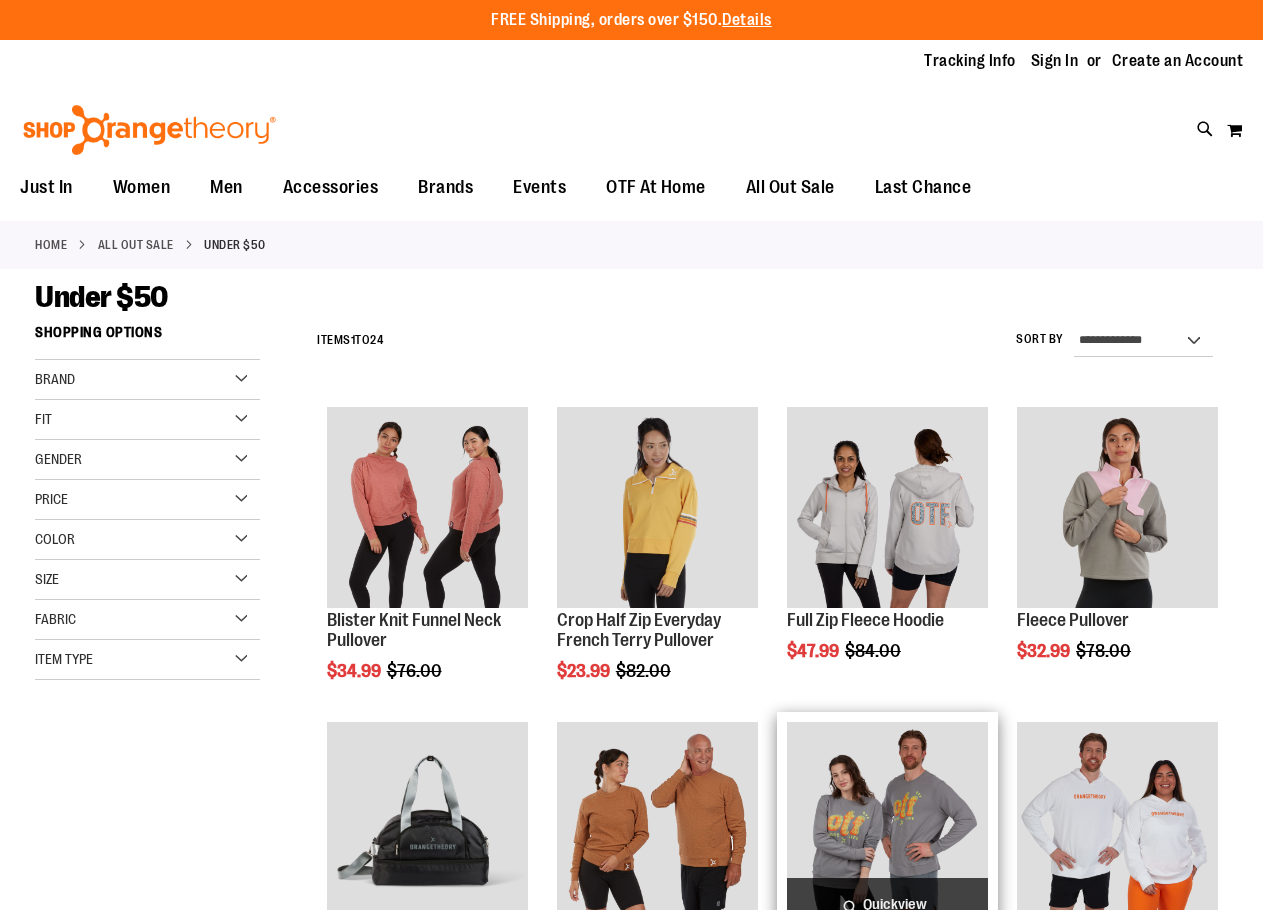 scroll, scrollTop: 0, scrollLeft: 0, axis: both 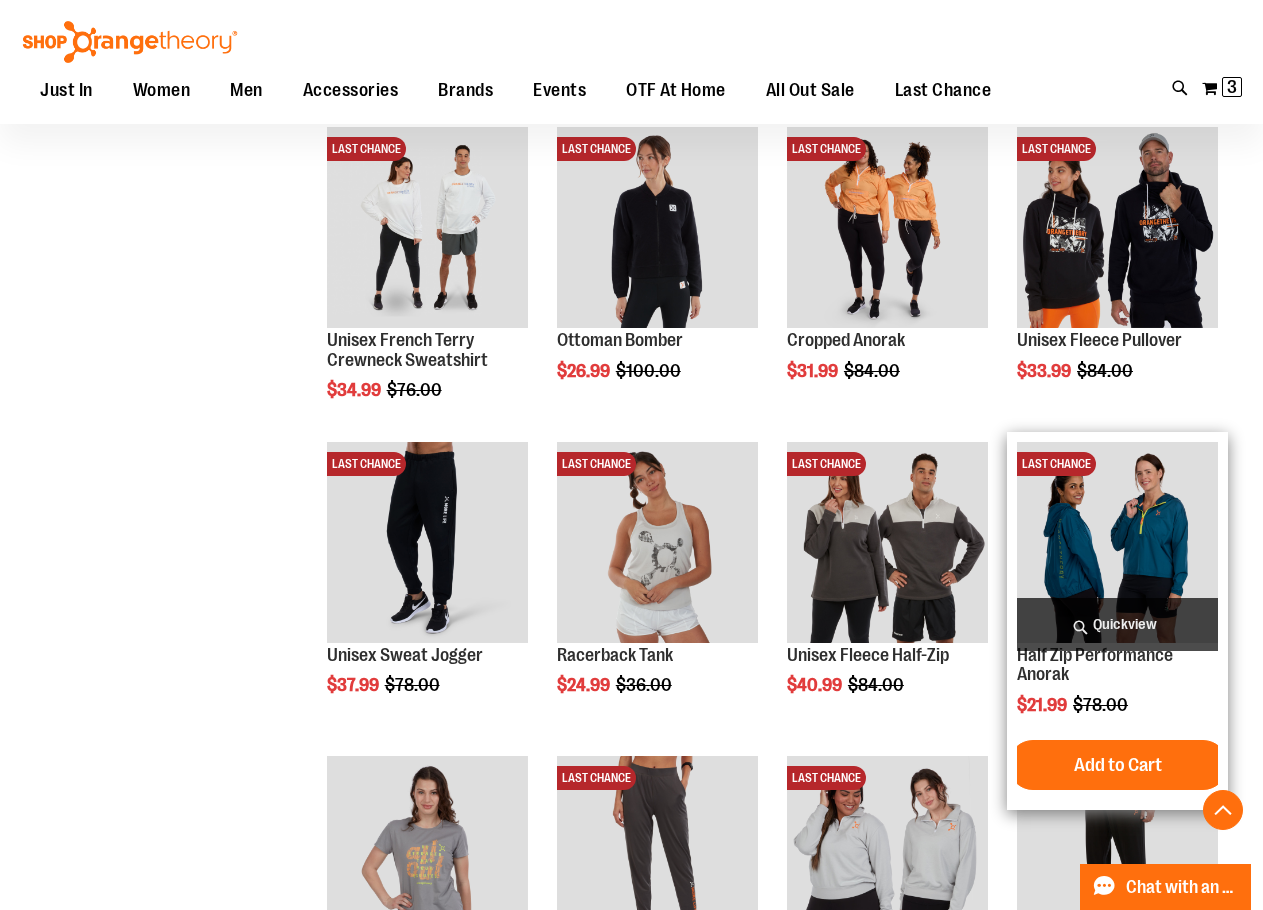 type on "**********" 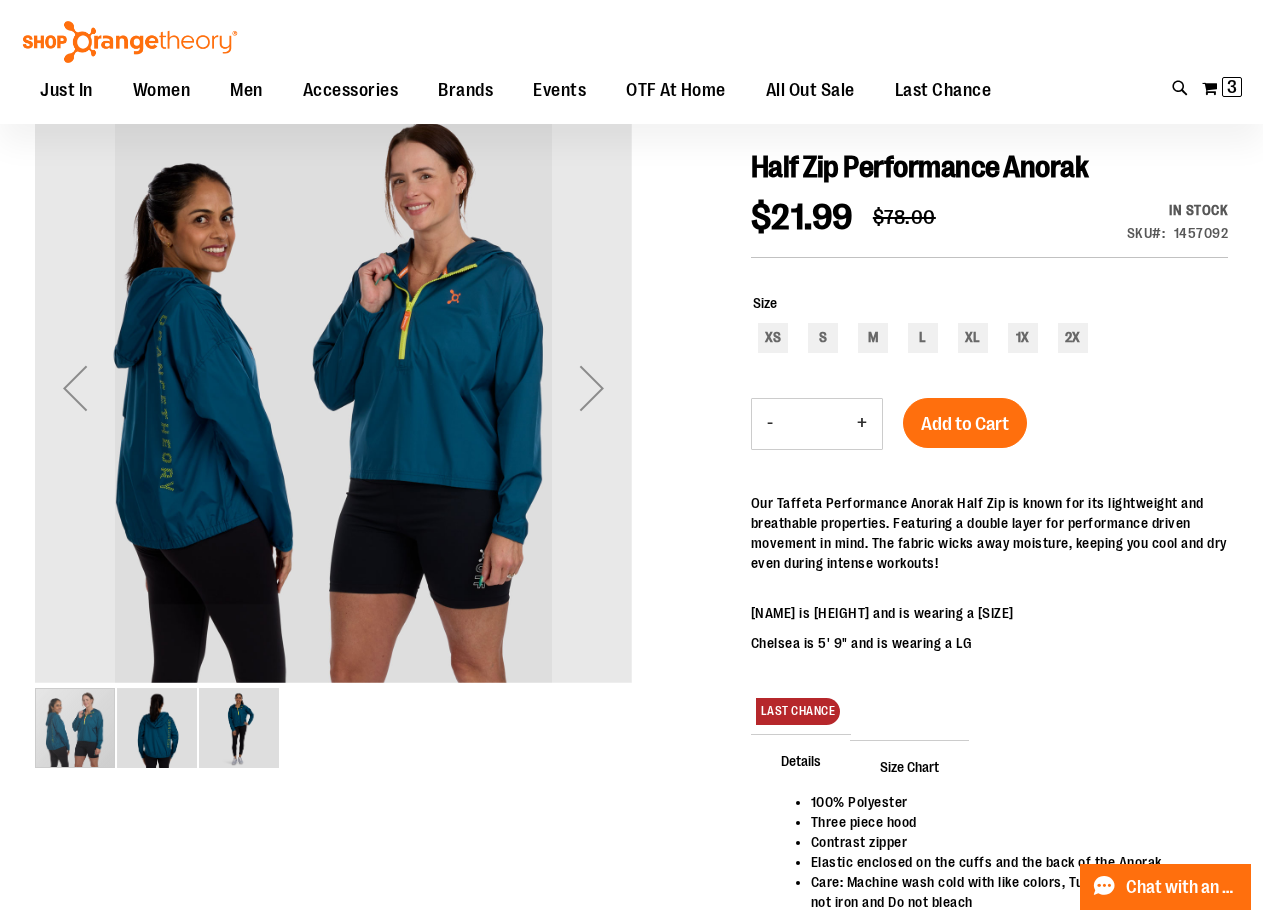 scroll, scrollTop: 199, scrollLeft: 0, axis: vertical 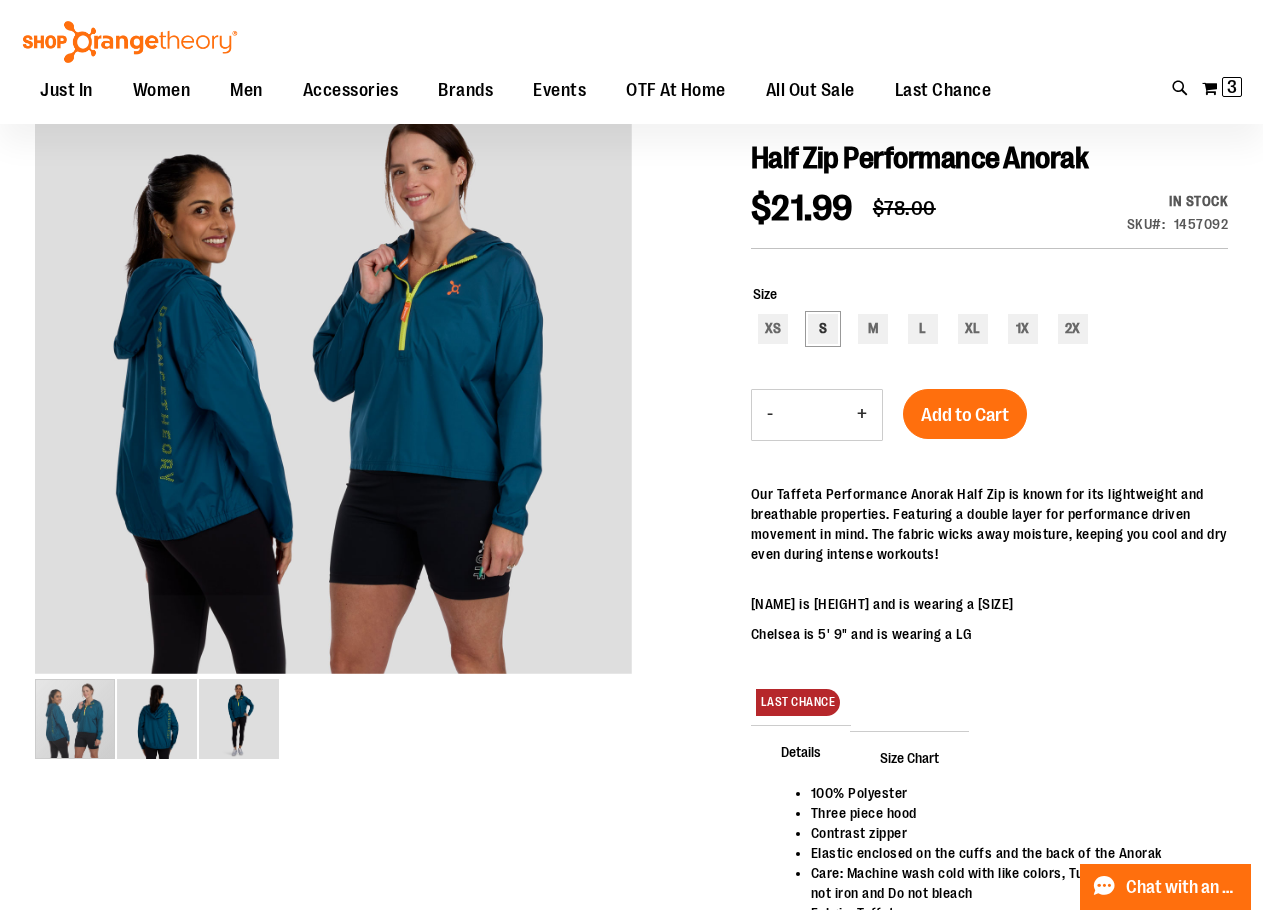 type on "**********" 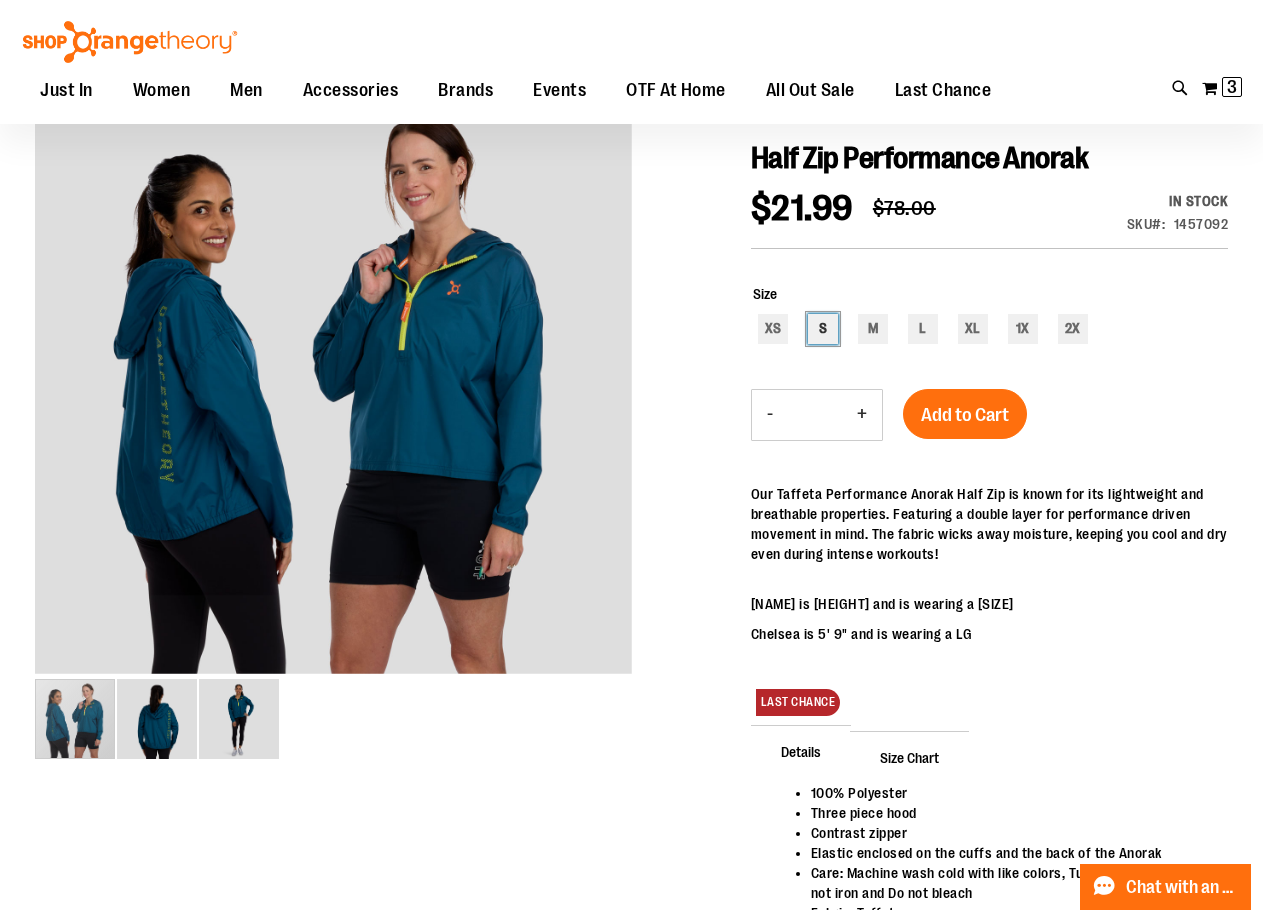 click on "S" at bounding box center [823, 329] 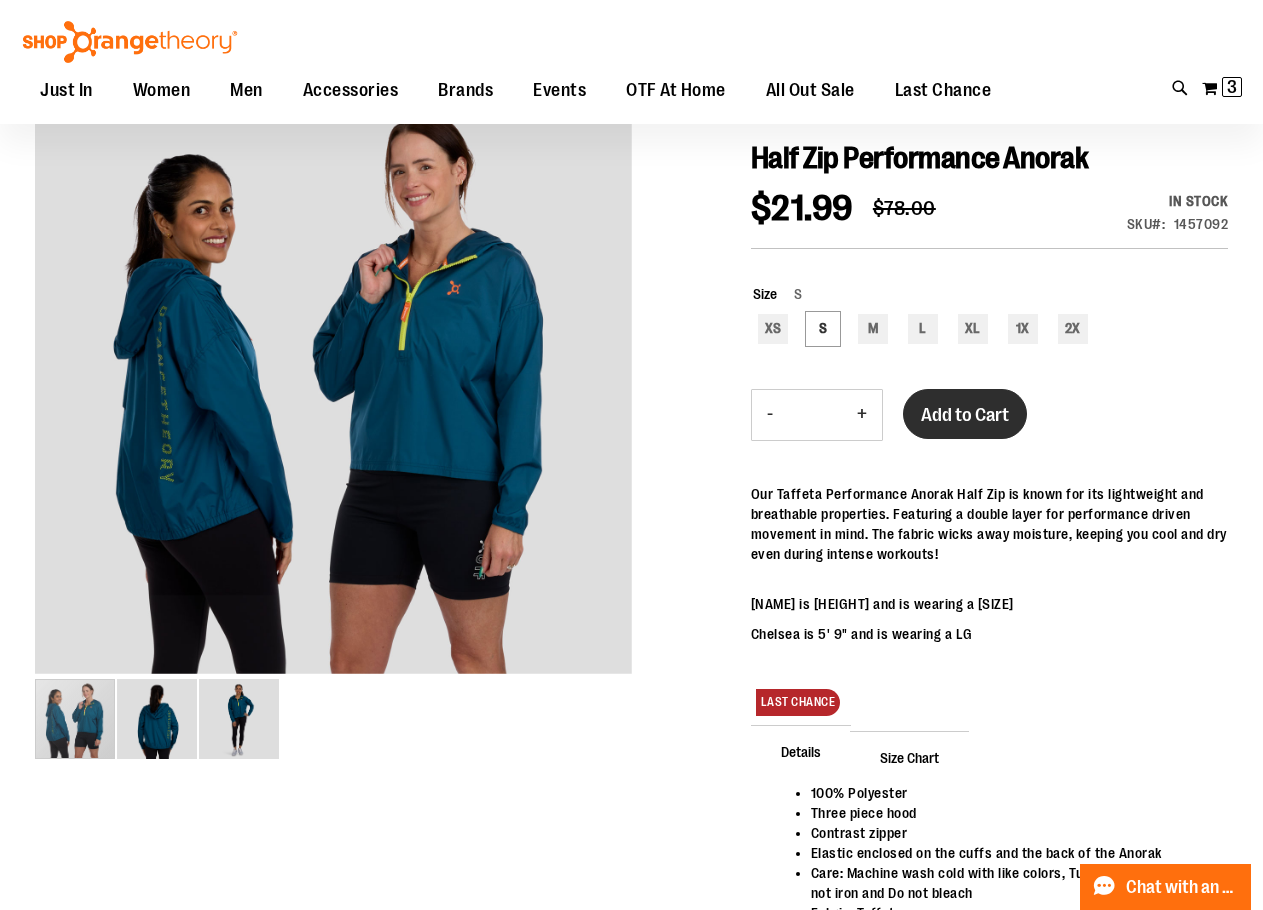 click on "Add to Cart" at bounding box center [965, 415] 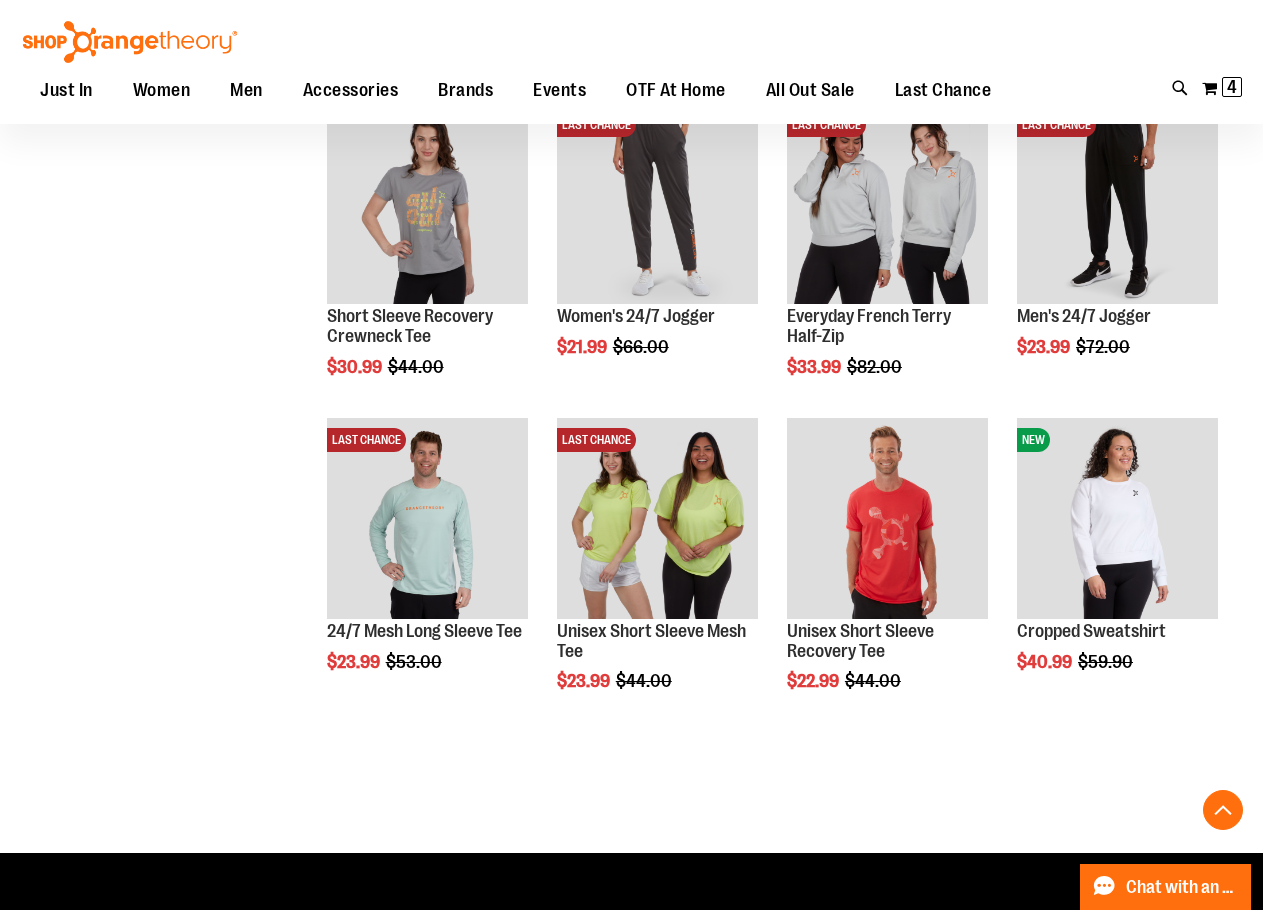 scroll, scrollTop: 378, scrollLeft: 0, axis: vertical 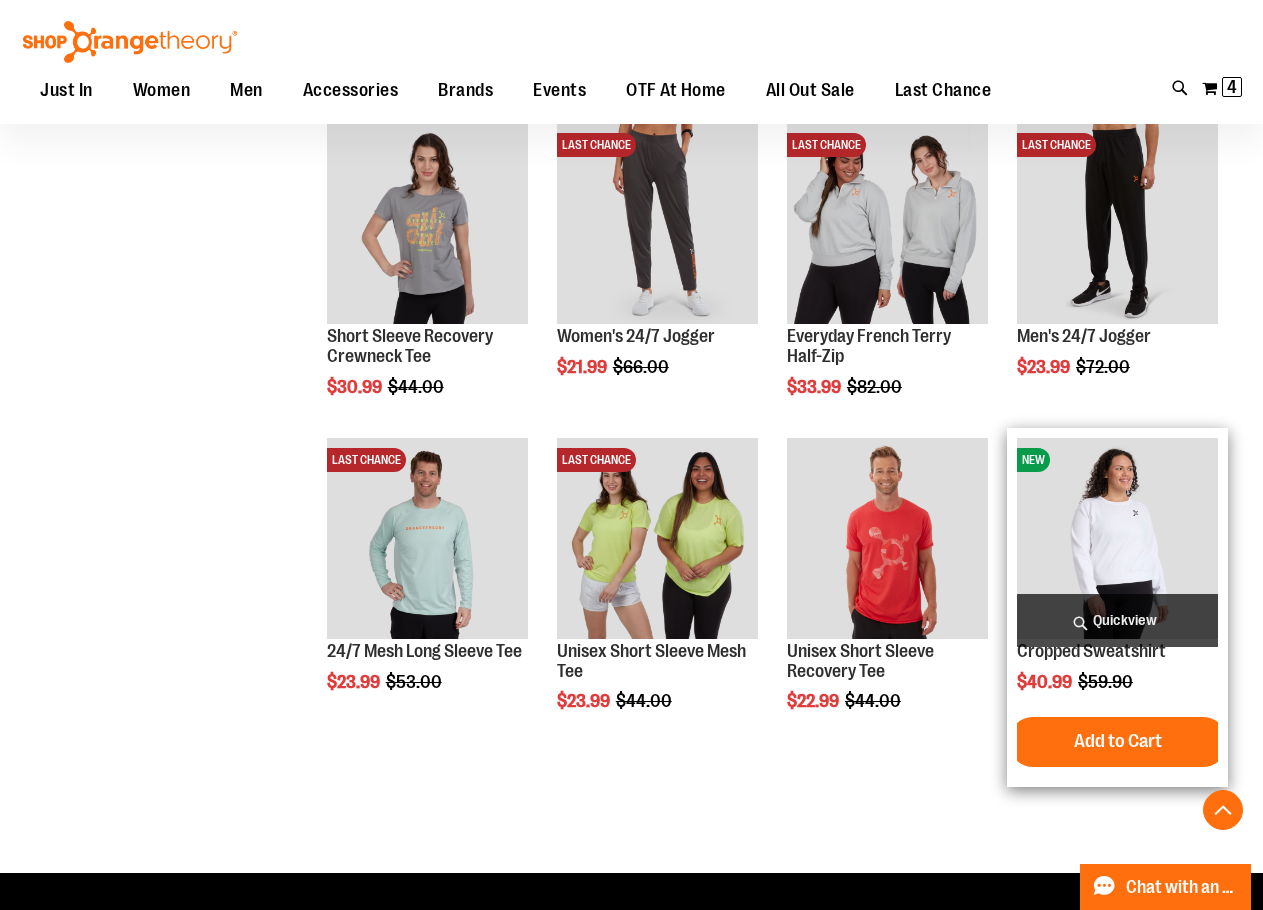 type on "**********" 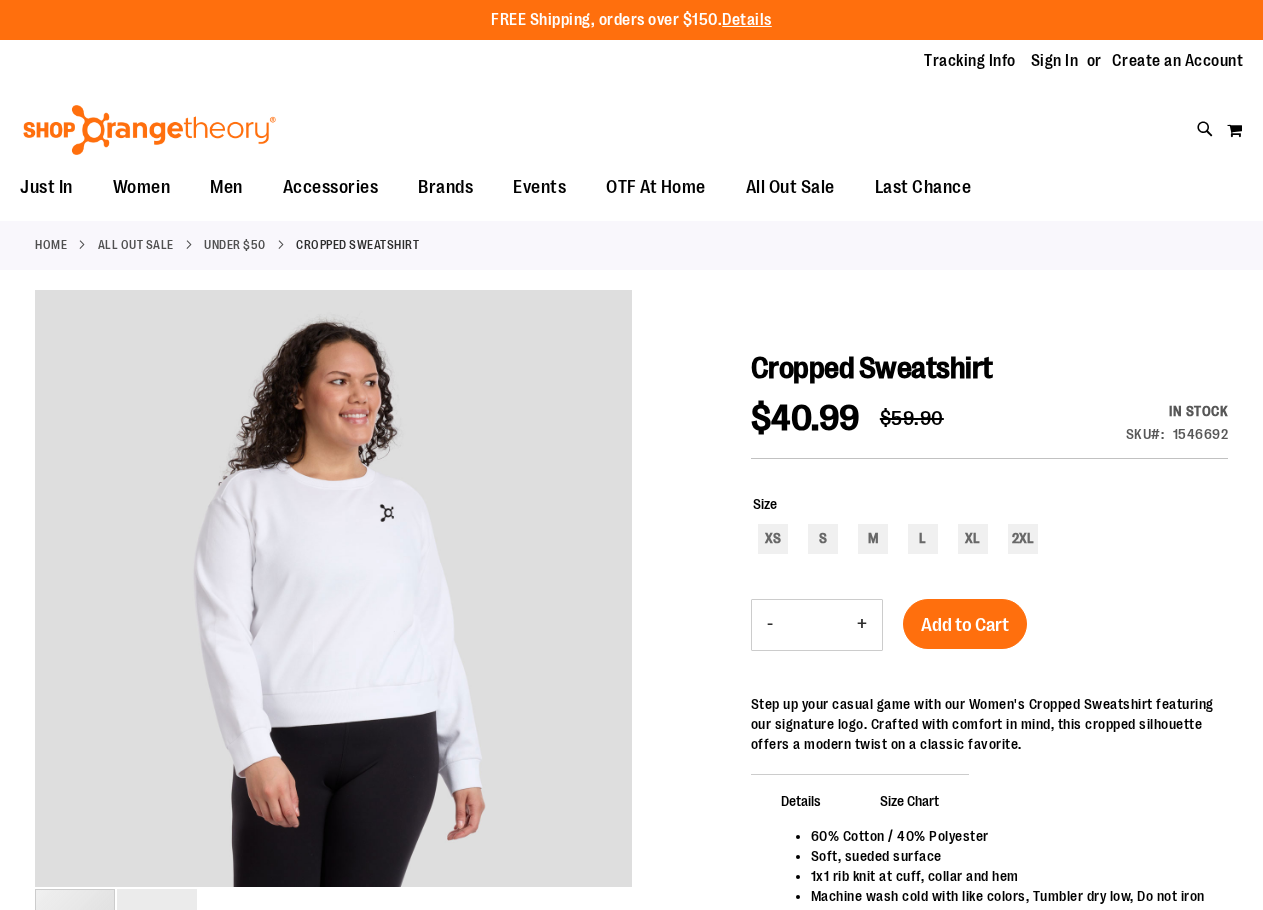 scroll, scrollTop: 0, scrollLeft: 0, axis: both 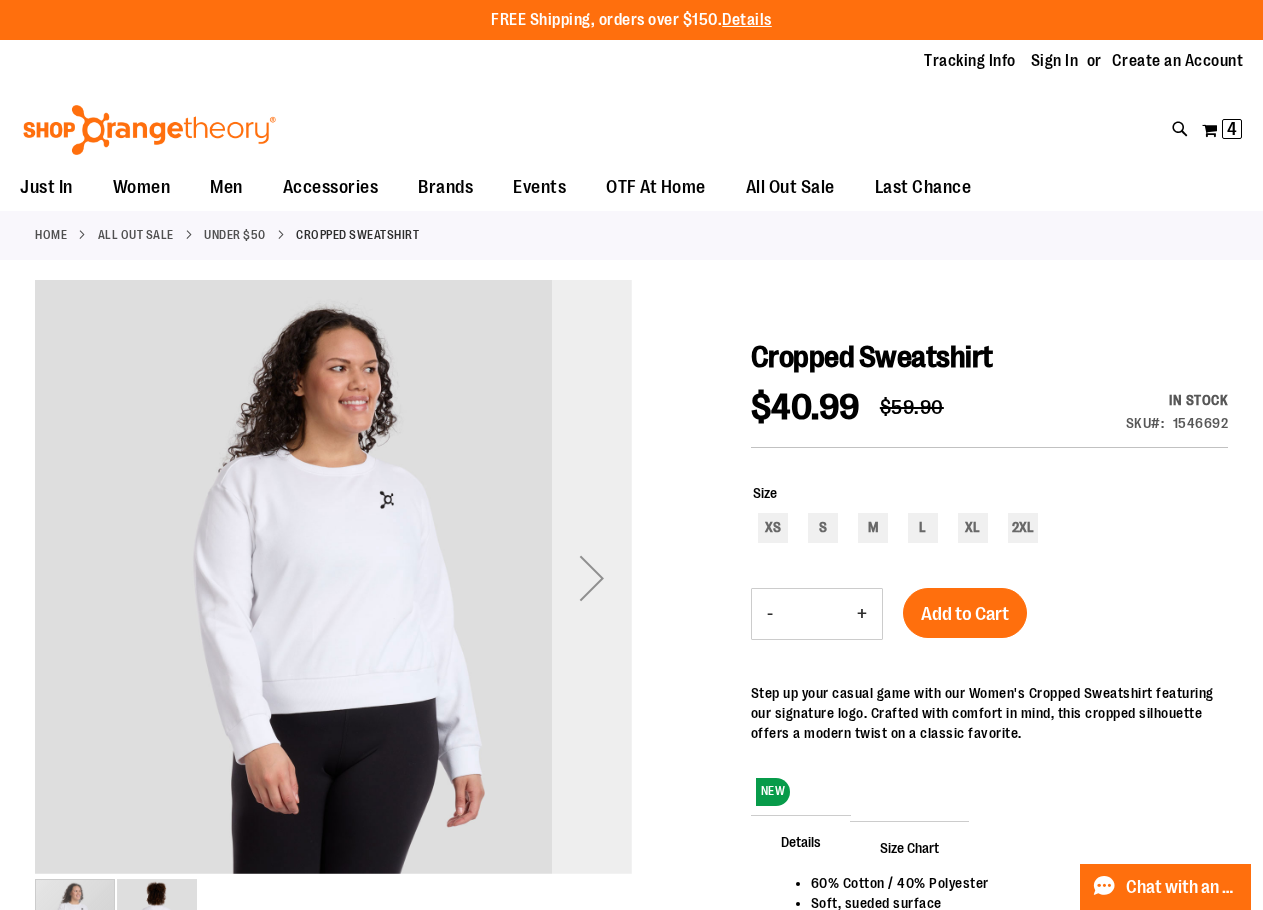 type on "**********" 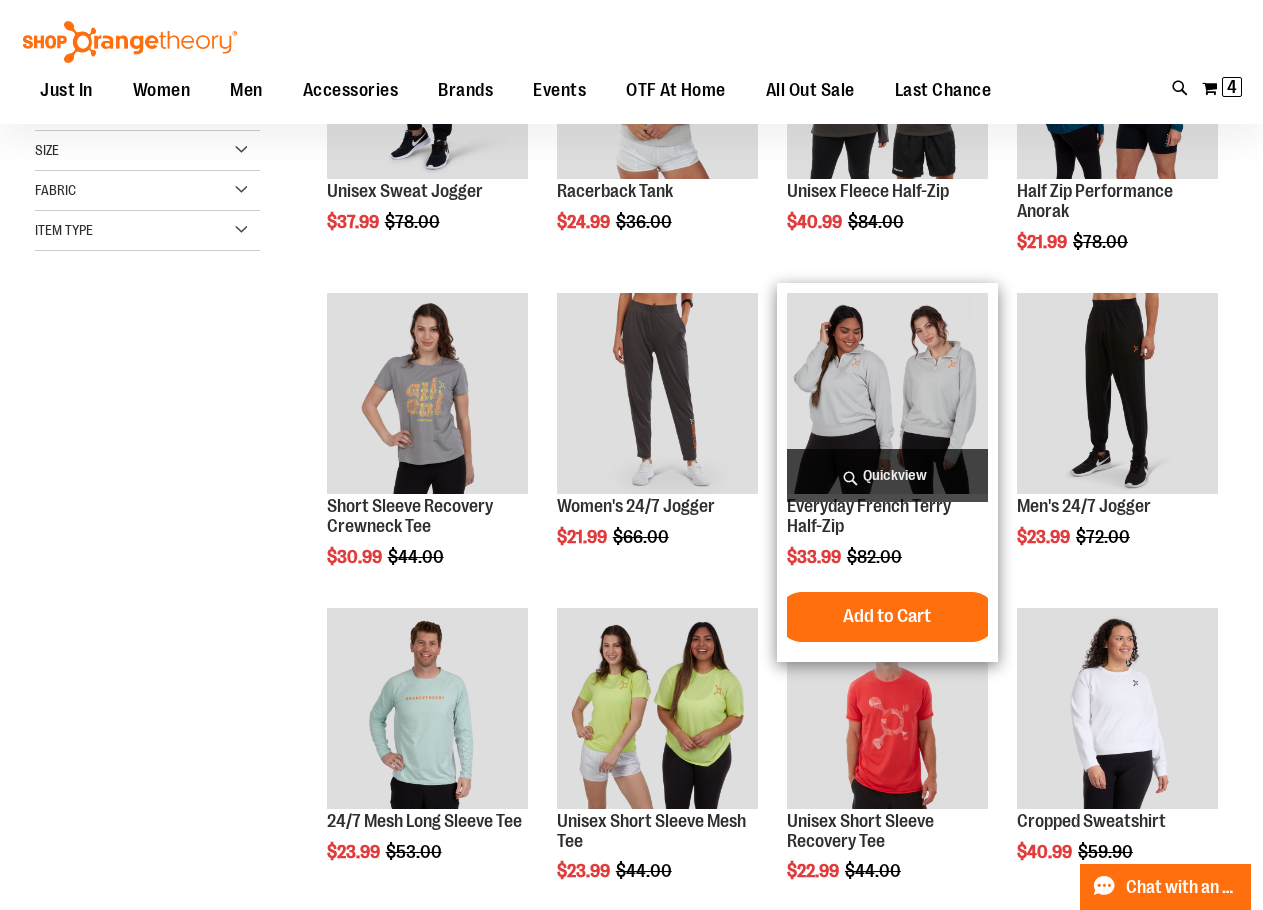 scroll, scrollTop: 179, scrollLeft: 0, axis: vertical 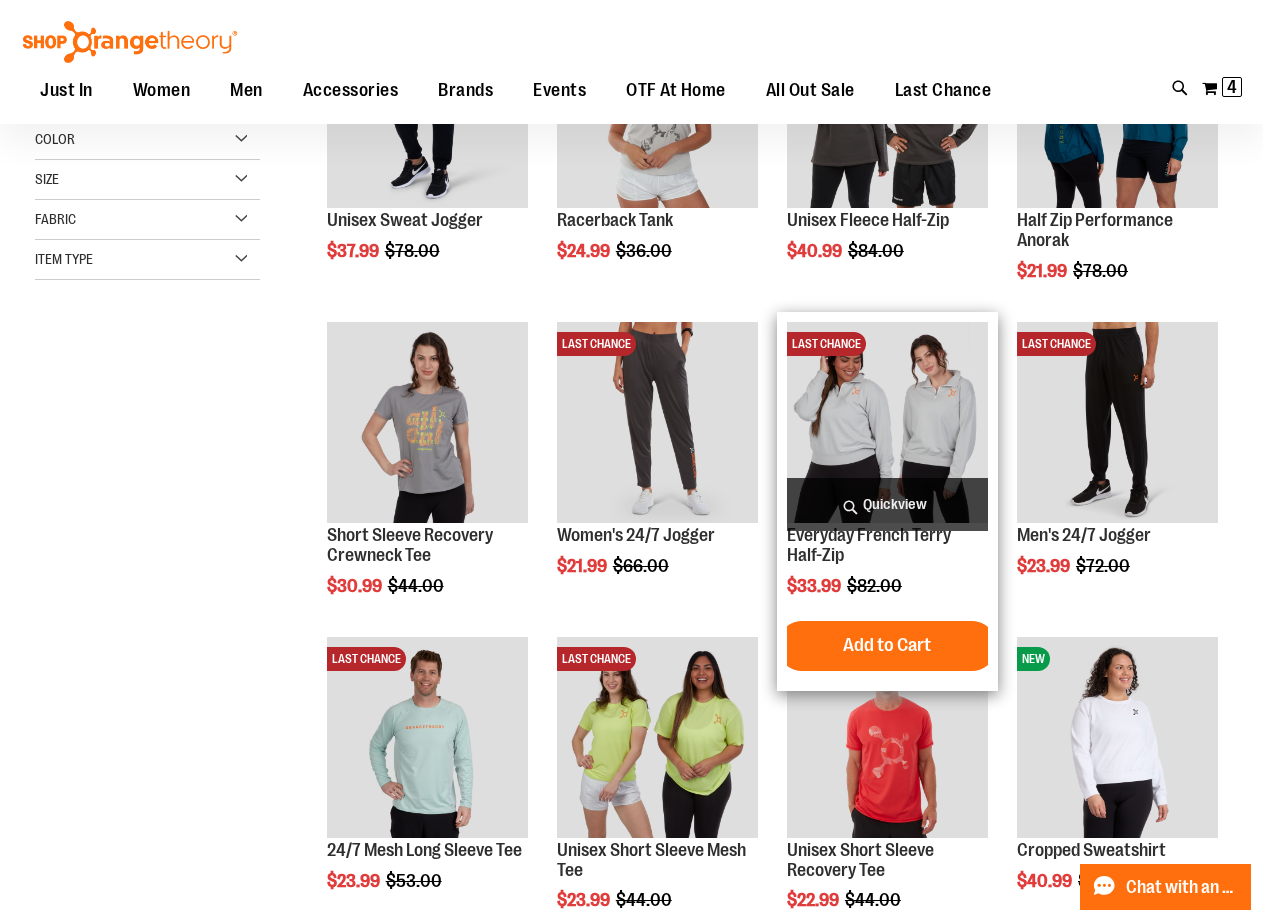 type on "**********" 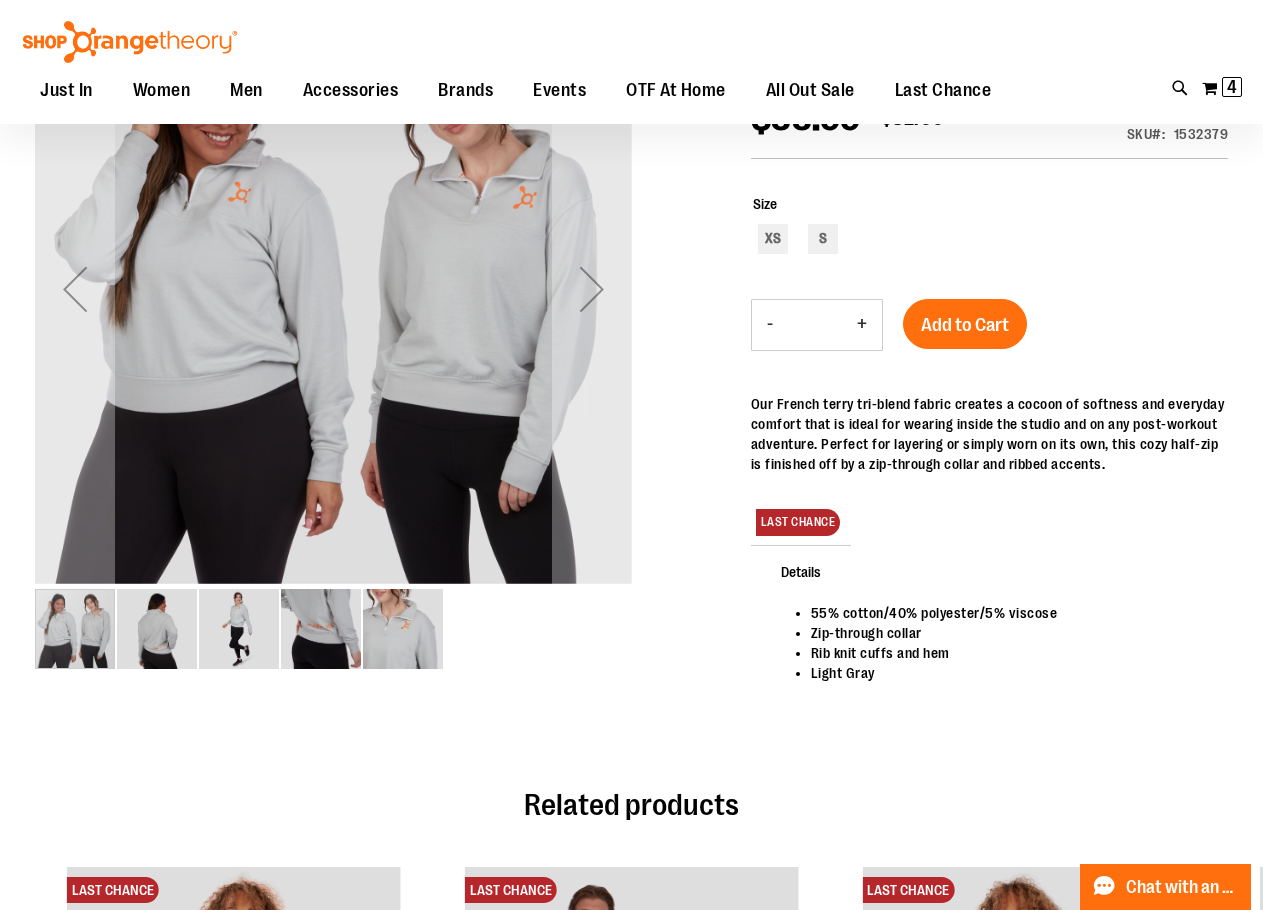 scroll, scrollTop: 299, scrollLeft: 0, axis: vertical 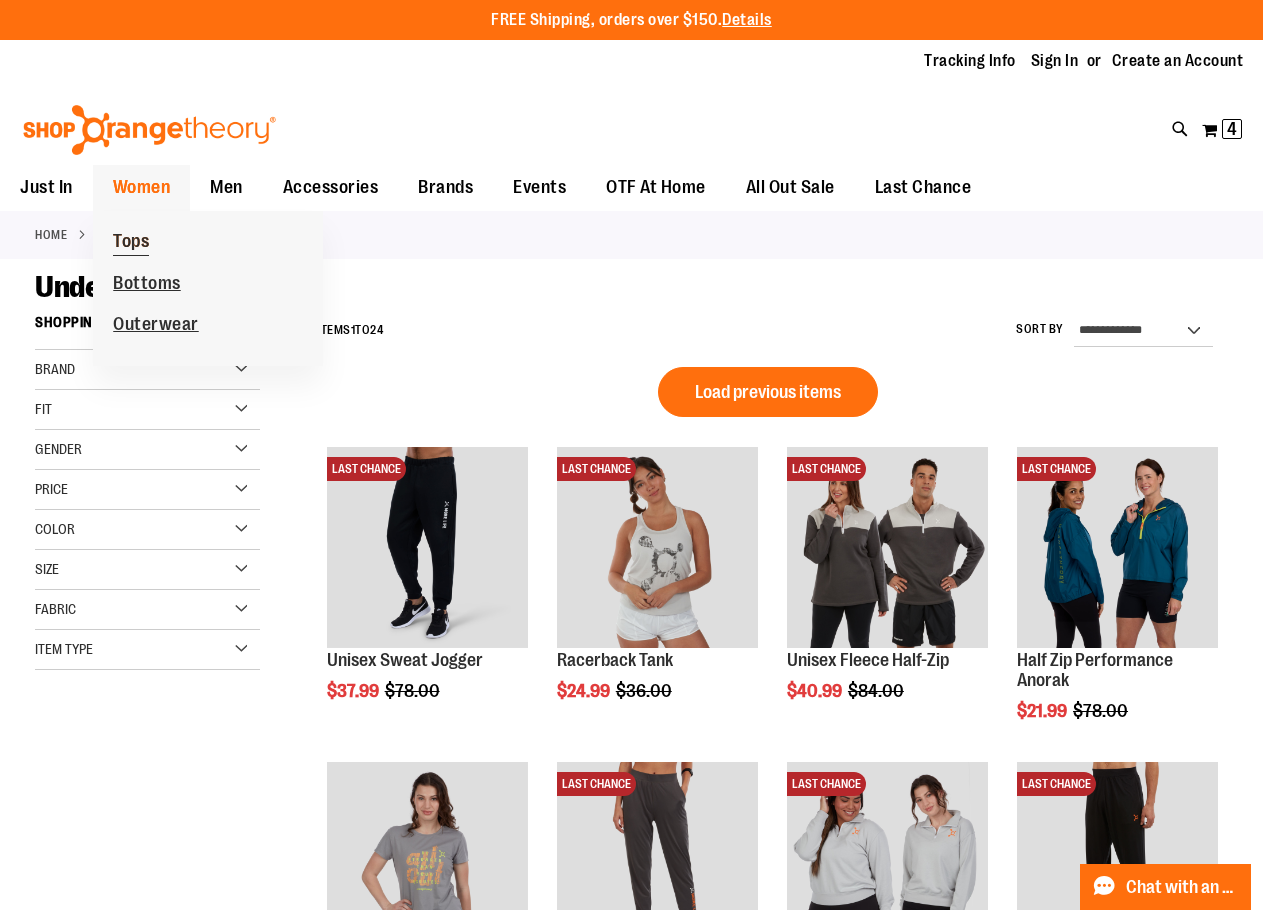 type on "**********" 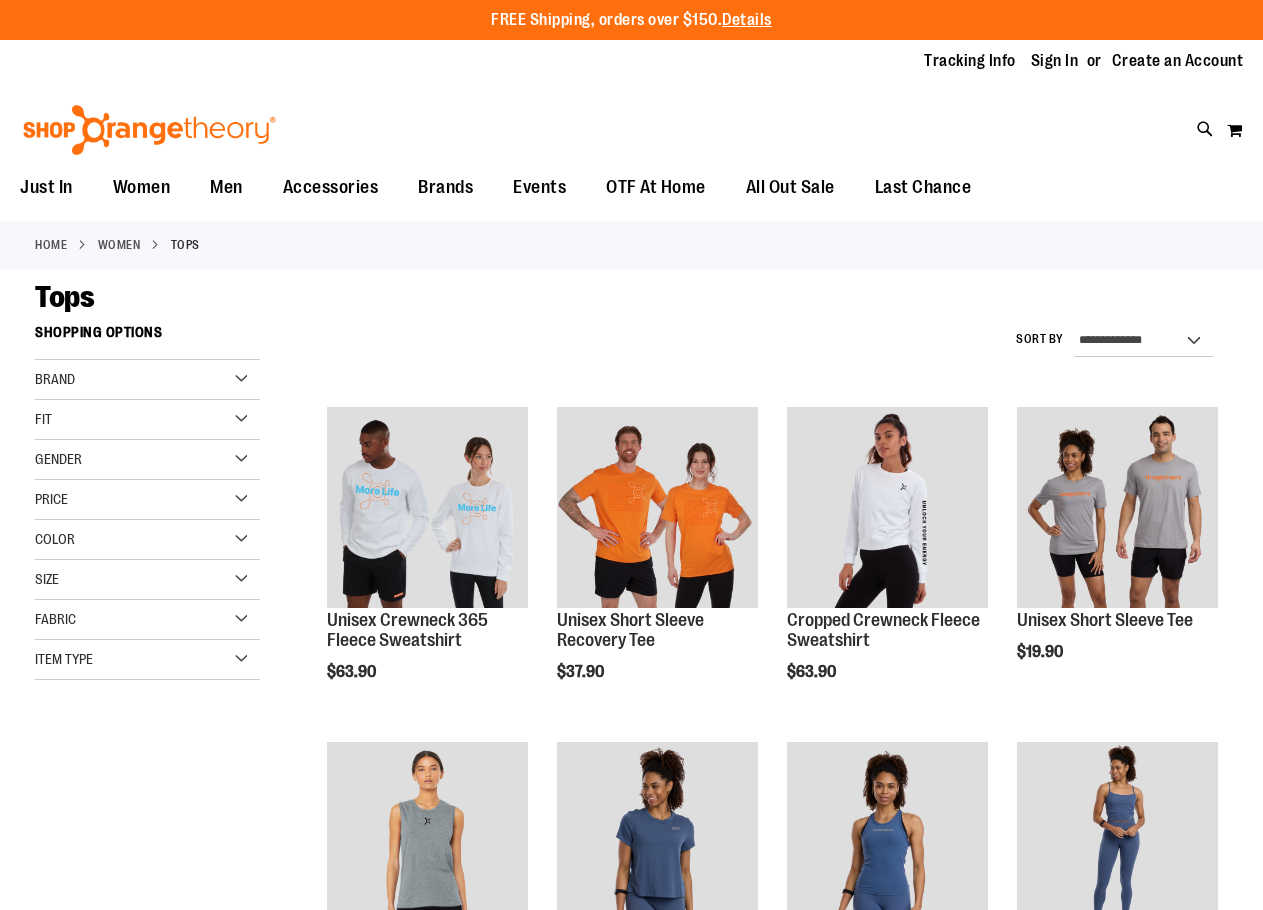 scroll, scrollTop: 0, scrollLeft: 0, axis: both 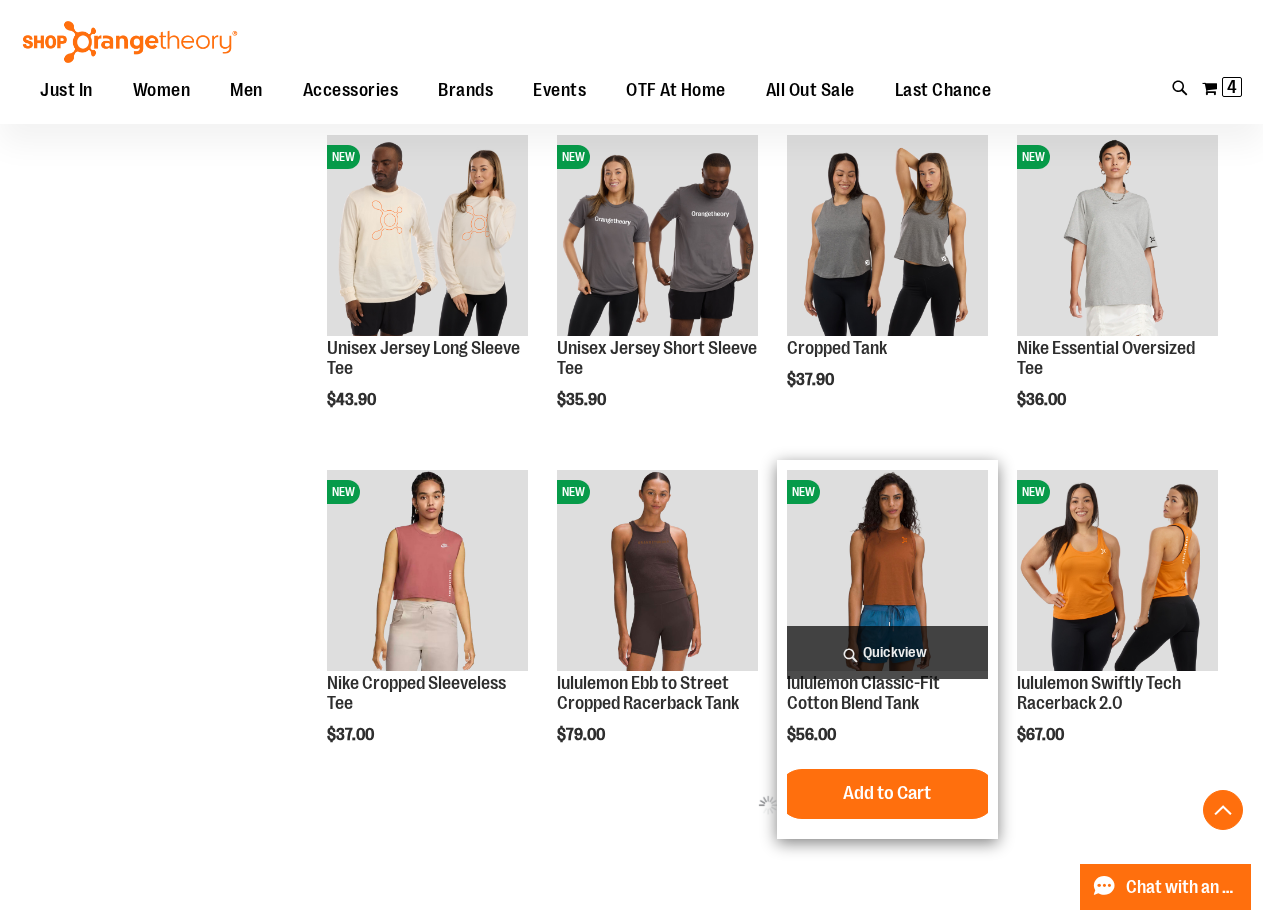 type on "**********" 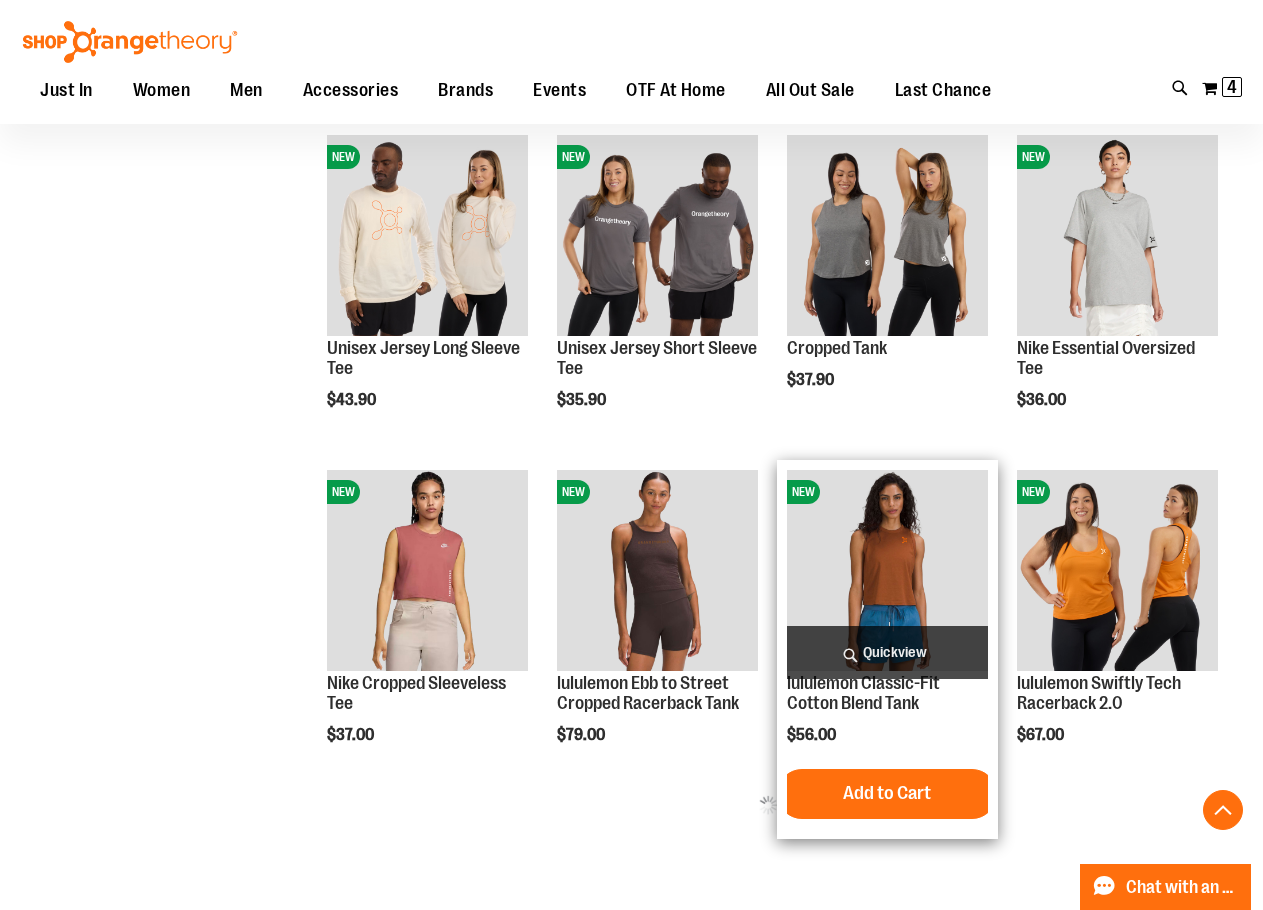 click at bounding box center [887, 570] 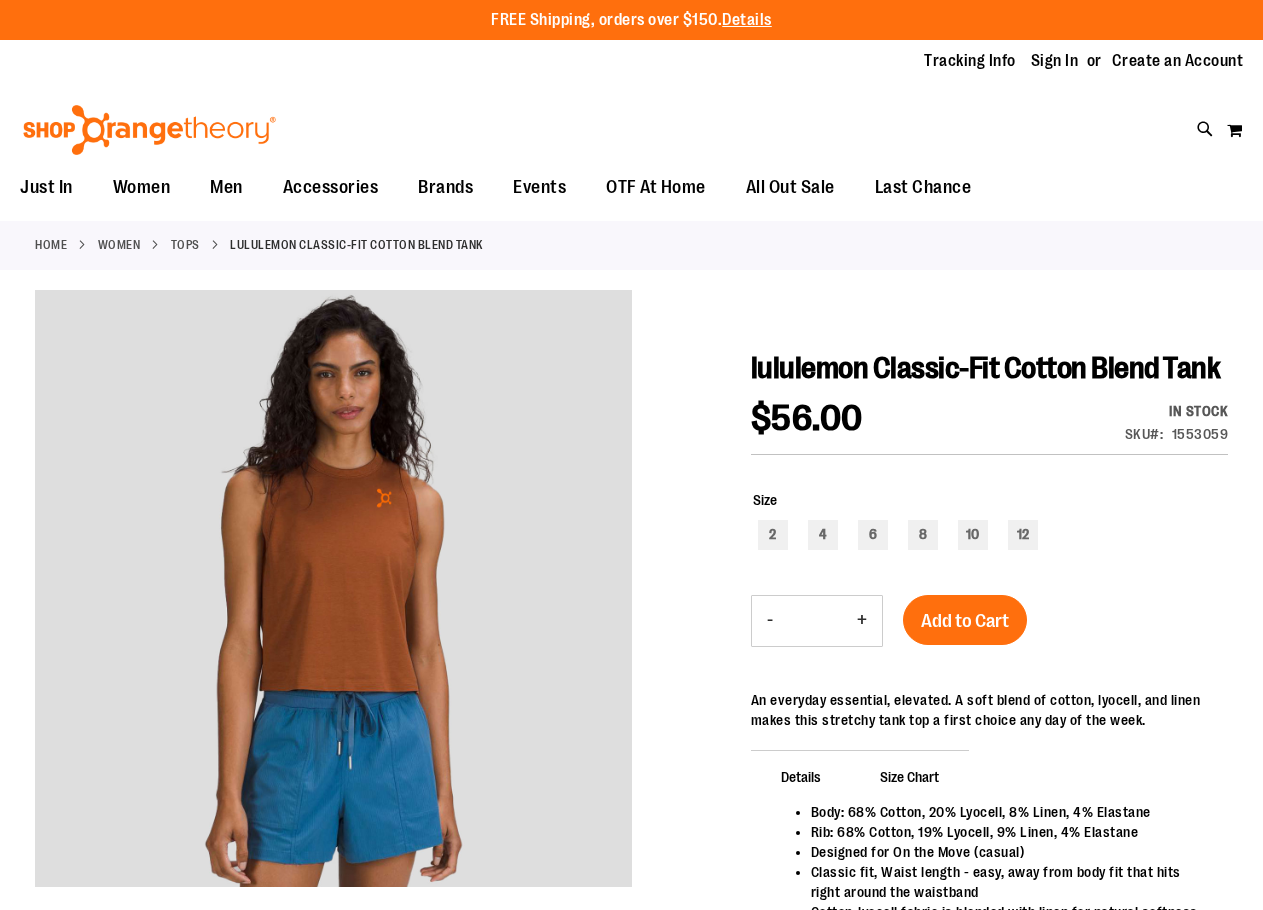 scroll, scrollTop: 0, scrollLeft: 0, axis: both 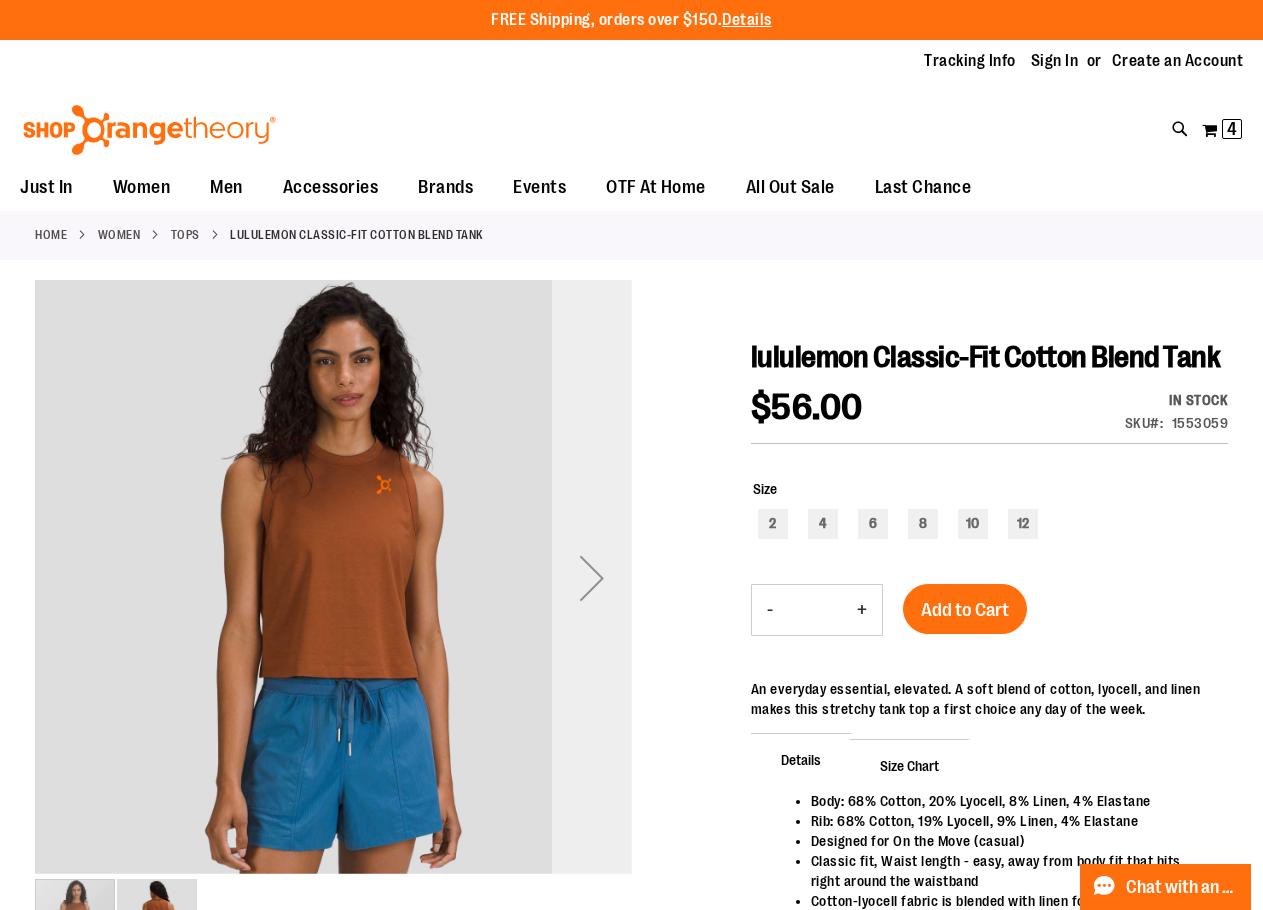 type on "**********" 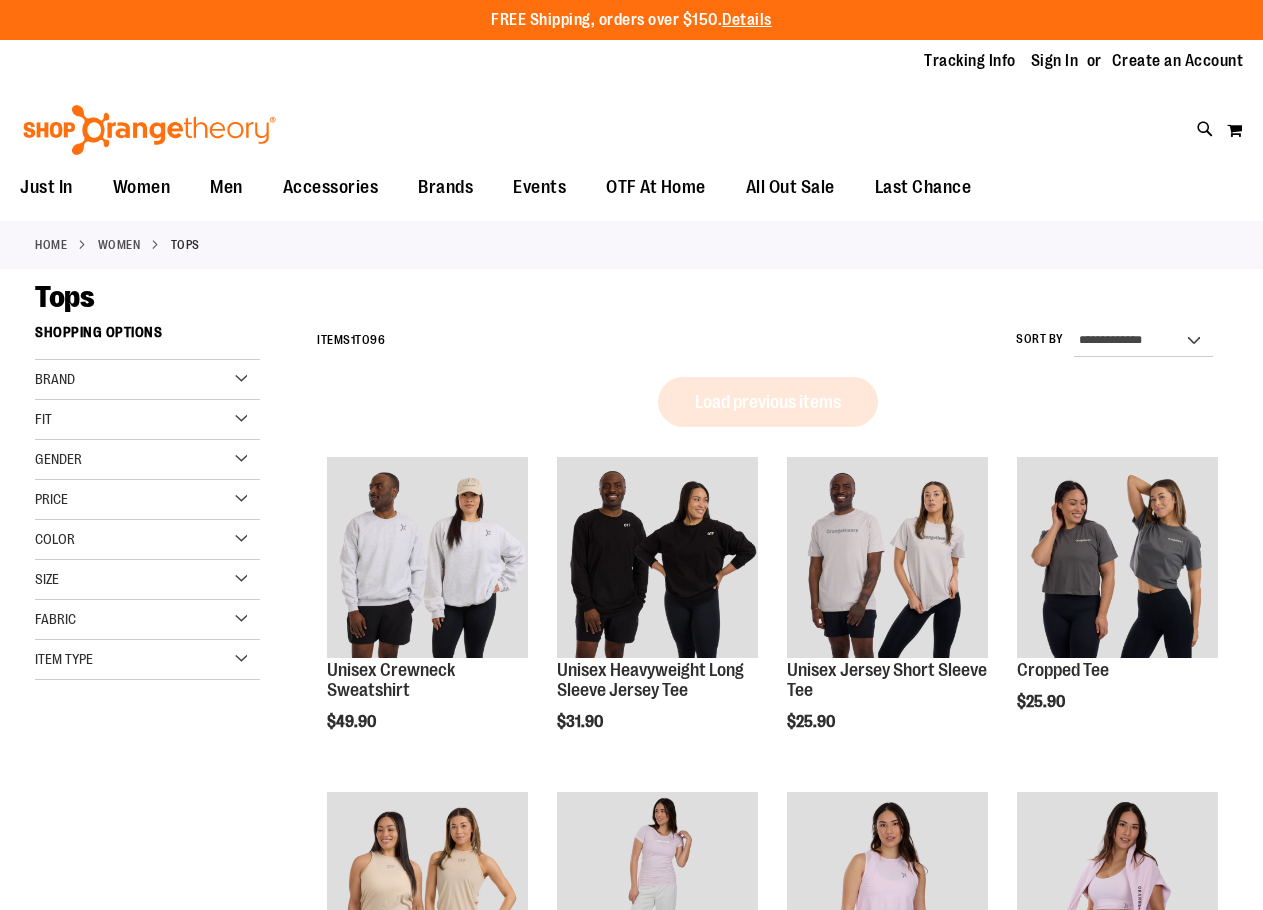 scroll, scrollTop: 0, scrollLeft: 0, axis: both 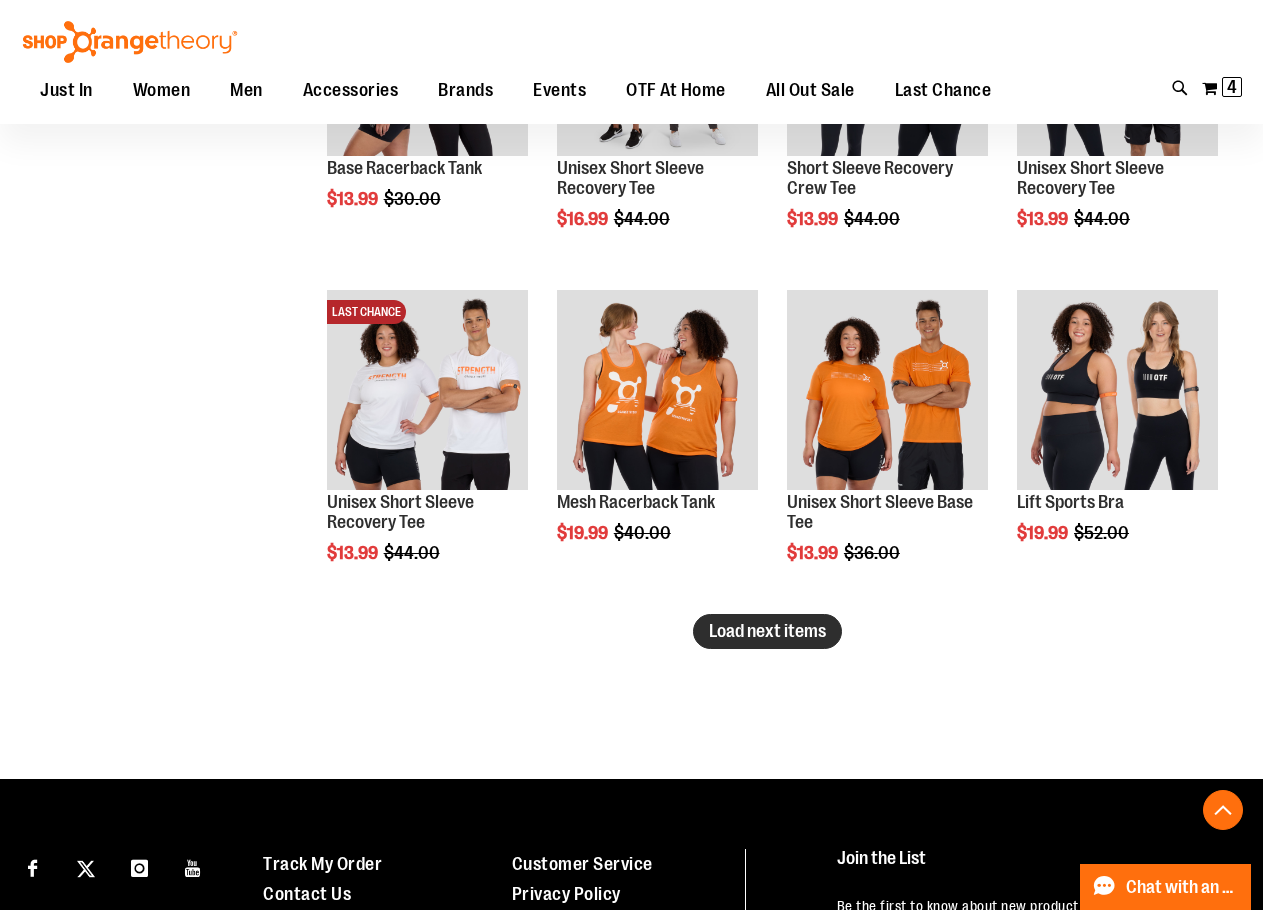 type on "**********" 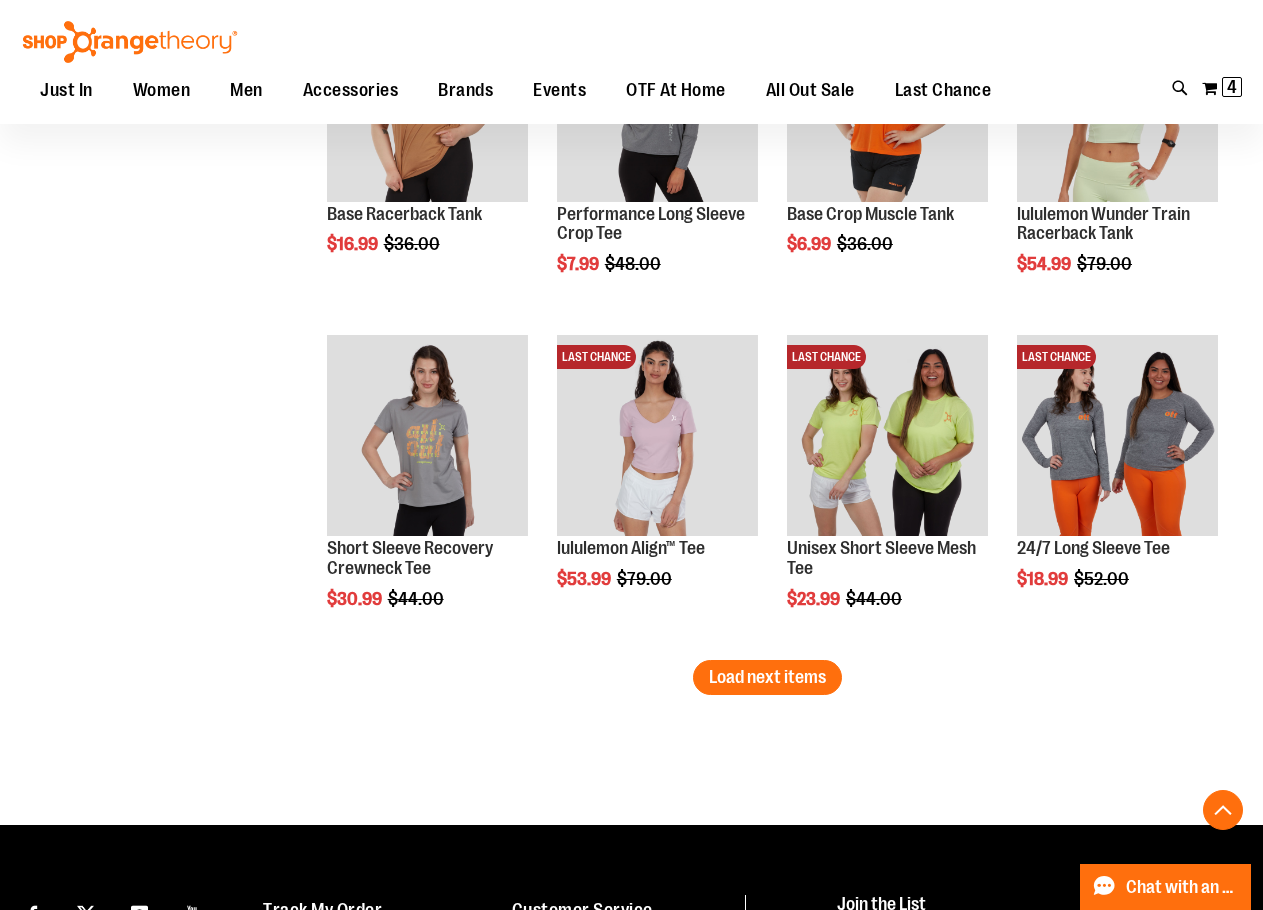 scroll, scrollTop: 3833, scrollLeft: 0, axis: vertical 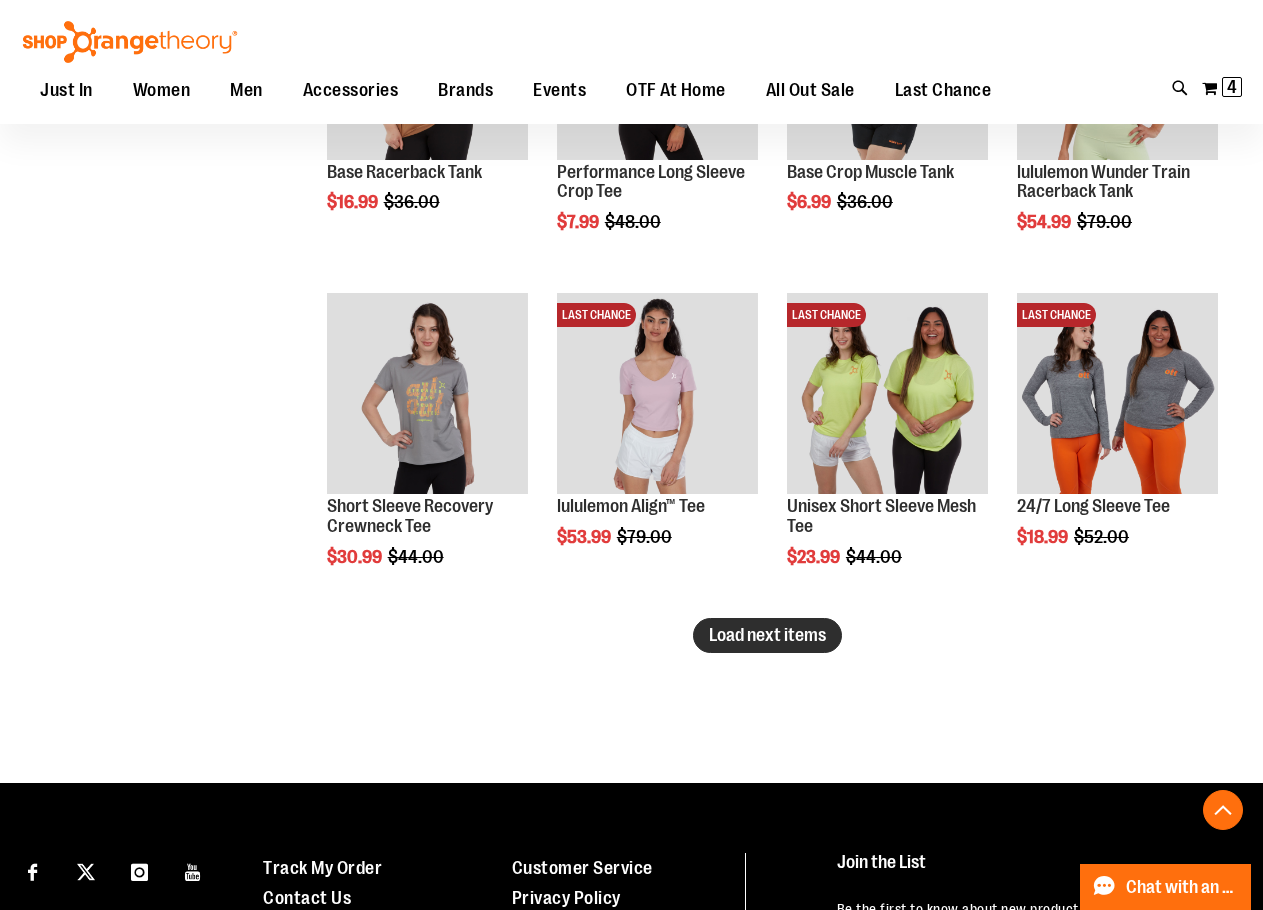 click on "Load next items" at bounding box center [767, 635] 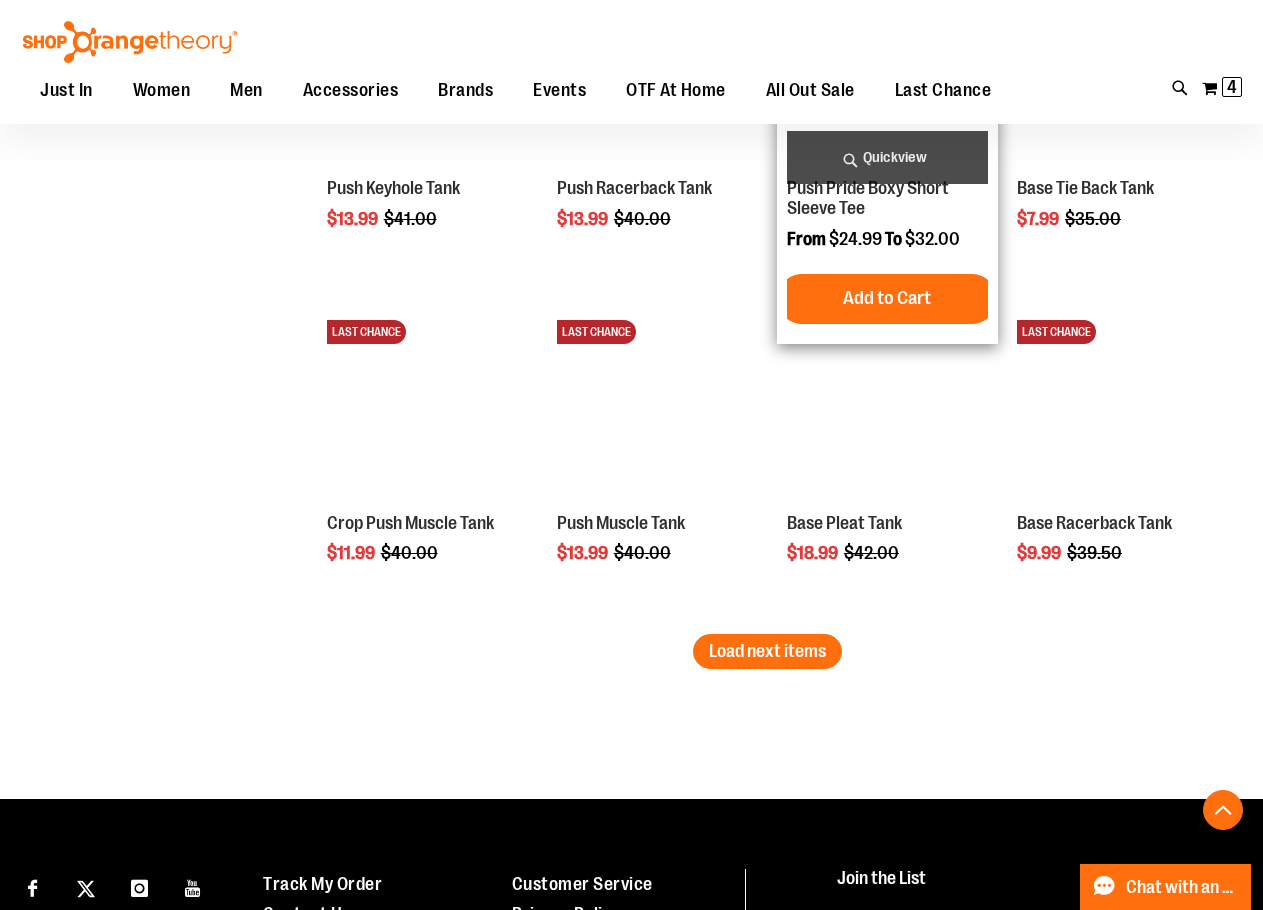 scroll, scrollTop: 4633, scrollLeft: 0, axis: vertical 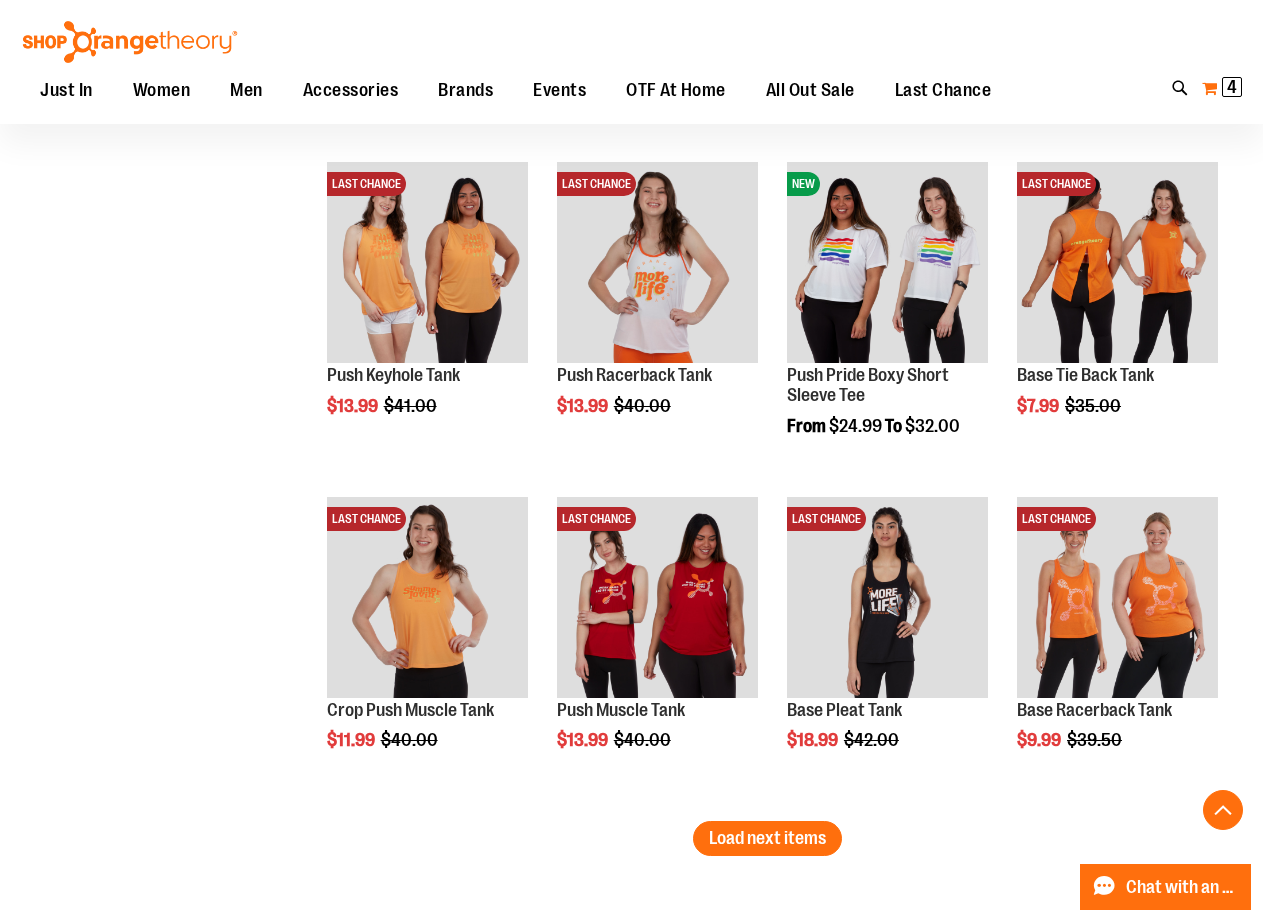 click on "4" at bounding box center [1232, 87] 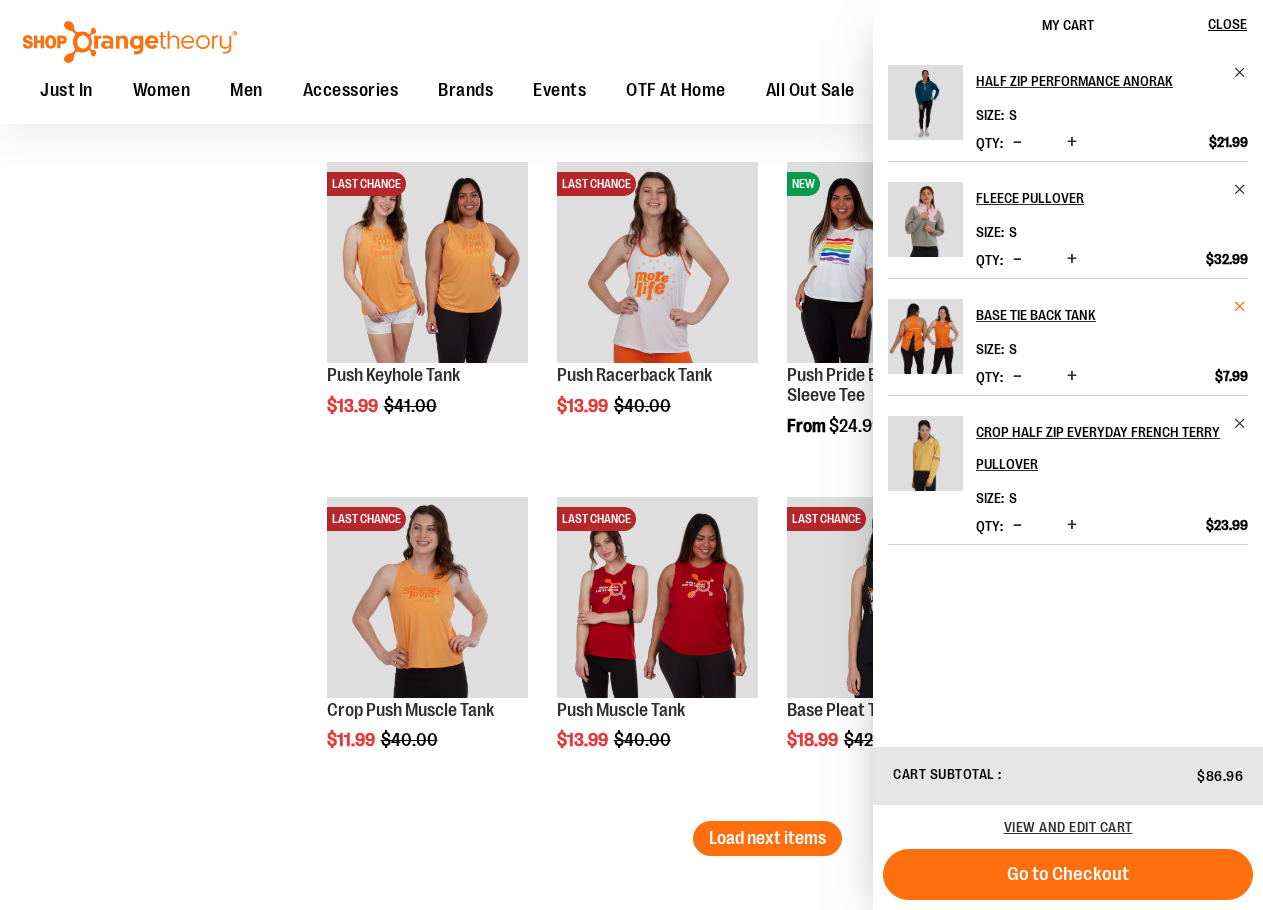 click at bounding box center (1240, 306) 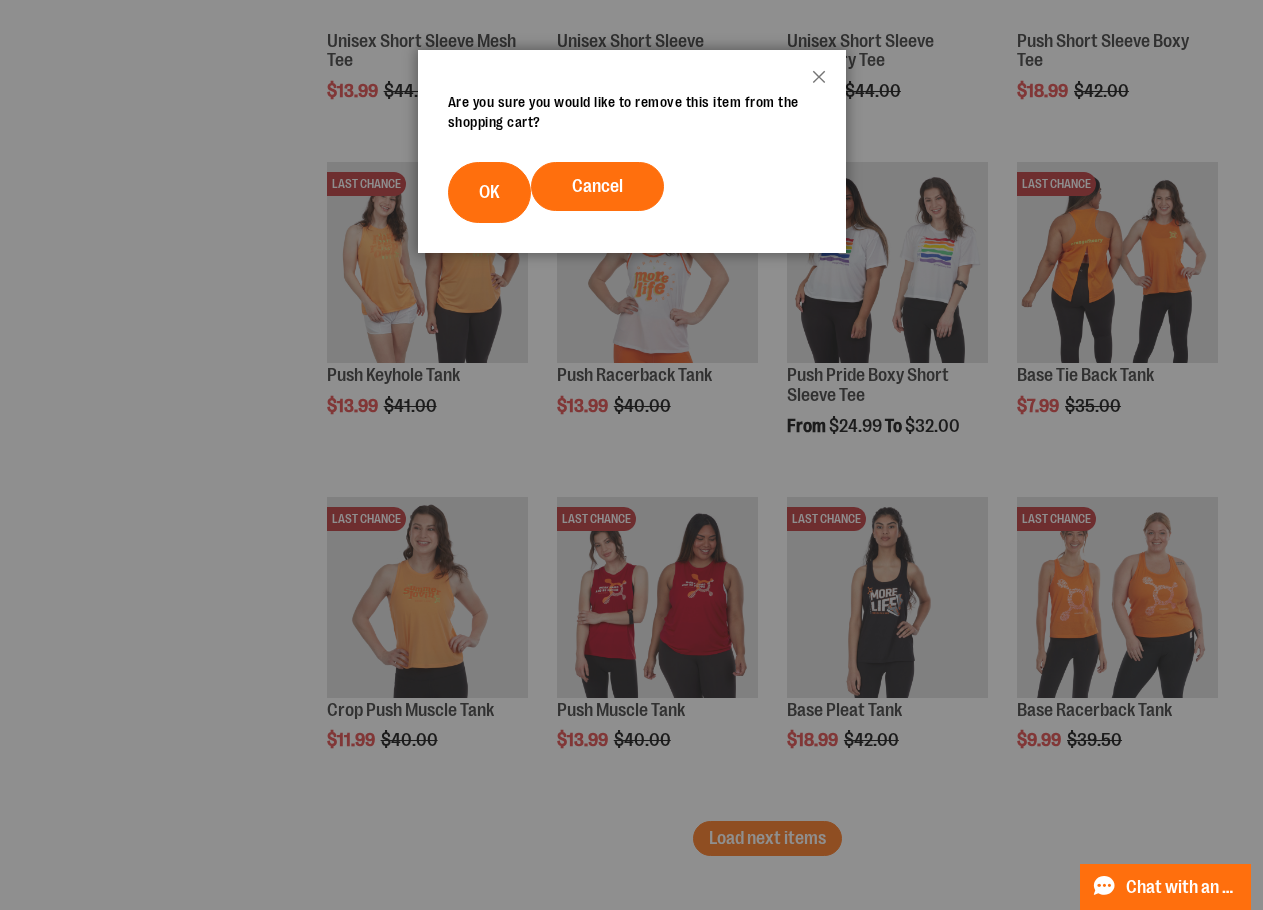 scroll, scrollTop: 0, scrollLeft: 0, axis: both 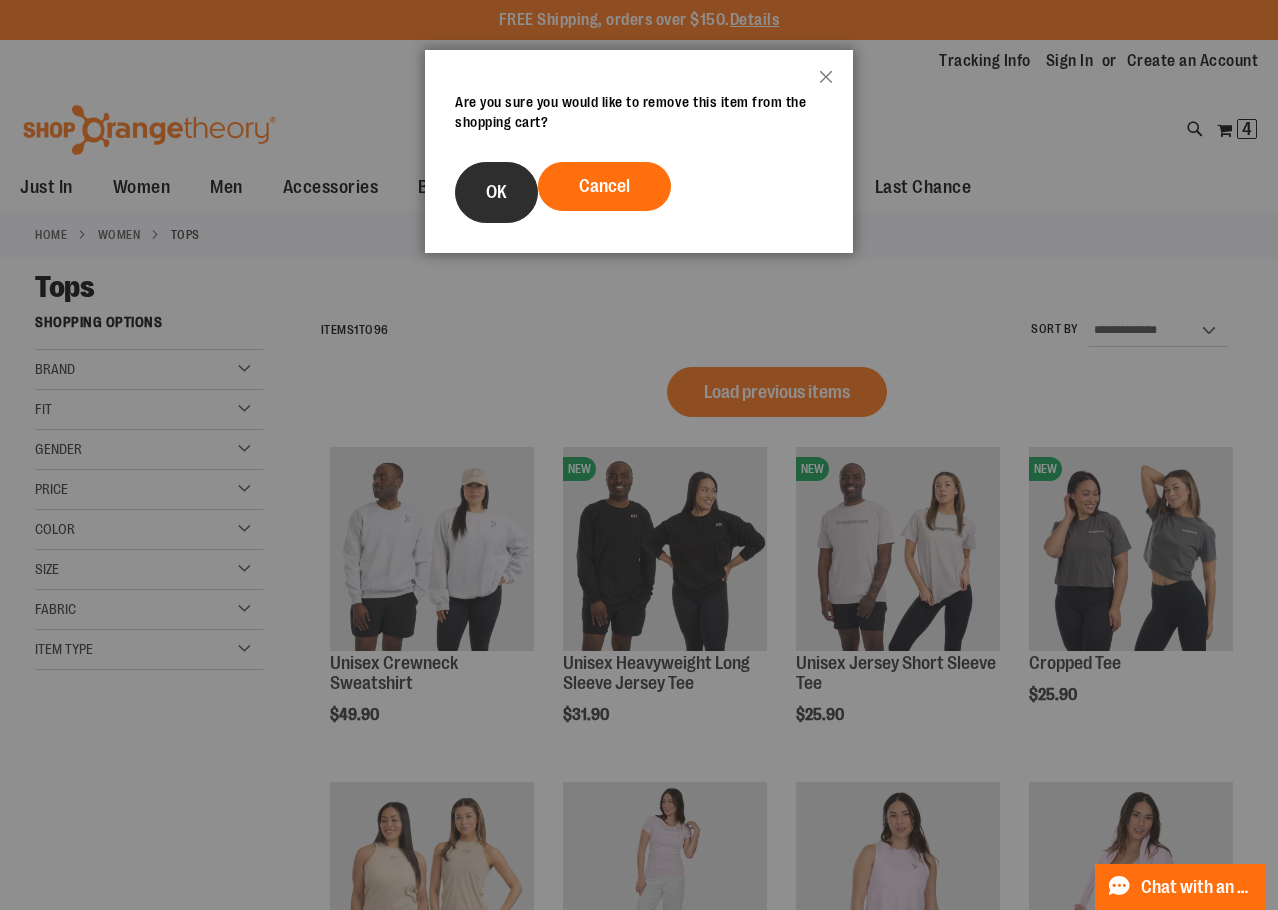 click on "OK" at bounding box center (496, 192) 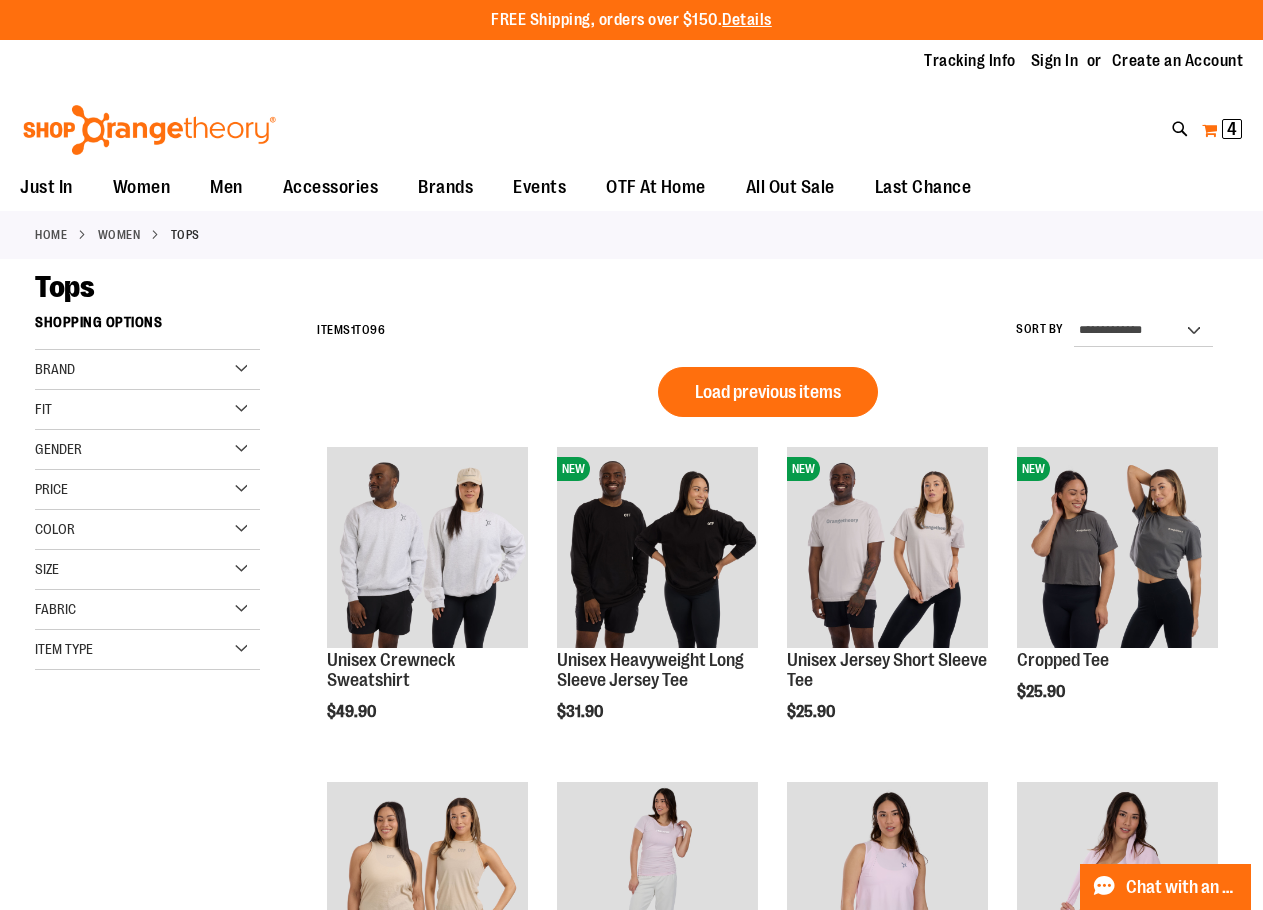 click on "4" at bounding box center [1232, 129] 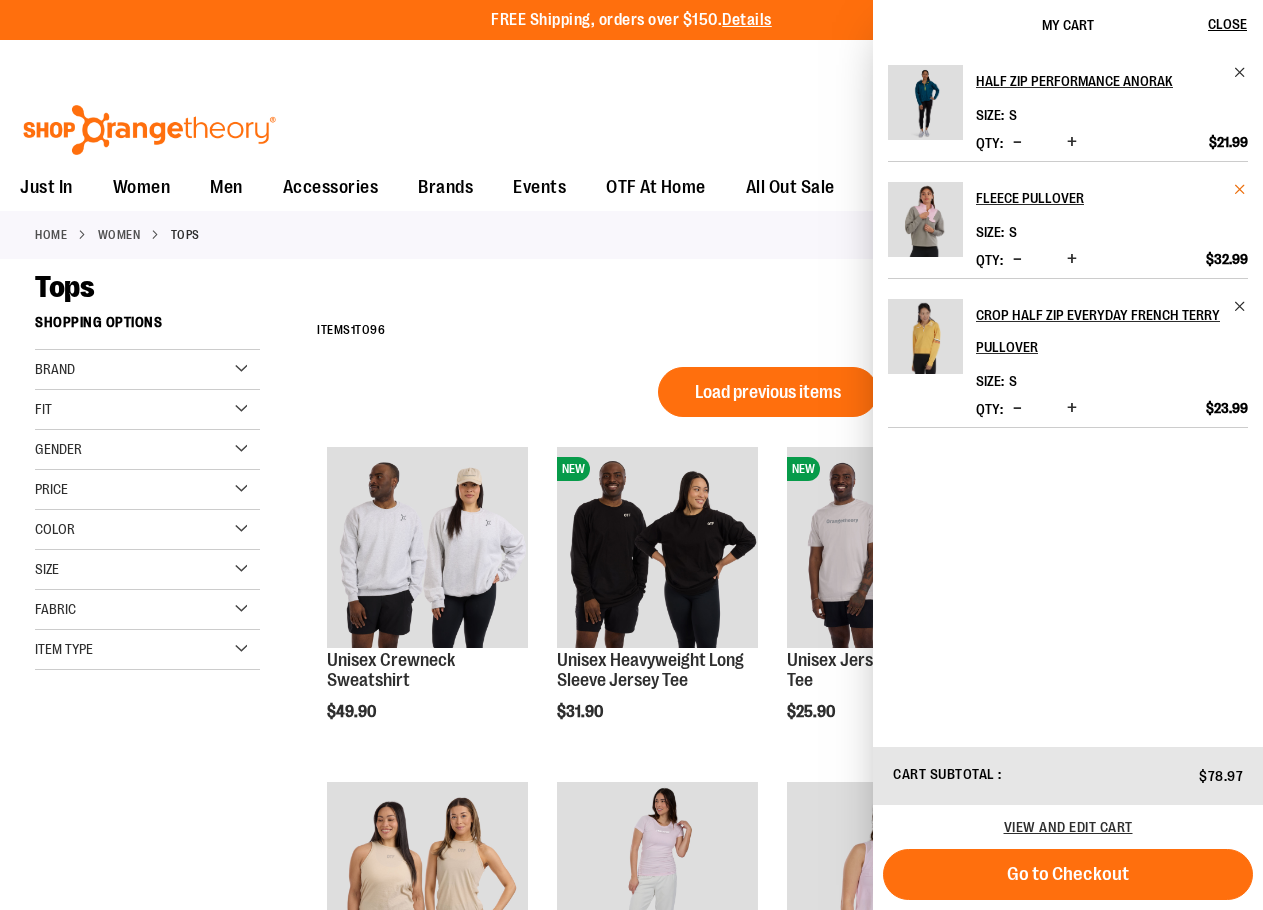 click at bounding box center [1240, 189] 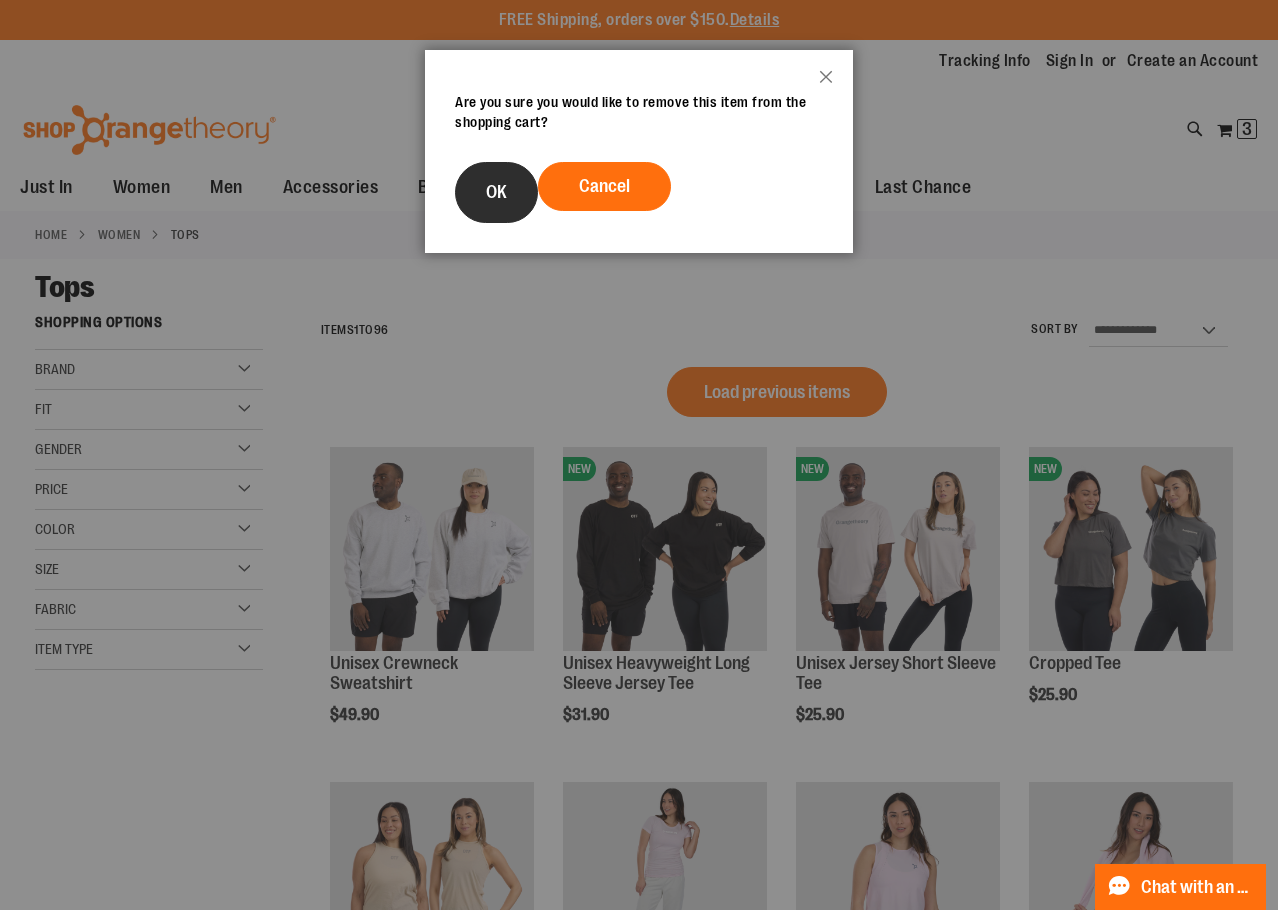 click on "OK" at bounding box center (496, 192) 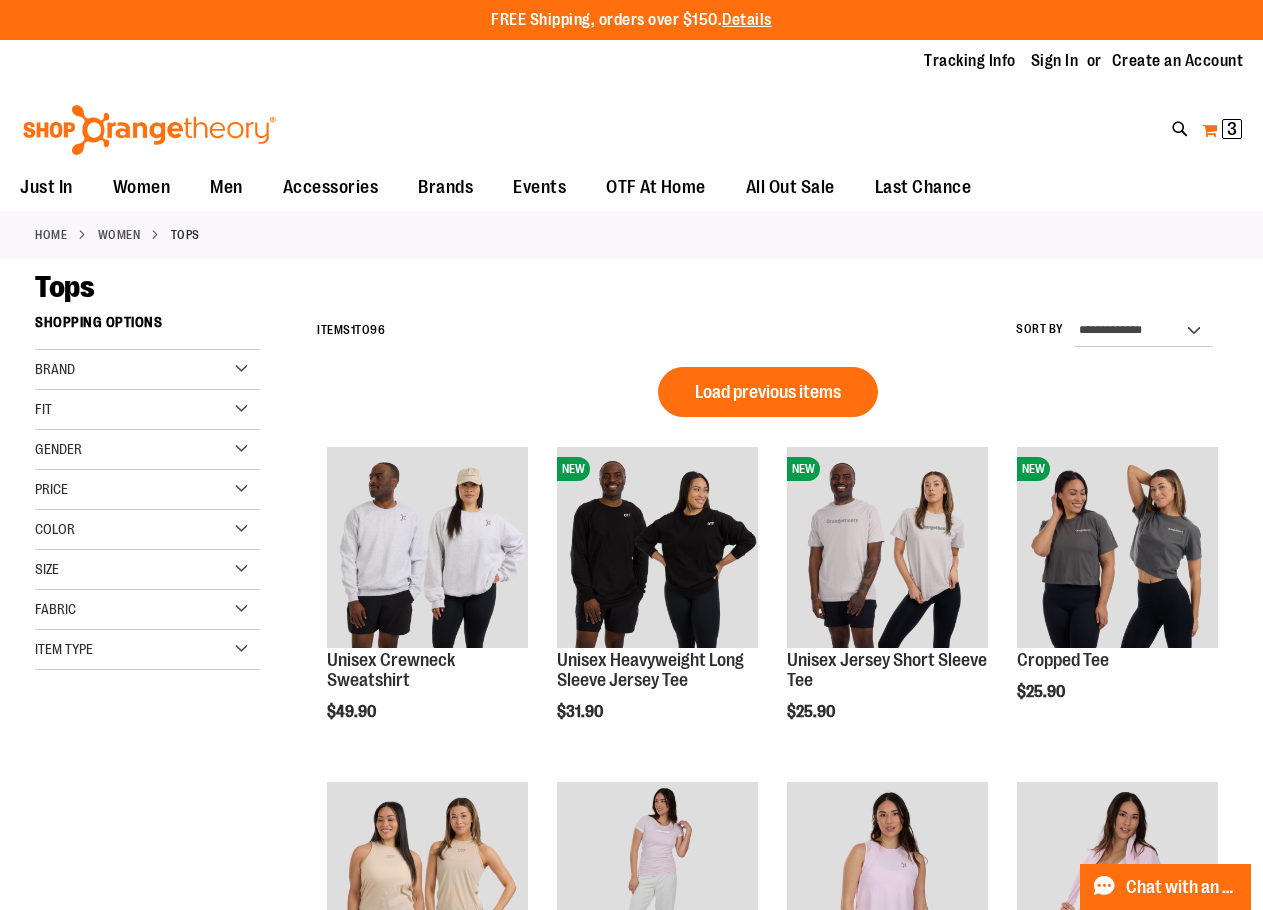 click on "3" at bounding box center (1232, 129) 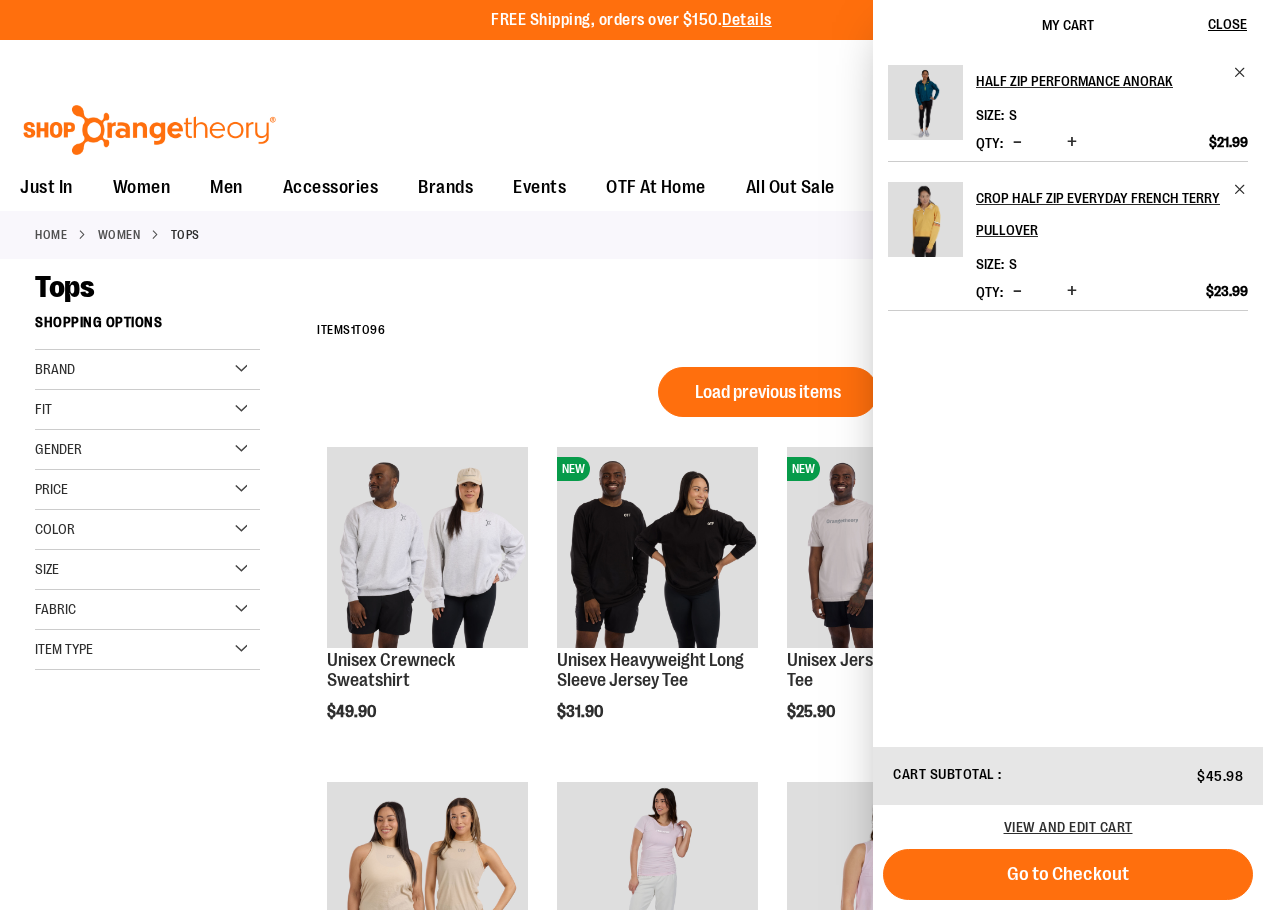click on "**********" at bounding box center (767, 2922) 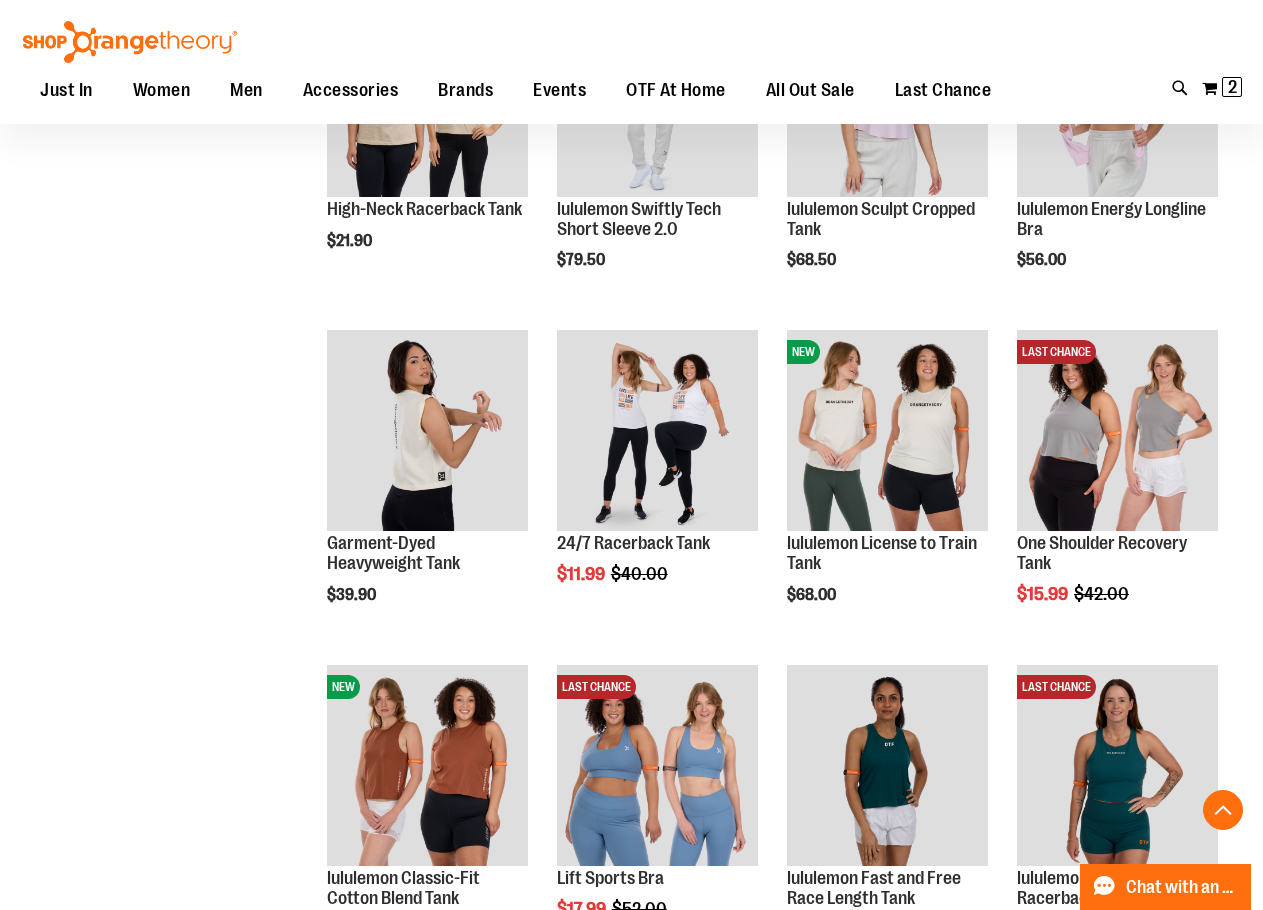 scroll, scrollTop: 899, scrollLeft: 0, axis: vertical 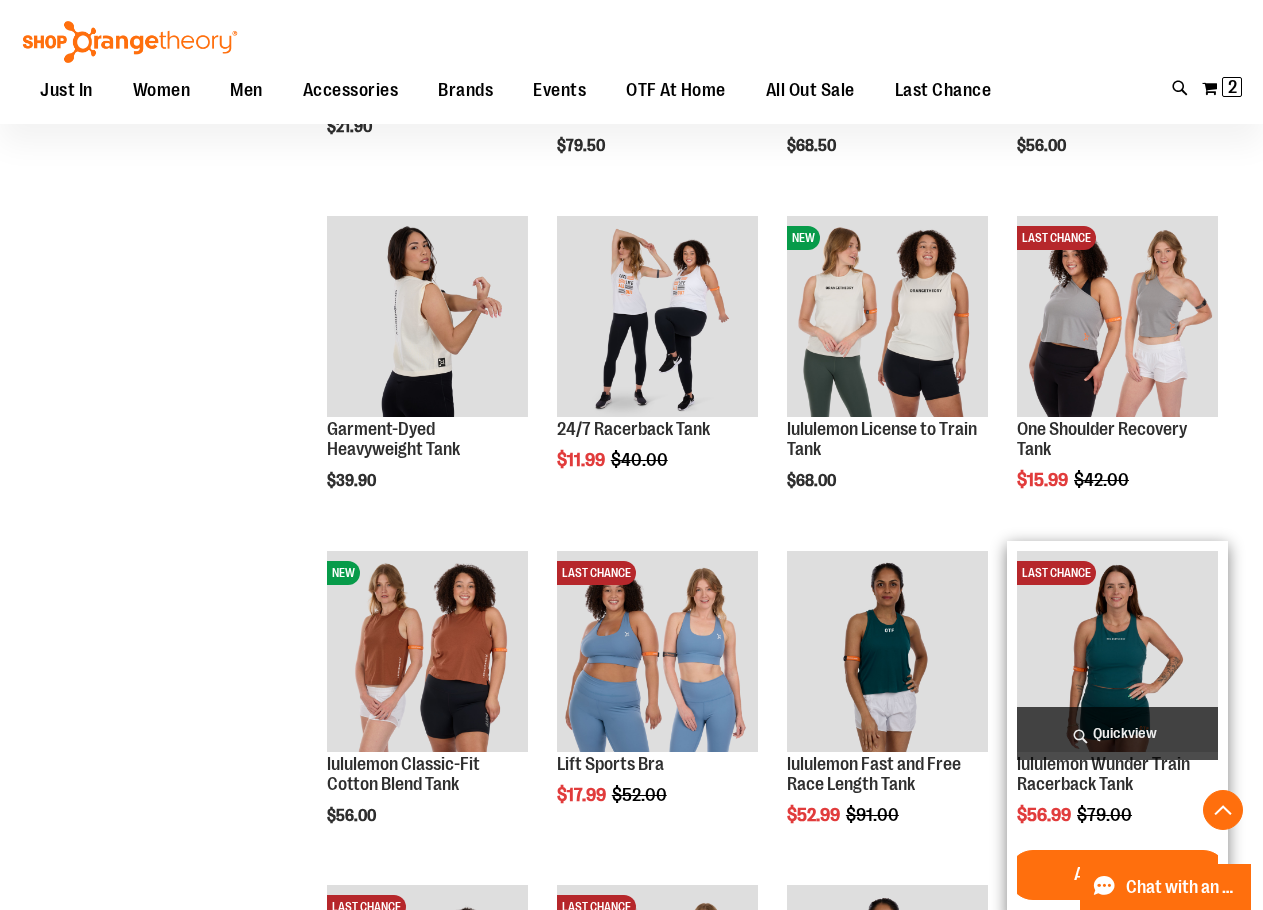 click at bounding box center [1117, 651] 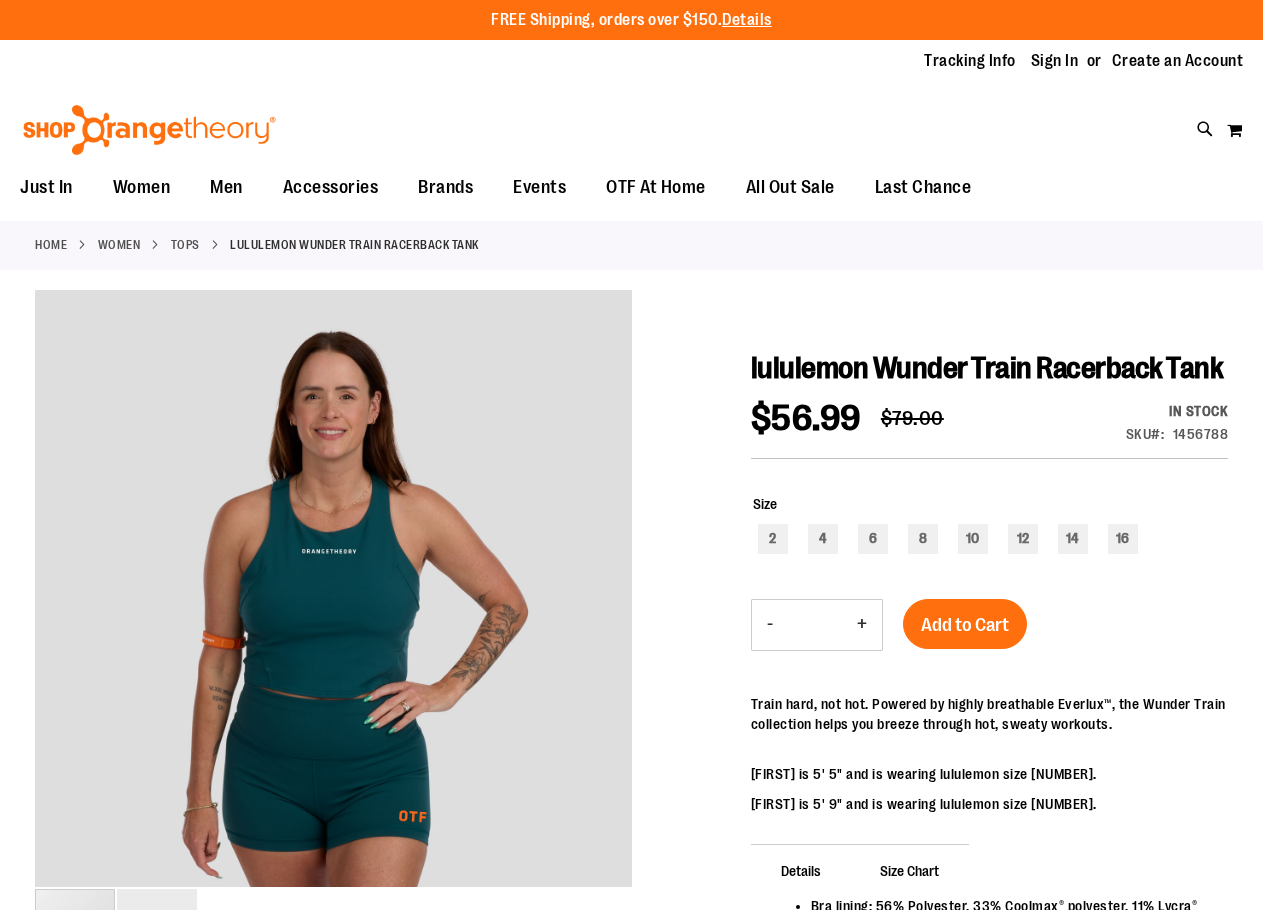 scroll, scrollTop: 0, scrollLeft: 0, axis: both 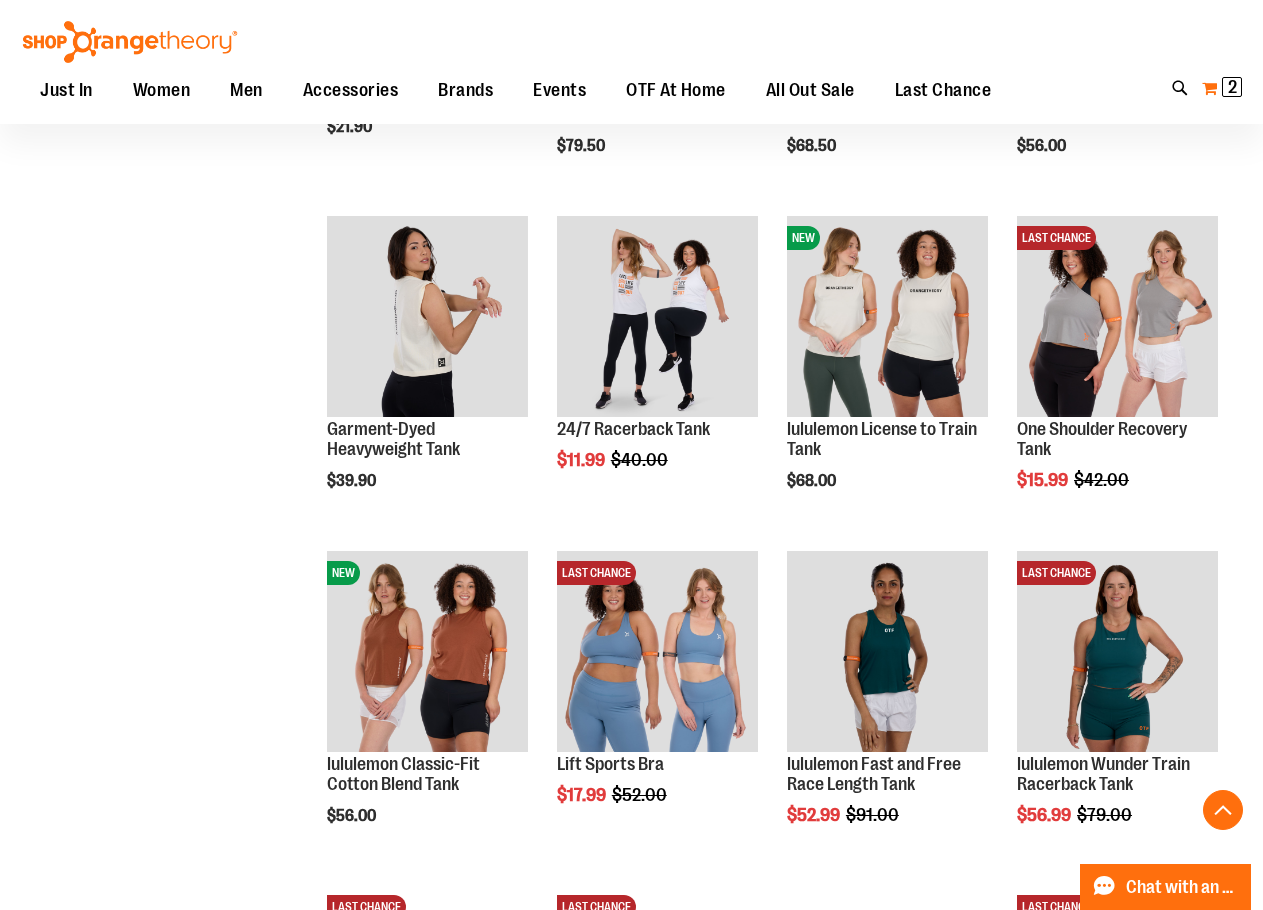 type on "**********" 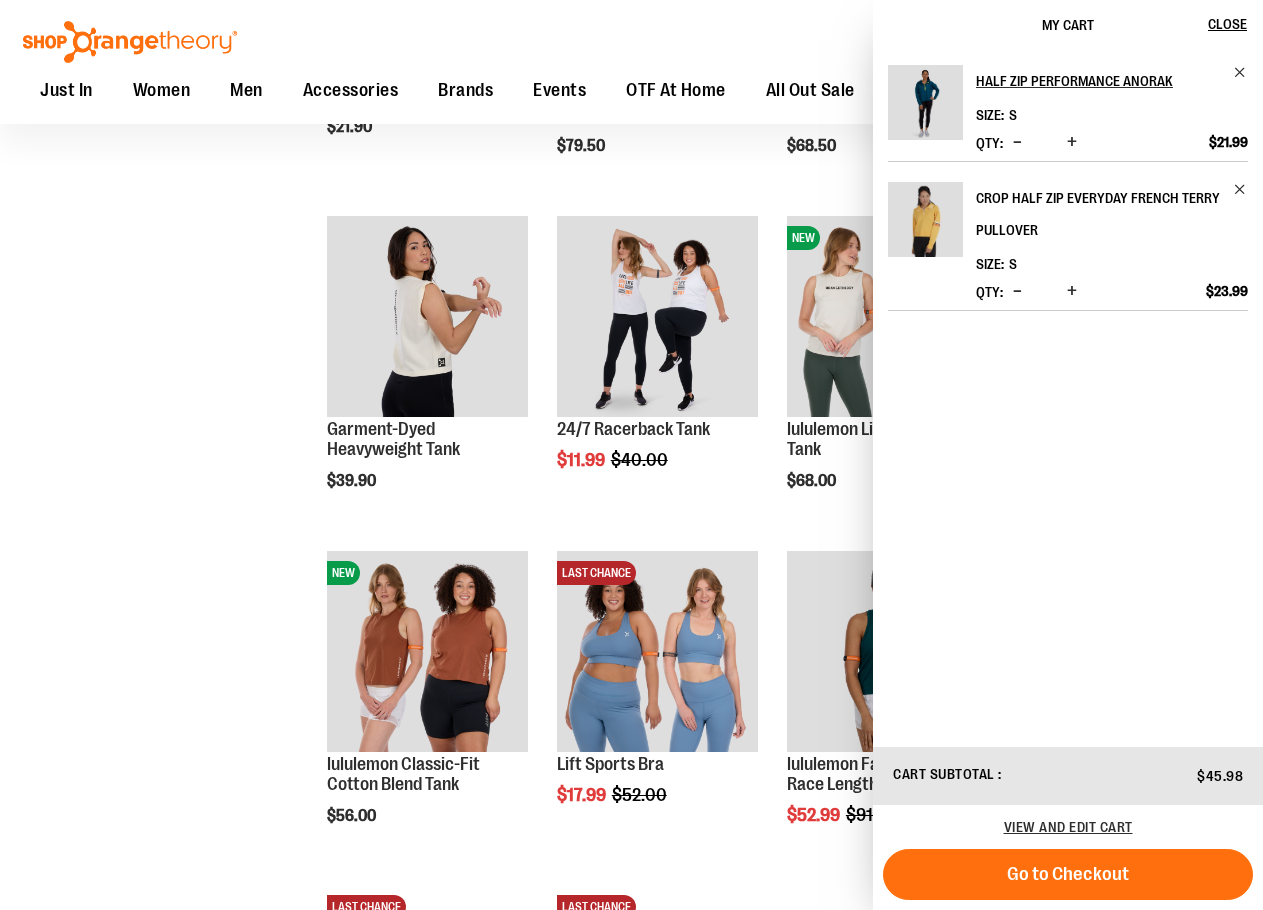 click on "Crop Half Zip Everyday French Terry Pullover" at bounding box center (1098, 214) 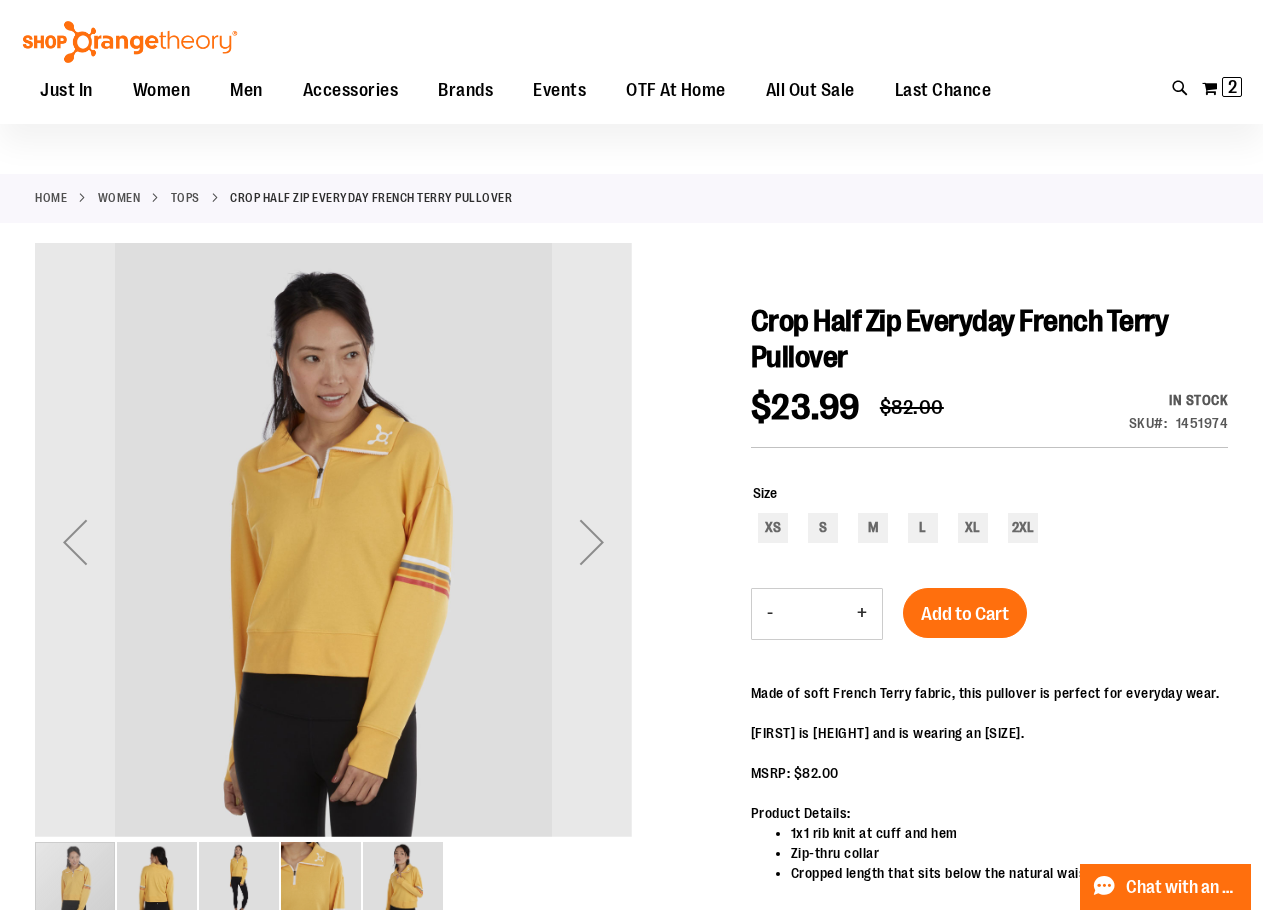 scroll, scrollTop: 100, scrollLeft: 0, axis: vertical 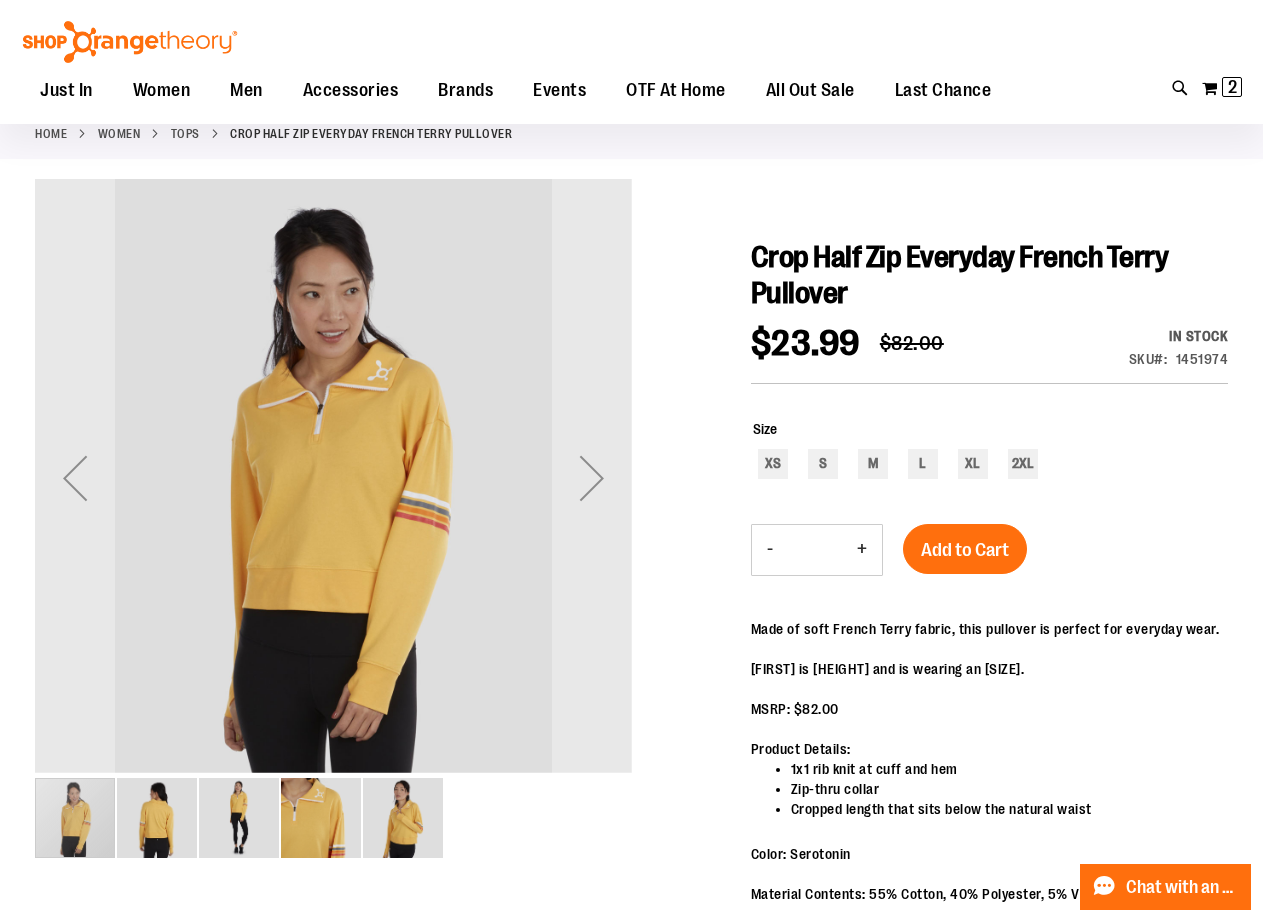type on "**********" 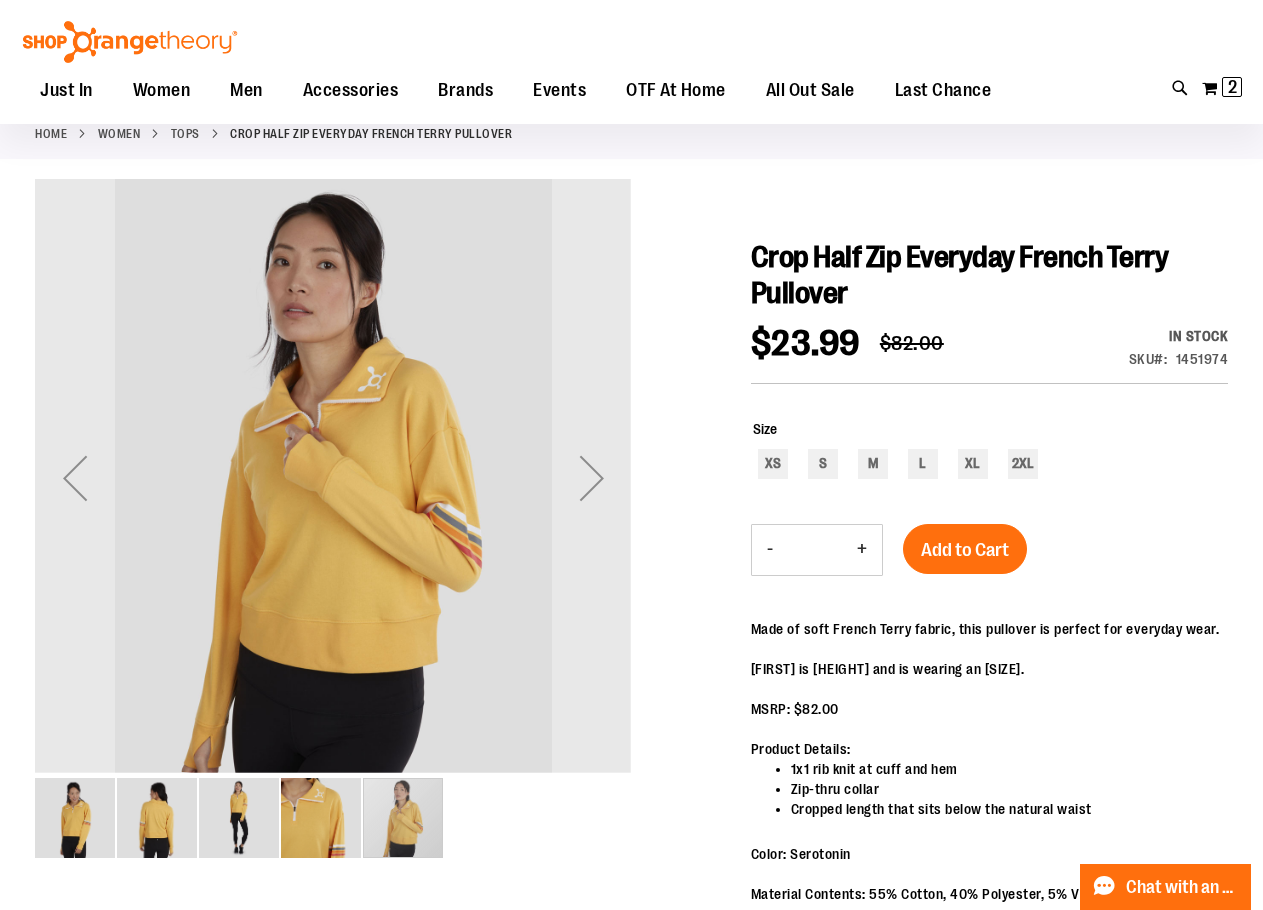 click at bounding box center (240, 818) 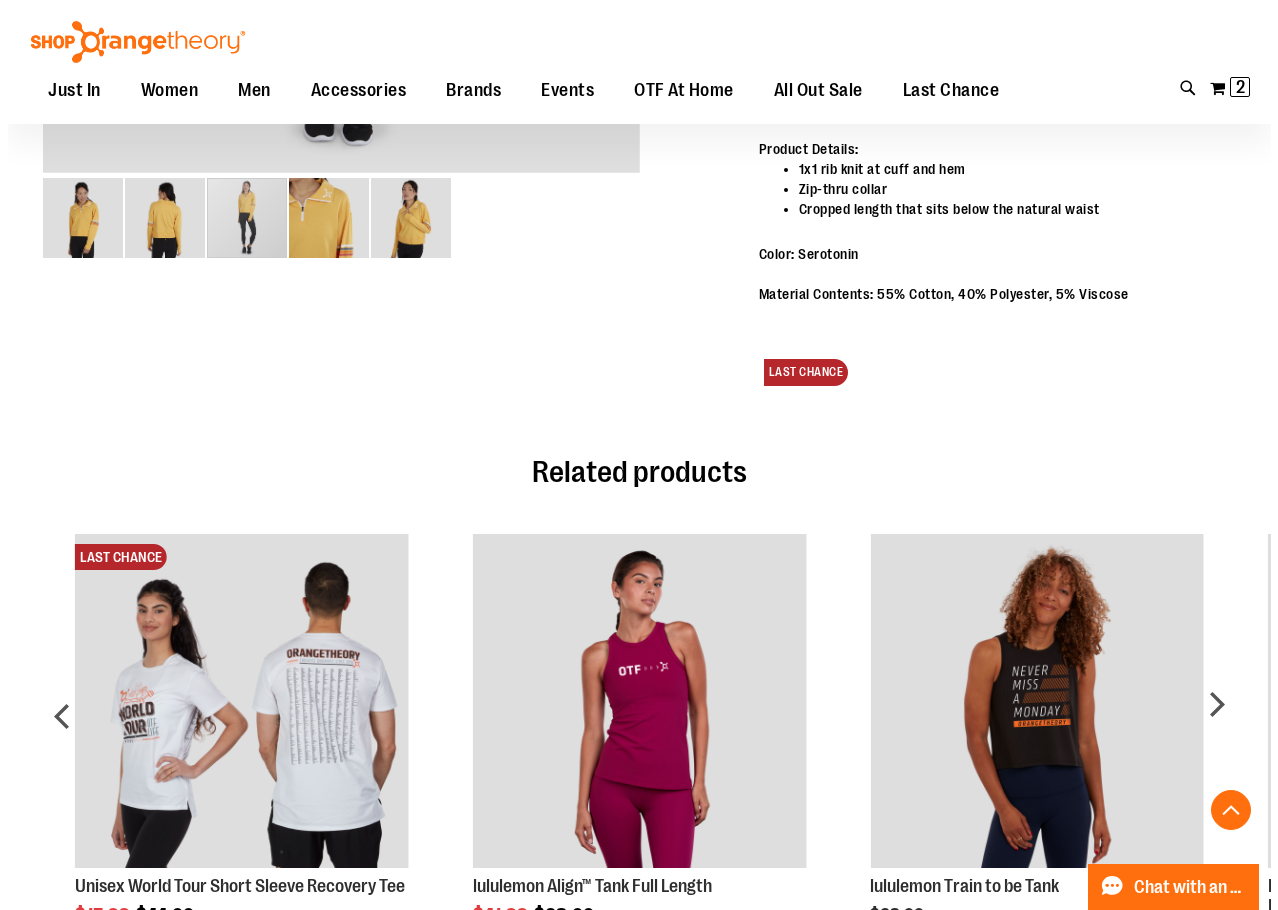 scroll, scrollTop: 600, scrollLeft: 0, axis: vertical 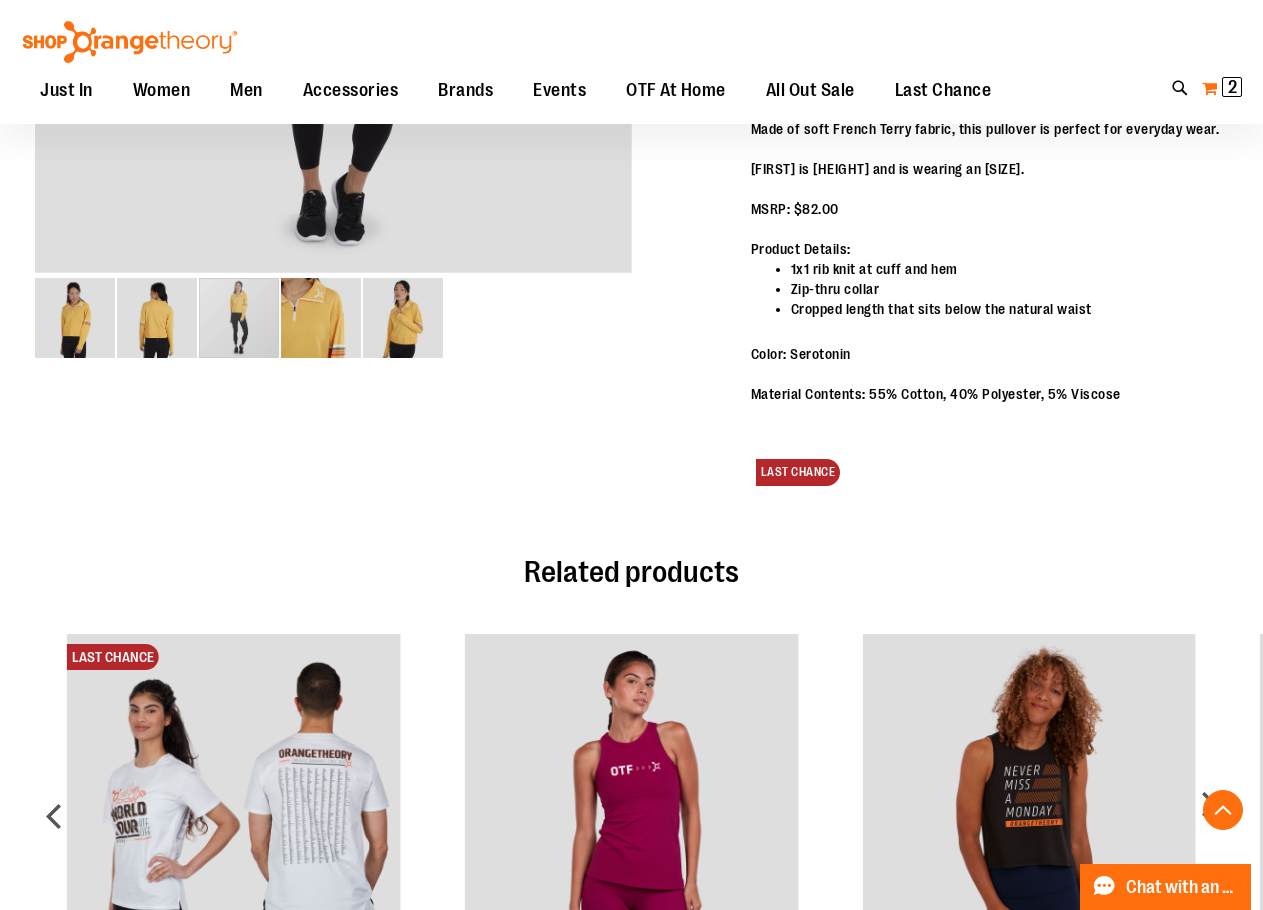click on "My Cart
2
2
items" at bounding box center [1222, 88] 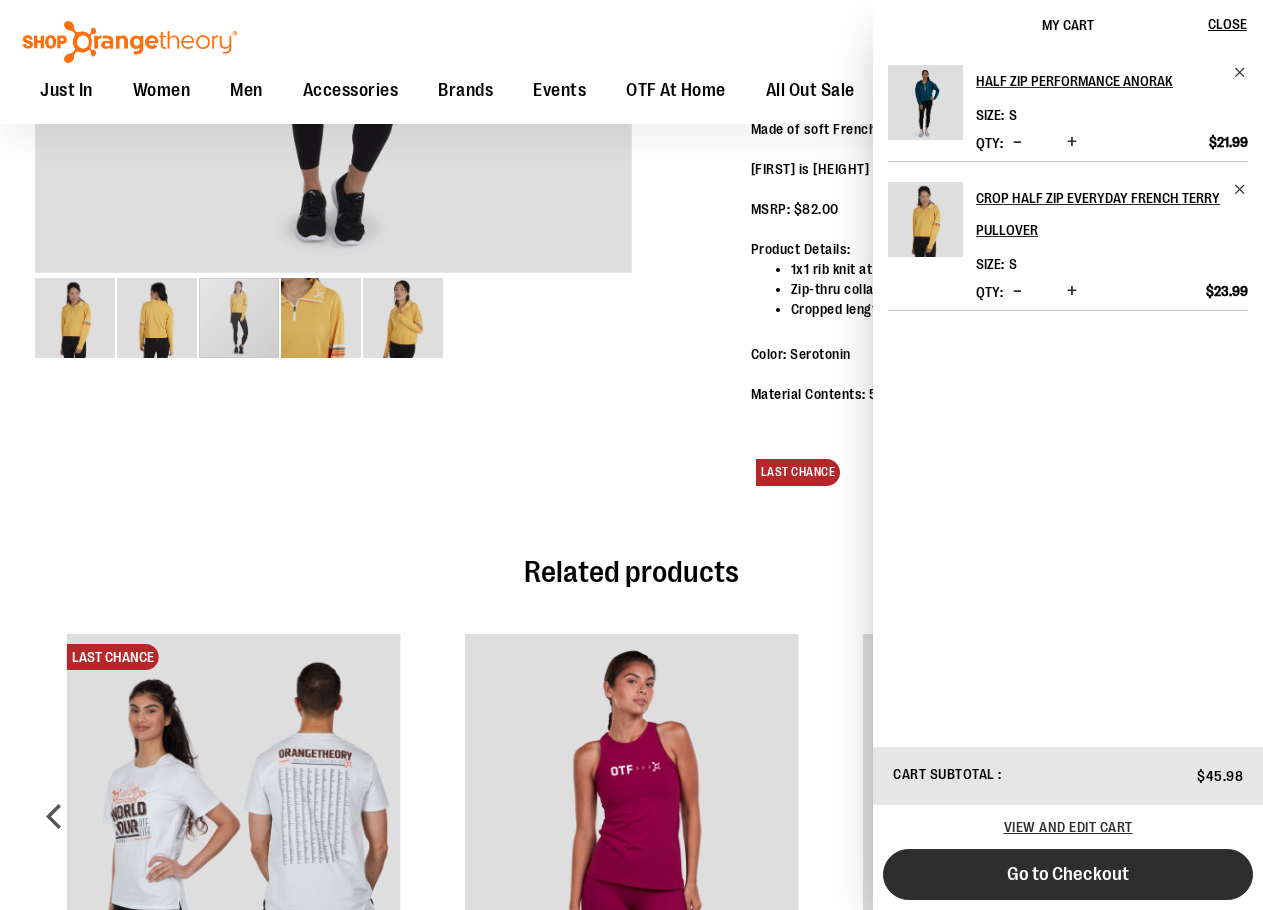 click on "Go to Checkout" at bounding box center (1068, 874) 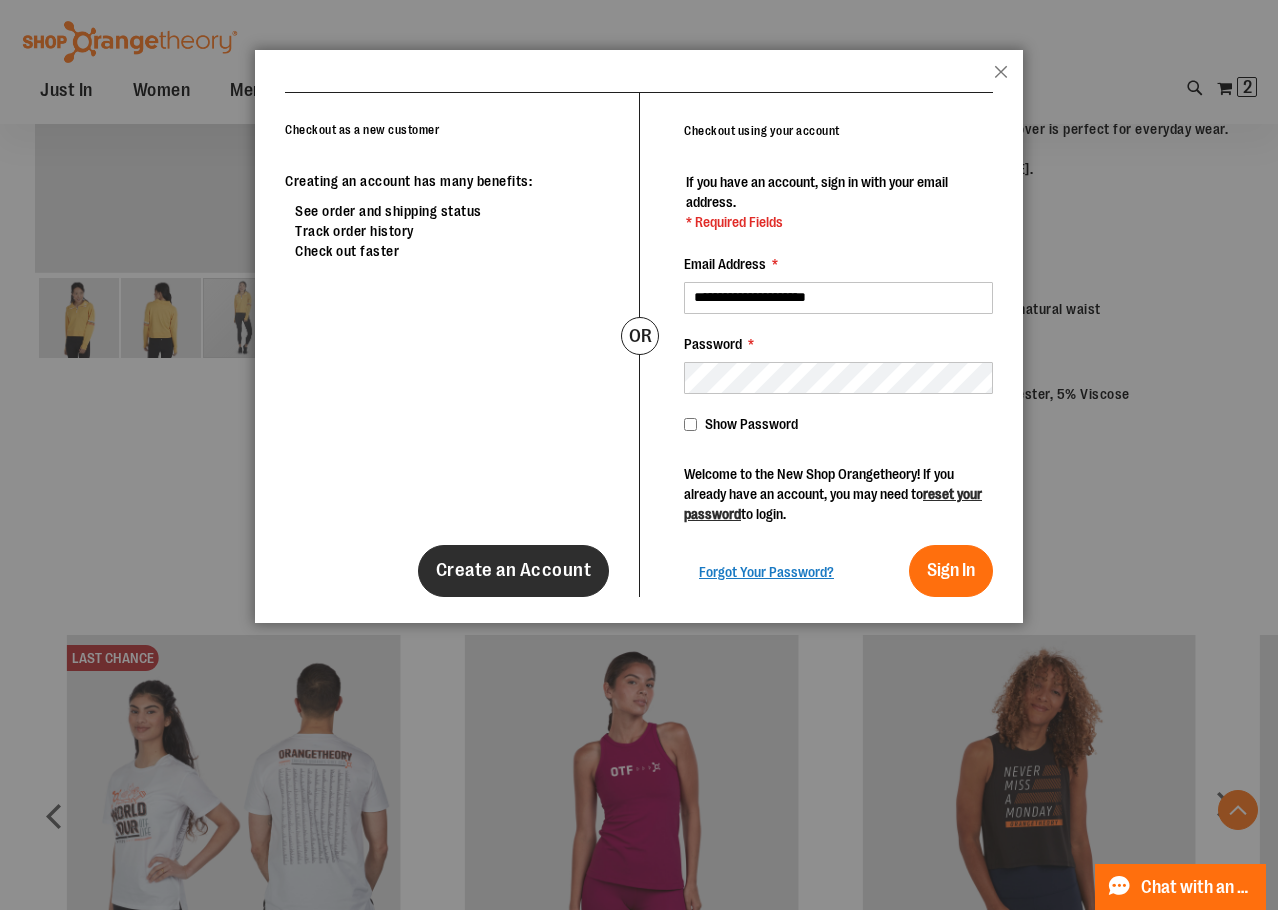 click on "Create an Account" at bounding box center (514, 570) 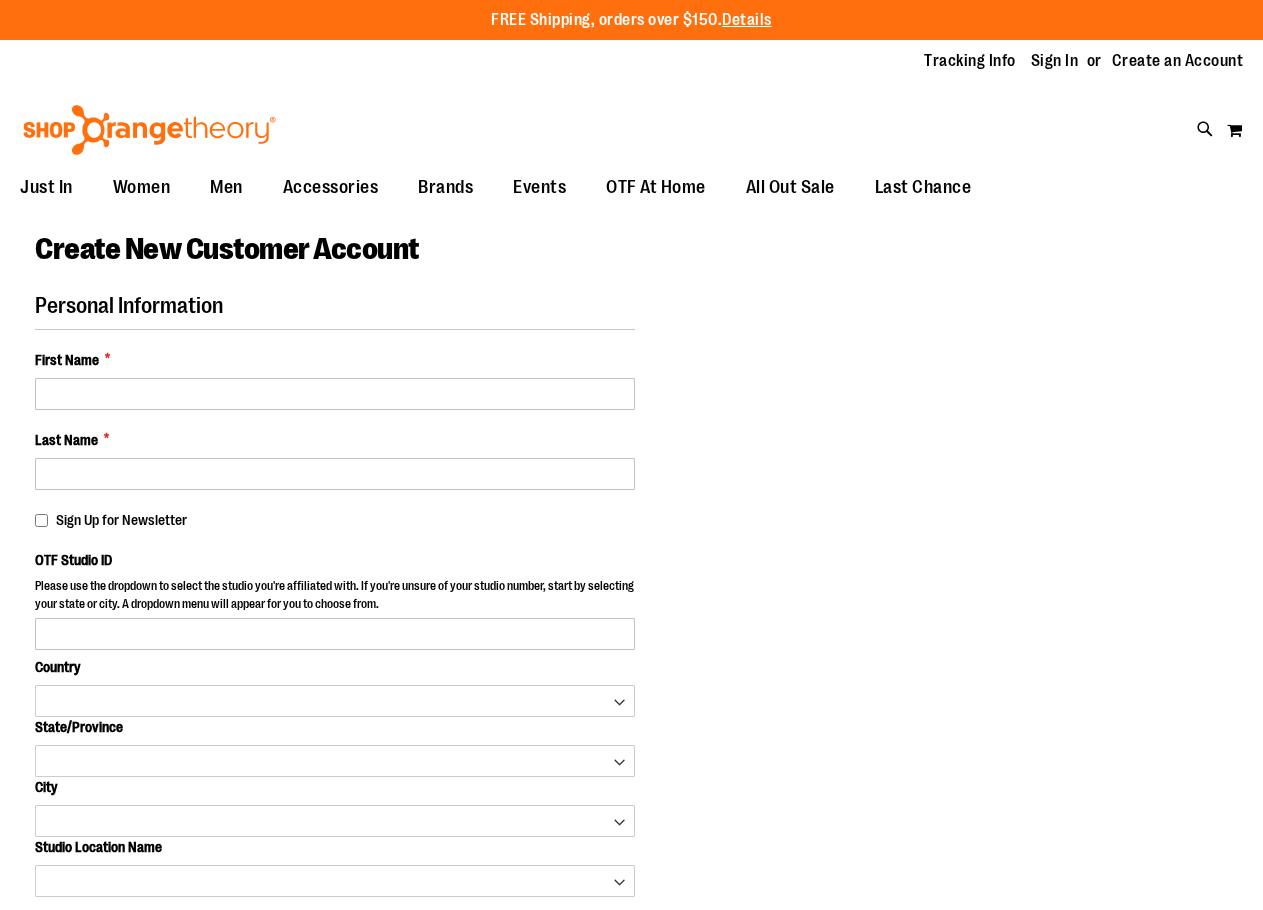 scroll, scrollTop: 0, scrollLeft: 0, axis: both 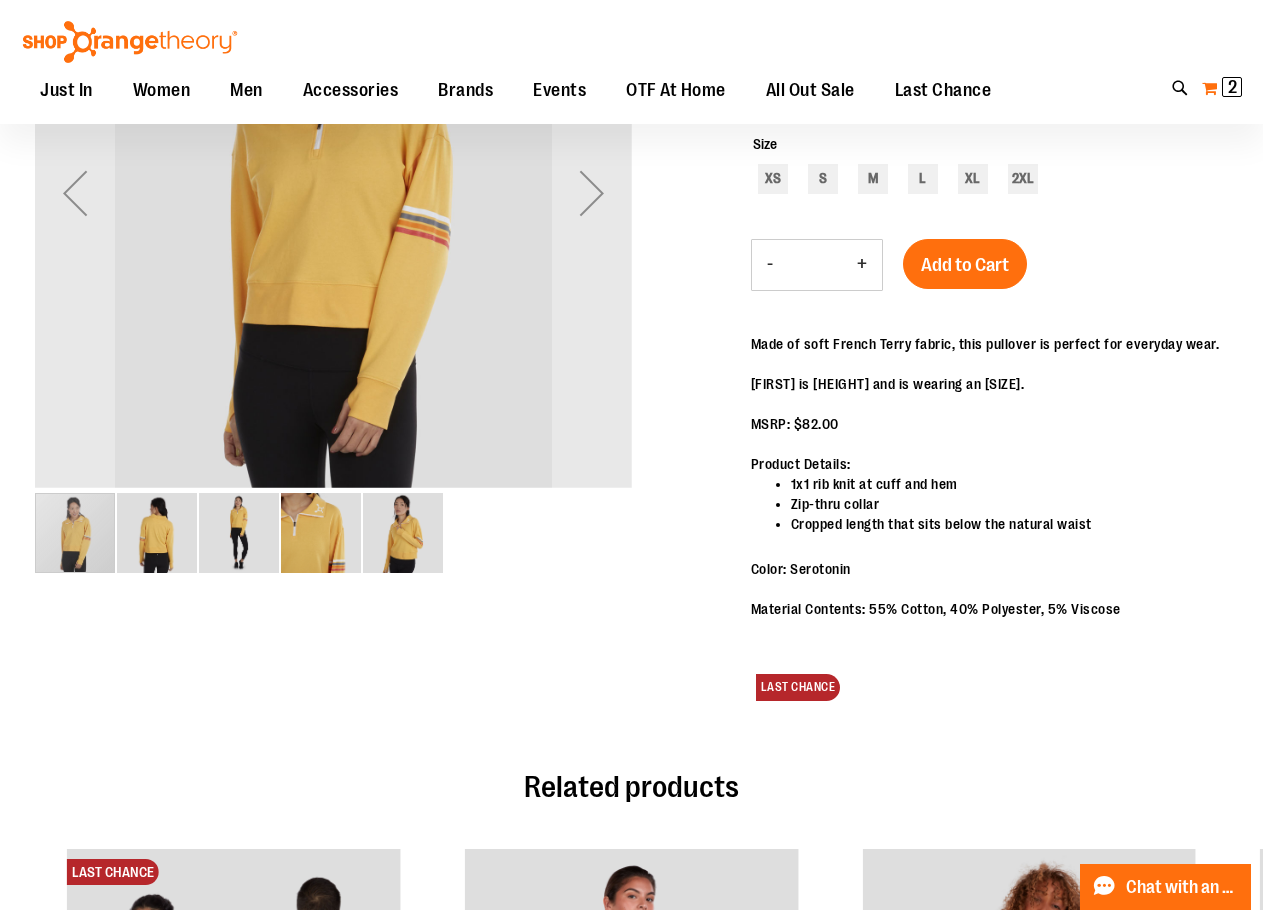 type on "**********" 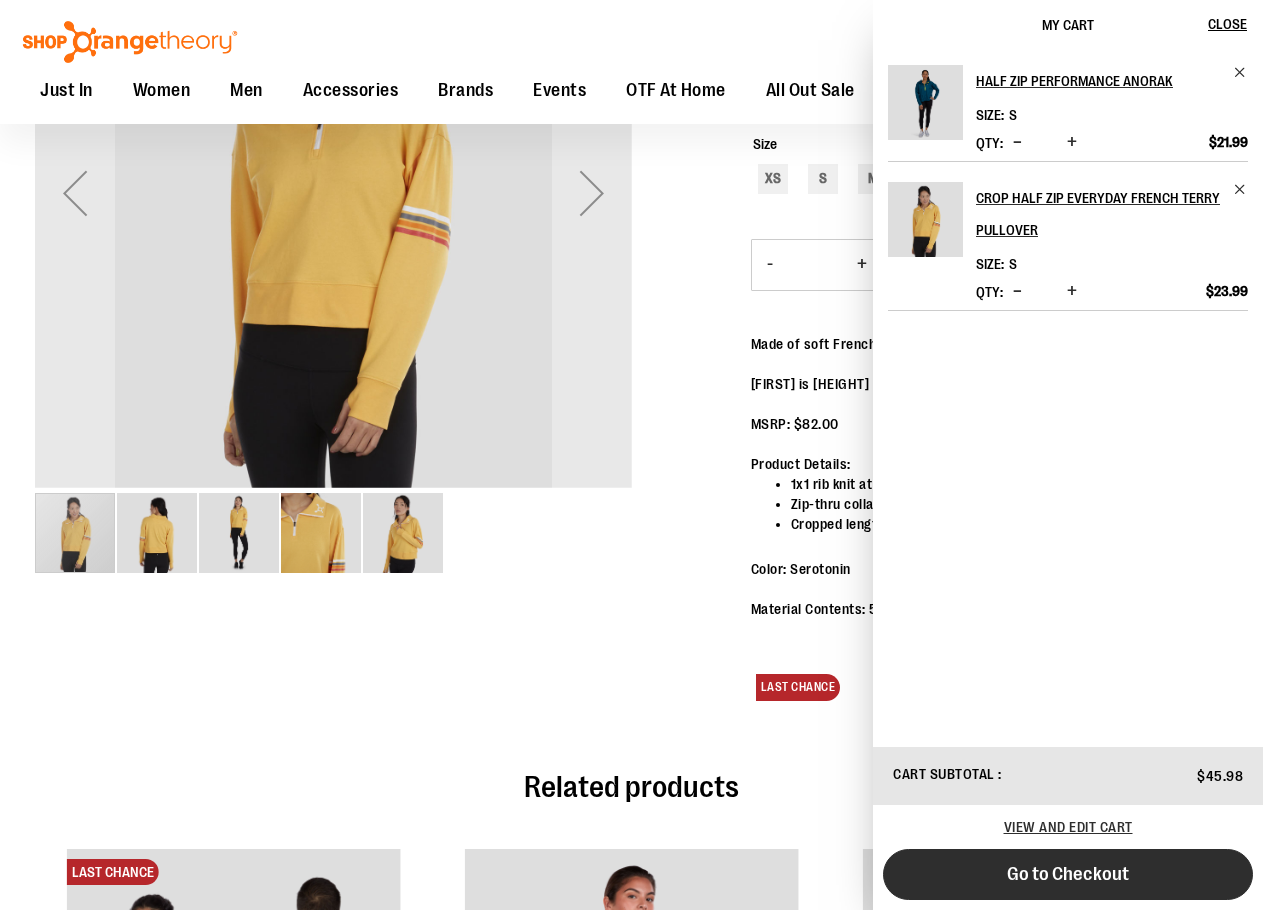 click on "Go to Checkout" at bounding box center (1068, 874) 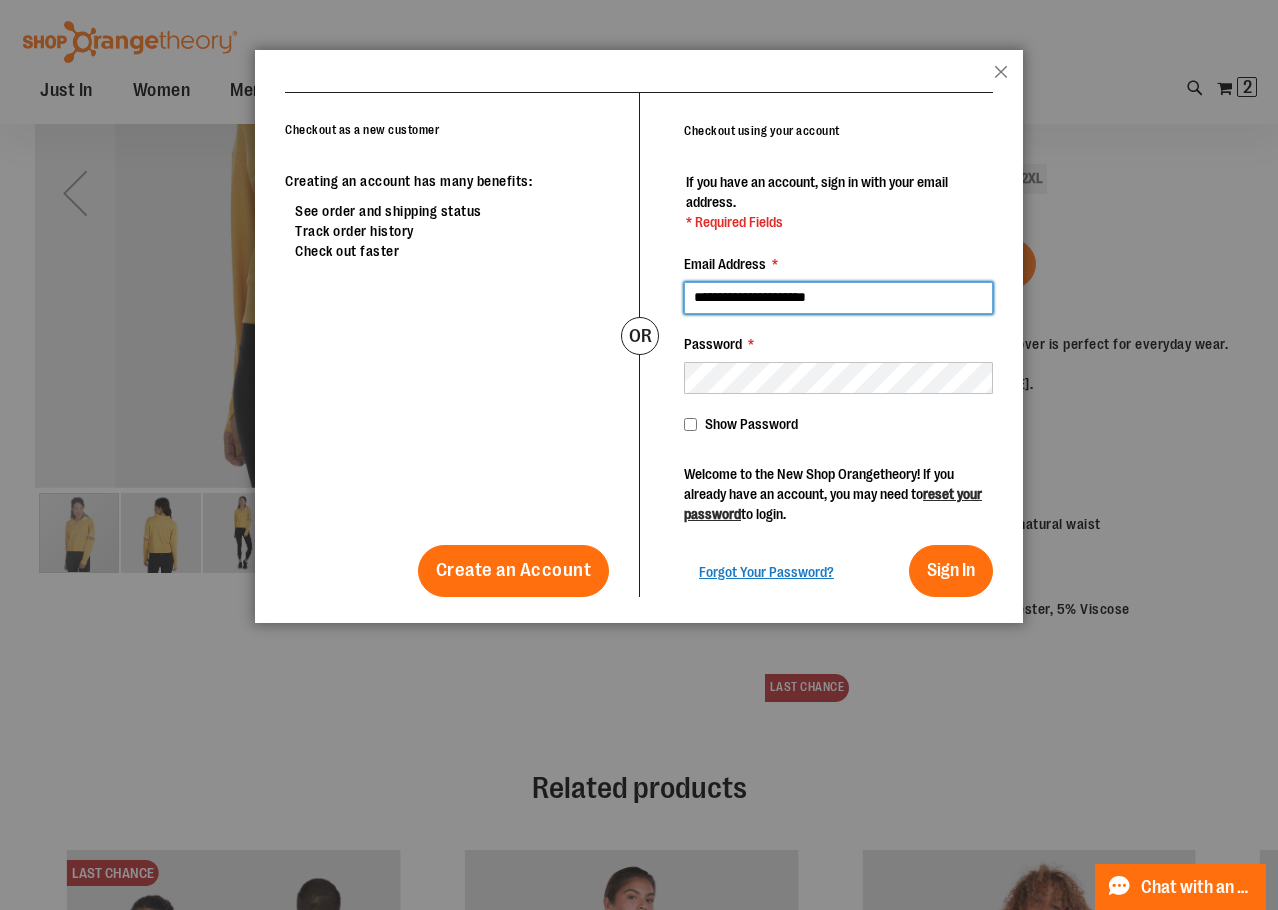click on "**********" at bounding box center (838, 298) 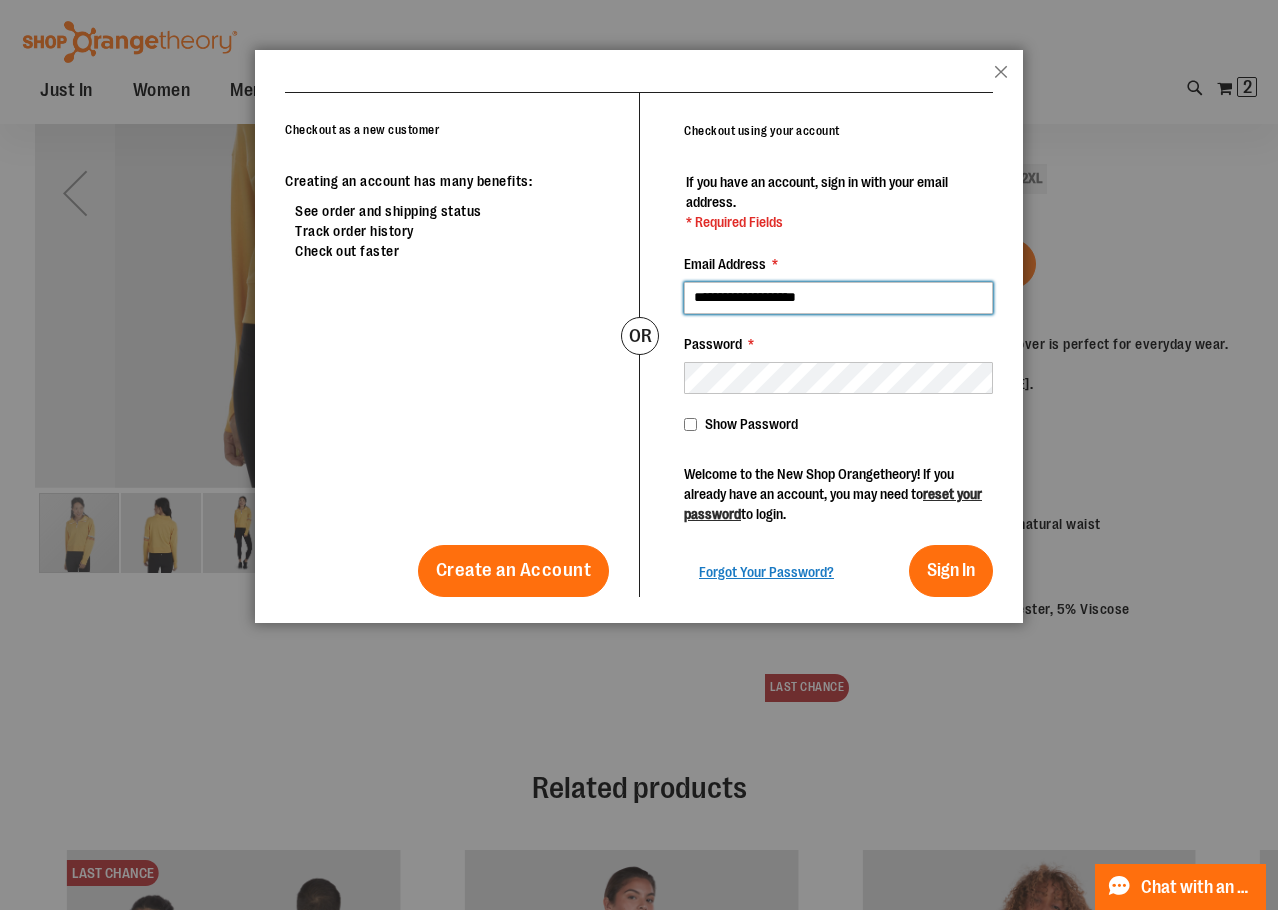 type on "**********" 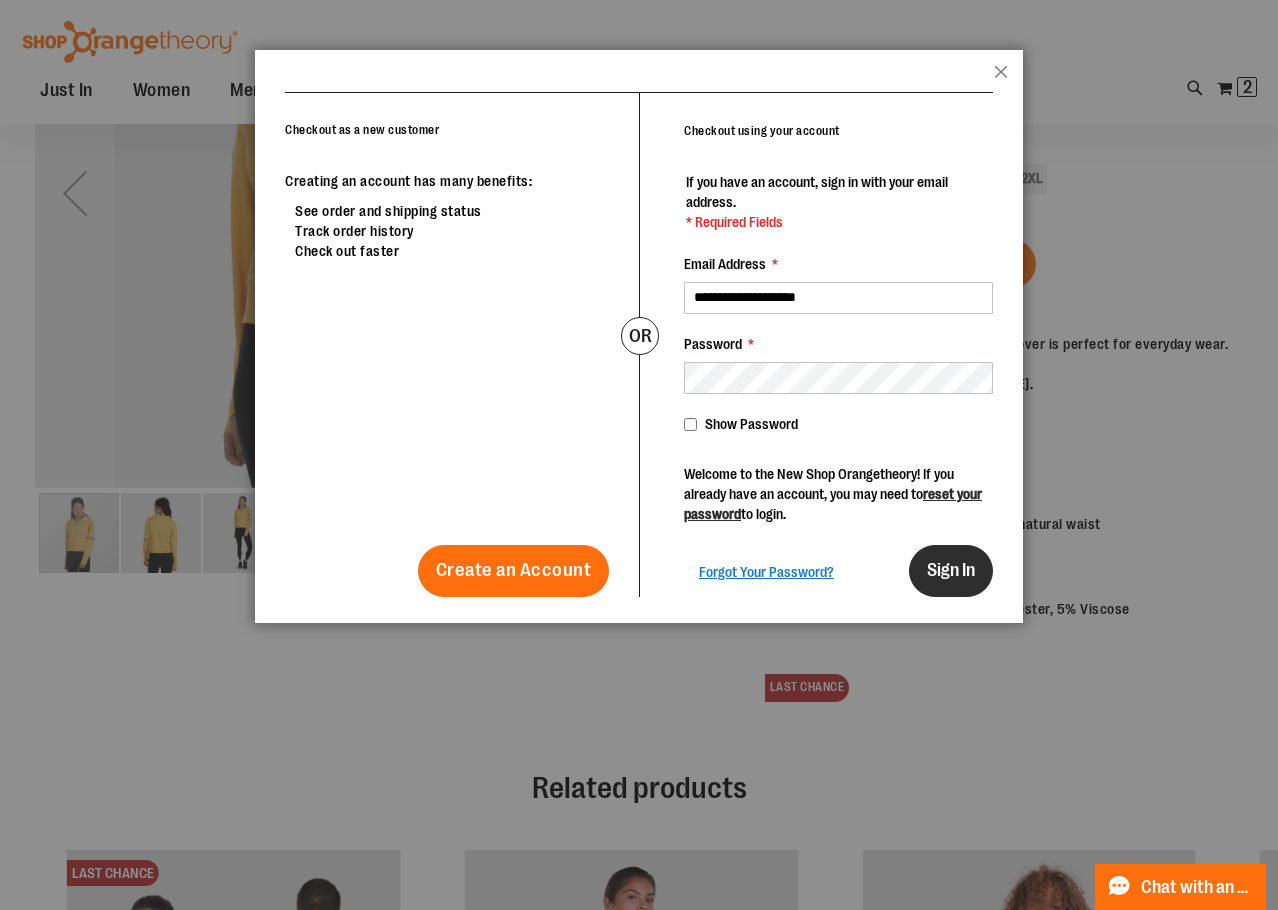 click on "Sign In" at bounding box center [951, 571] 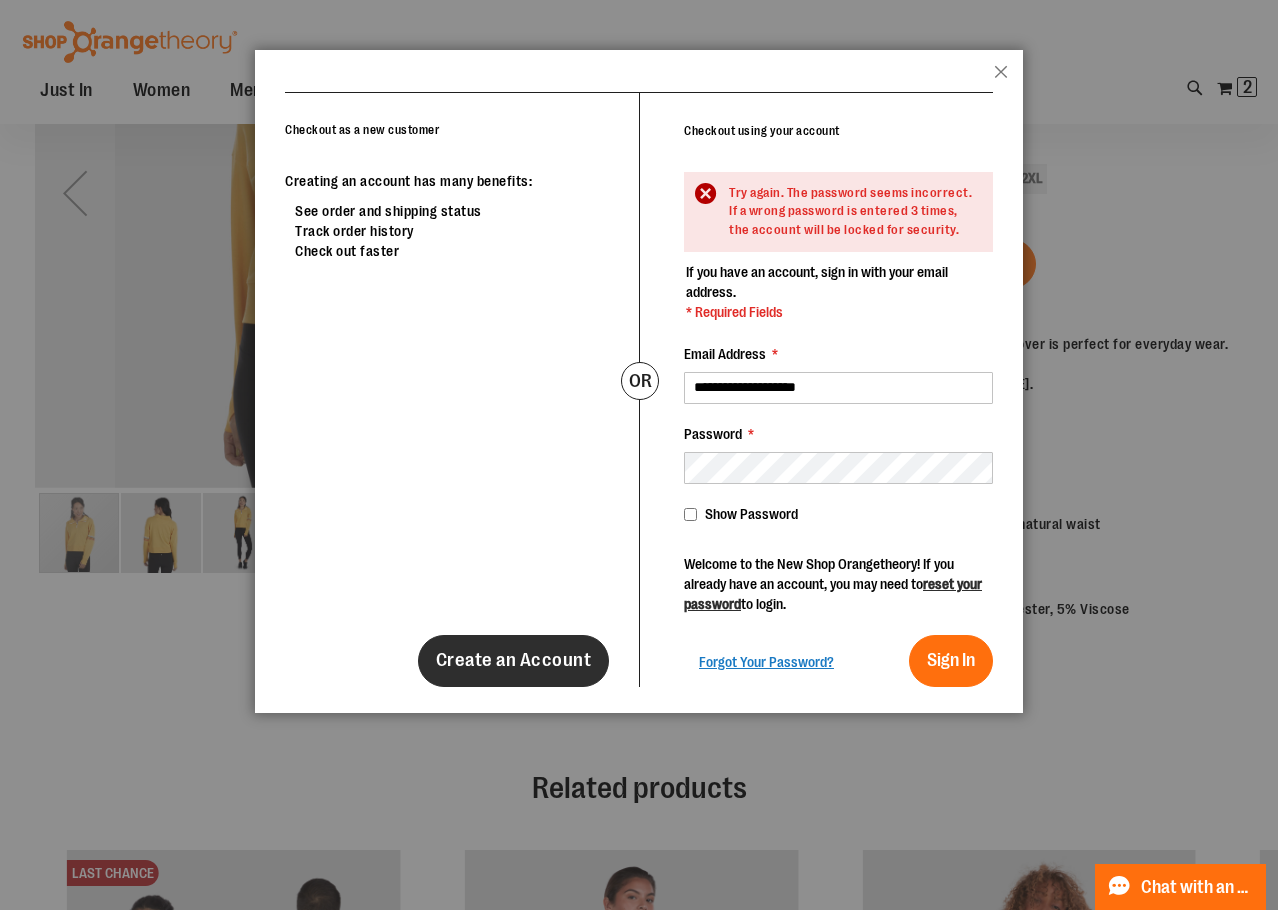 click on "Create an Account" at bounding box center [514, 660] 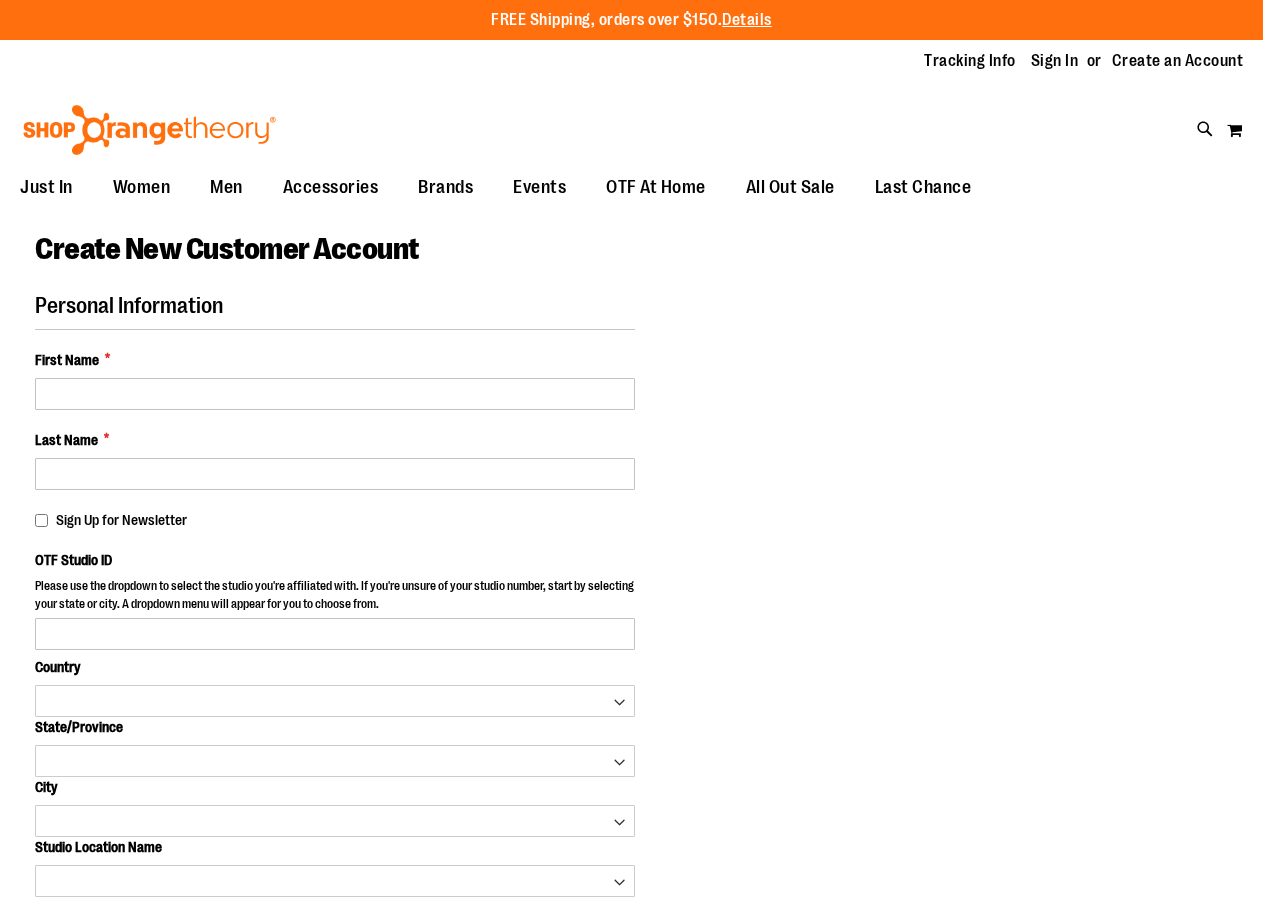 scroll, scrollTop: 0, scrollLeft: 0, axis: both 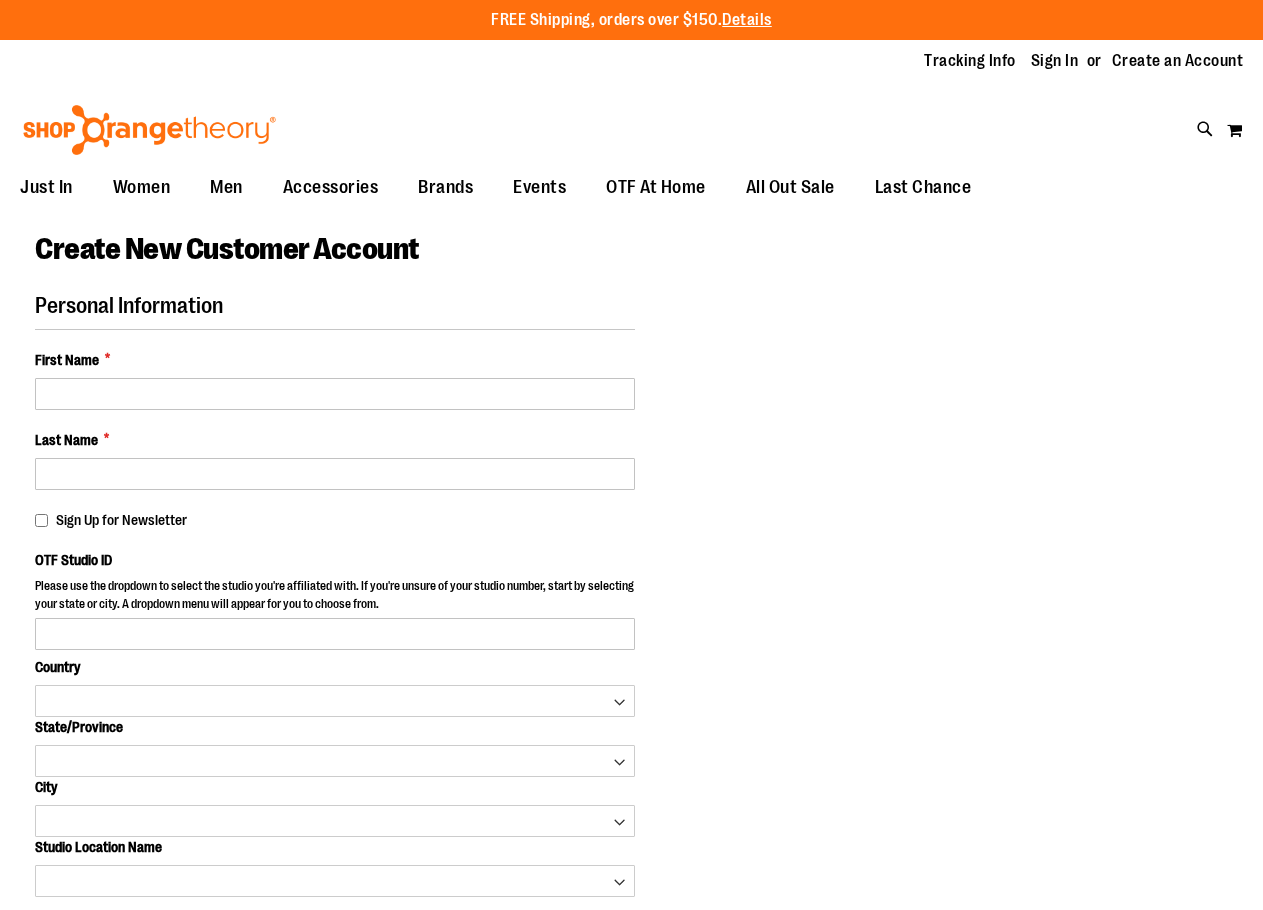 select on "***" 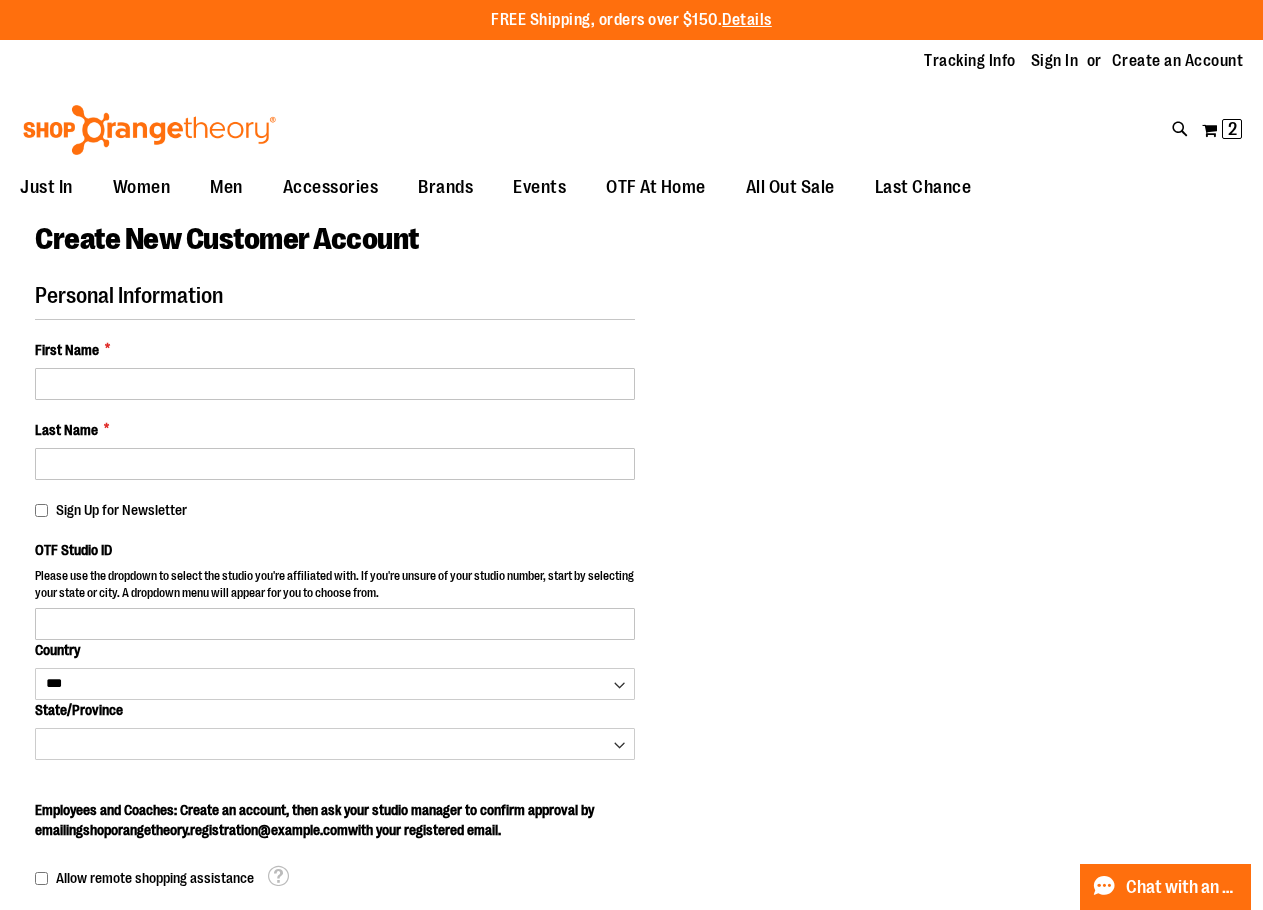type on "**********" 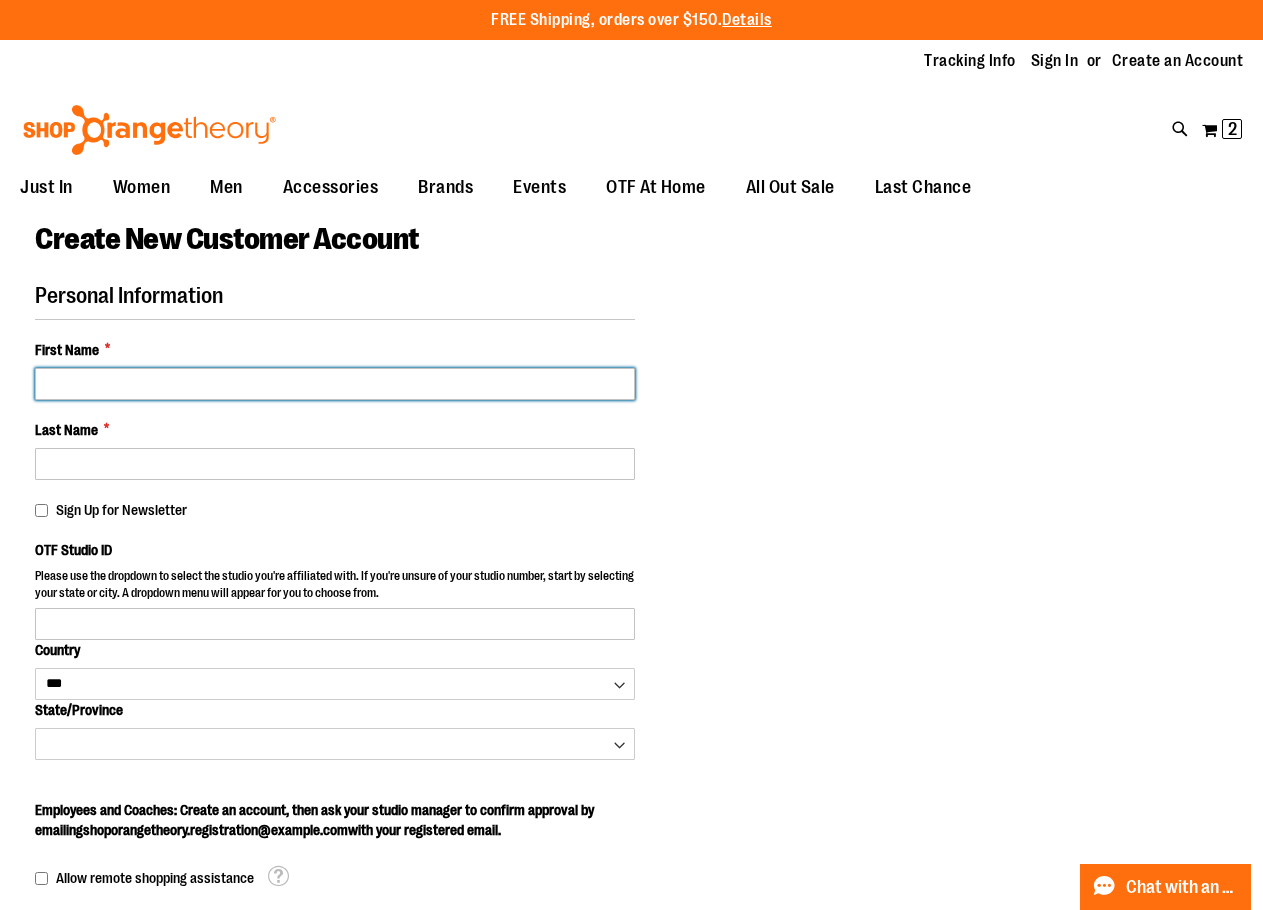 click on "First Name *" at bounding box center [335, 384] 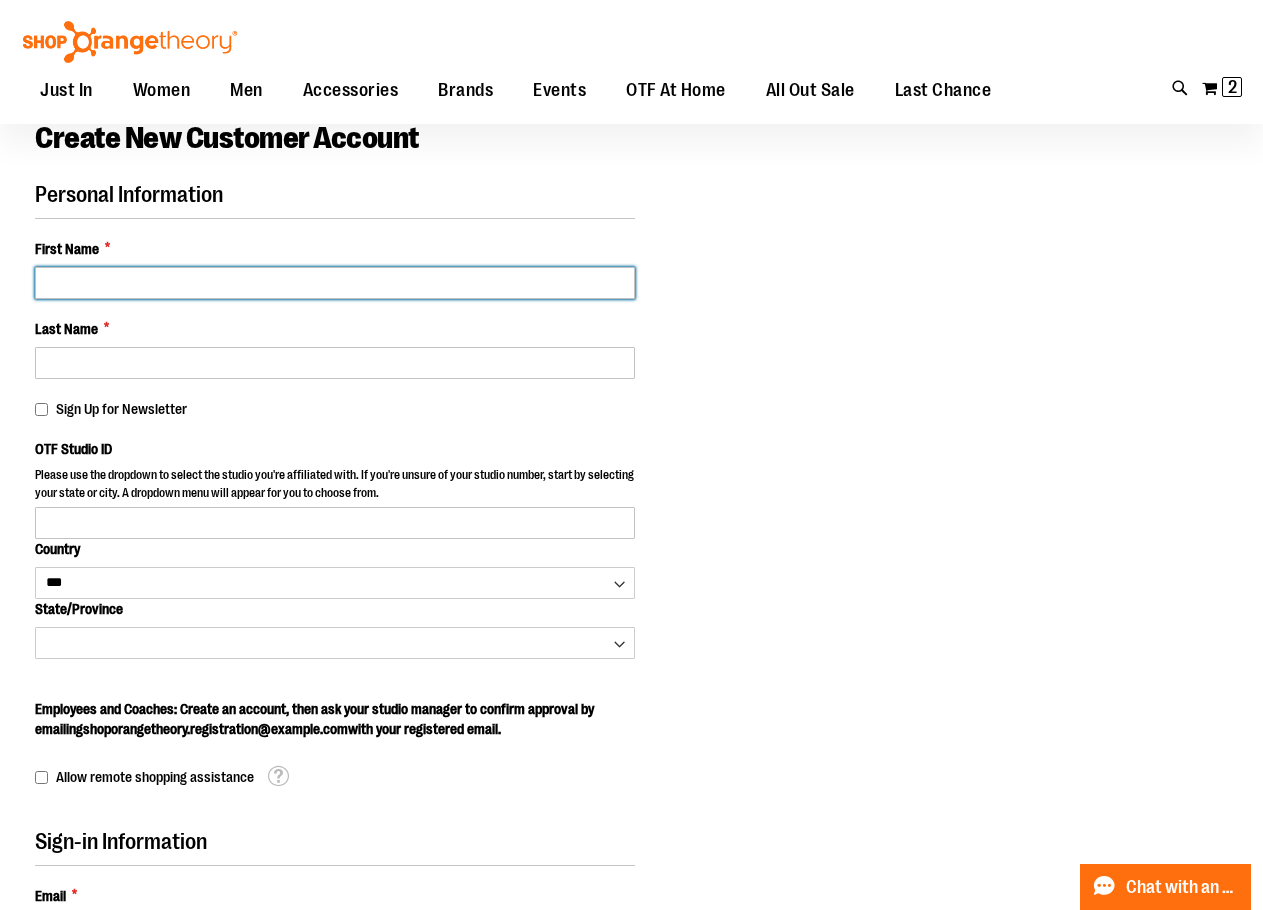 scroll, scrollTop: 99, scrollLeft: 0, axis: vertical 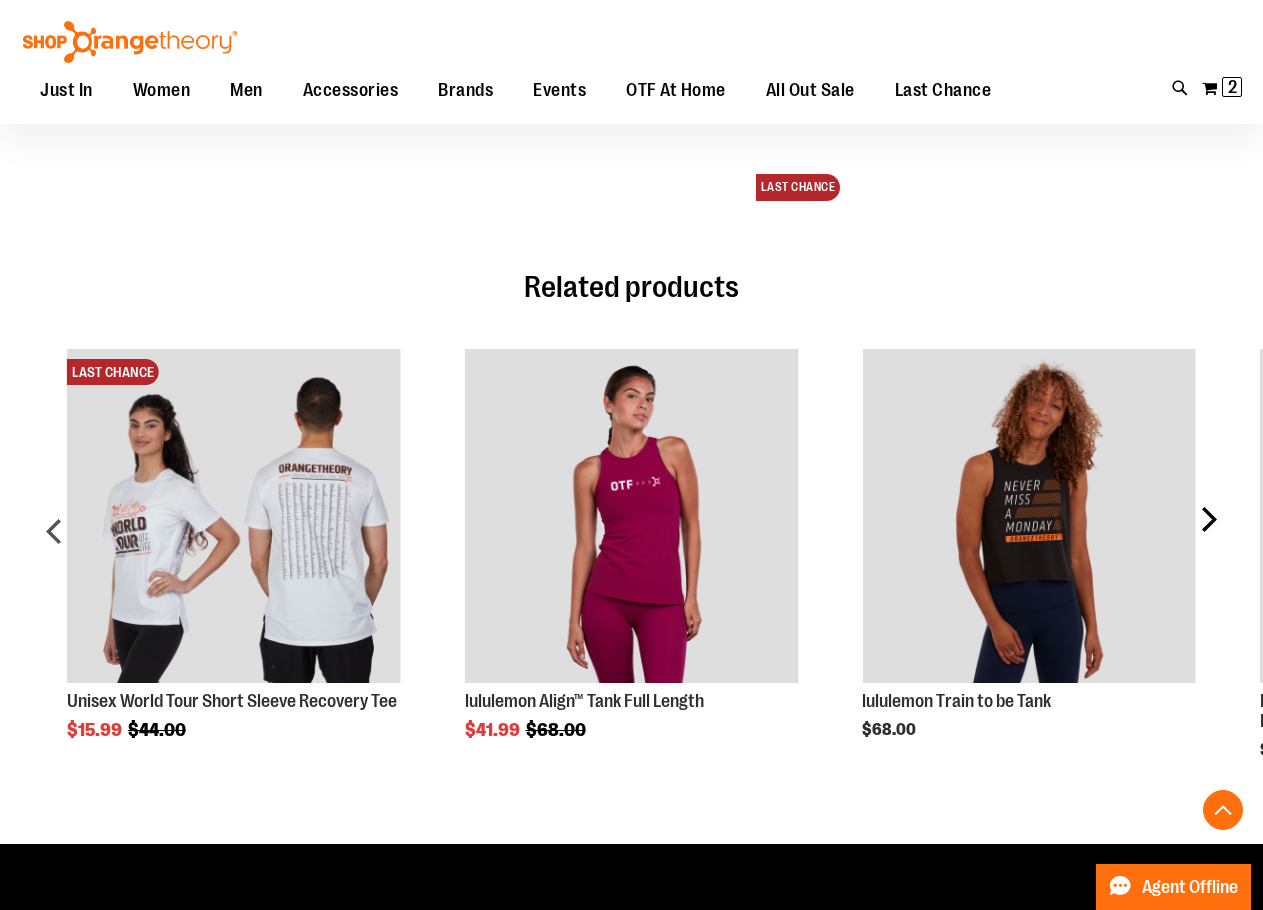 type on "**********" 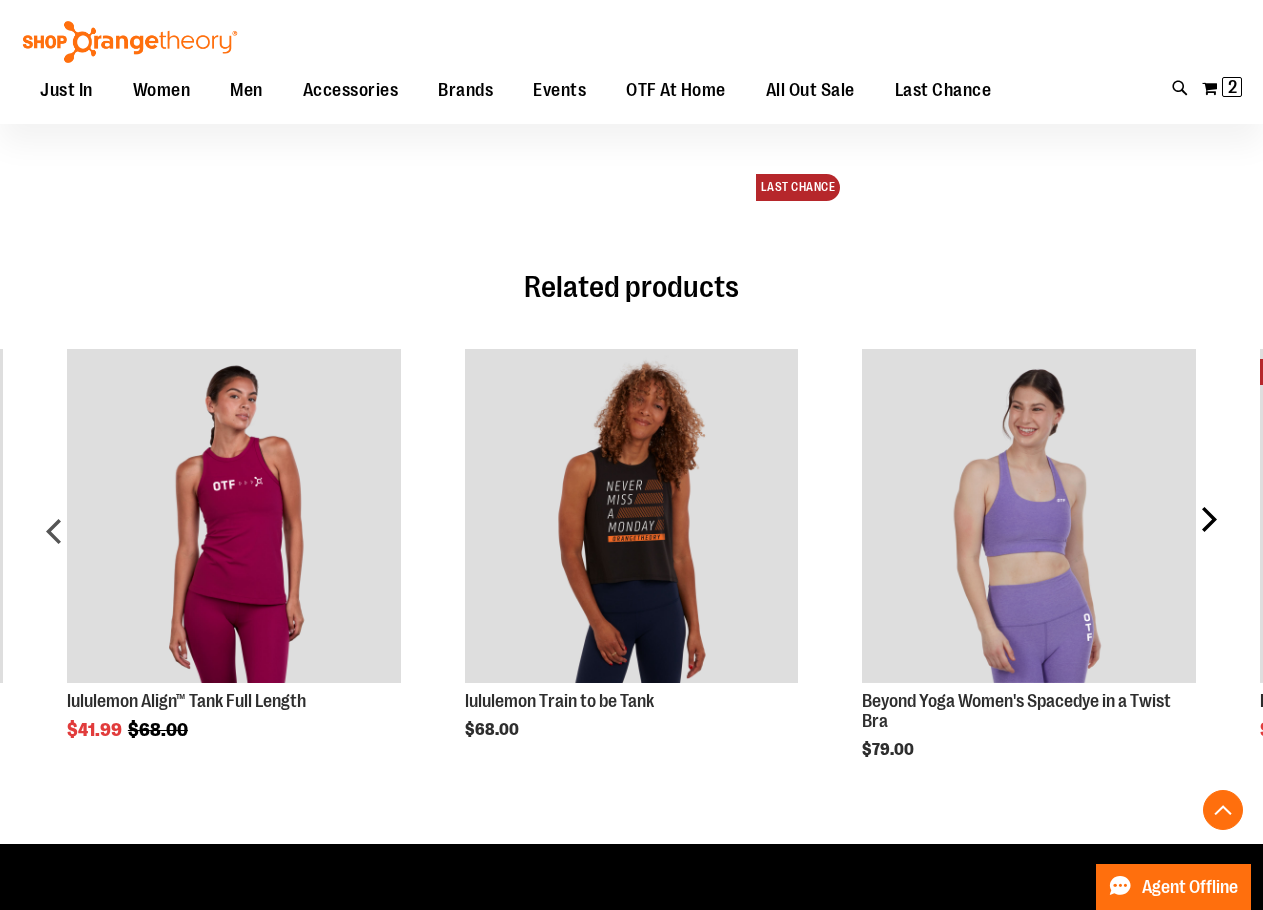 click on "next" at bounding box center [1208, 539] 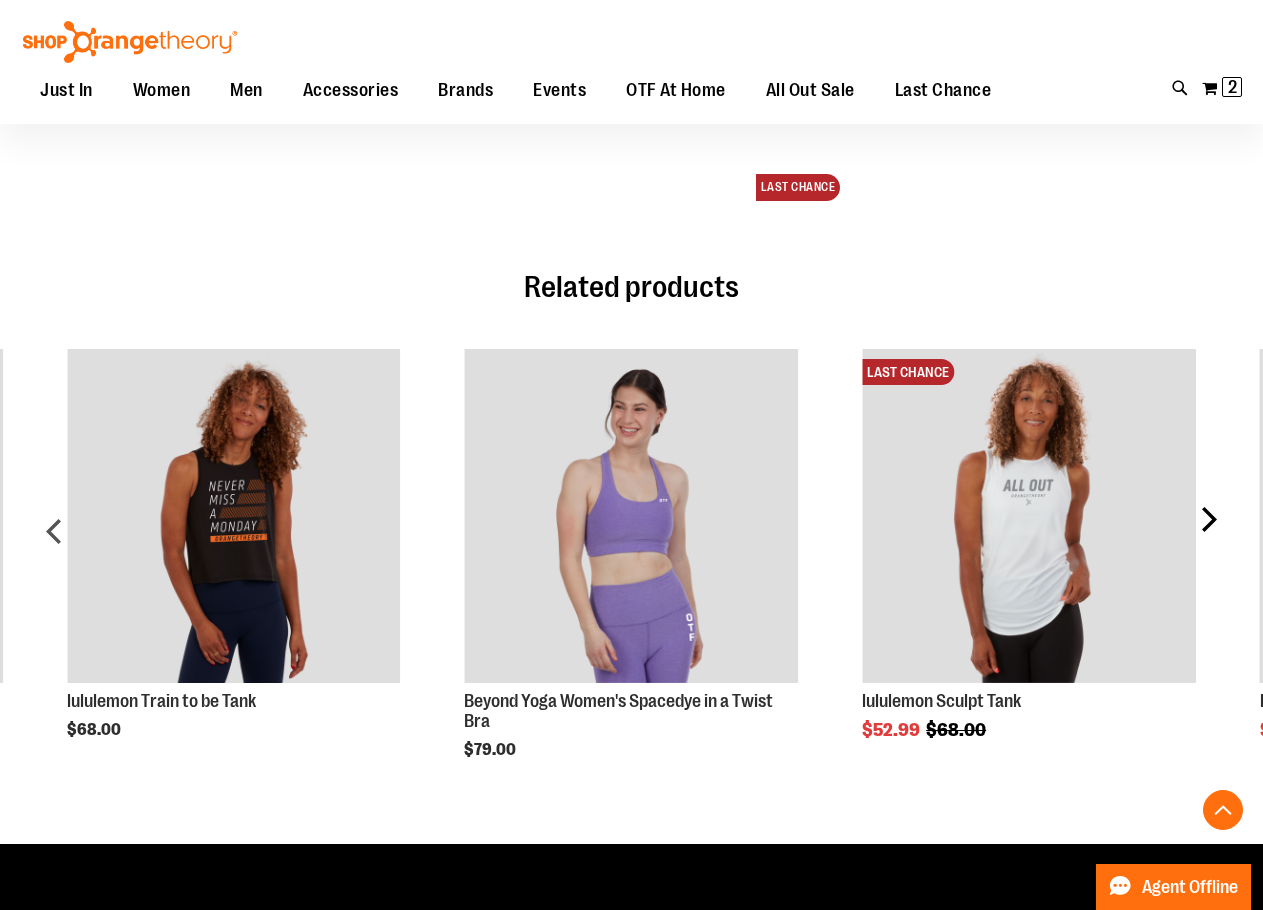click on "next" at bounding box center [1208, 539] 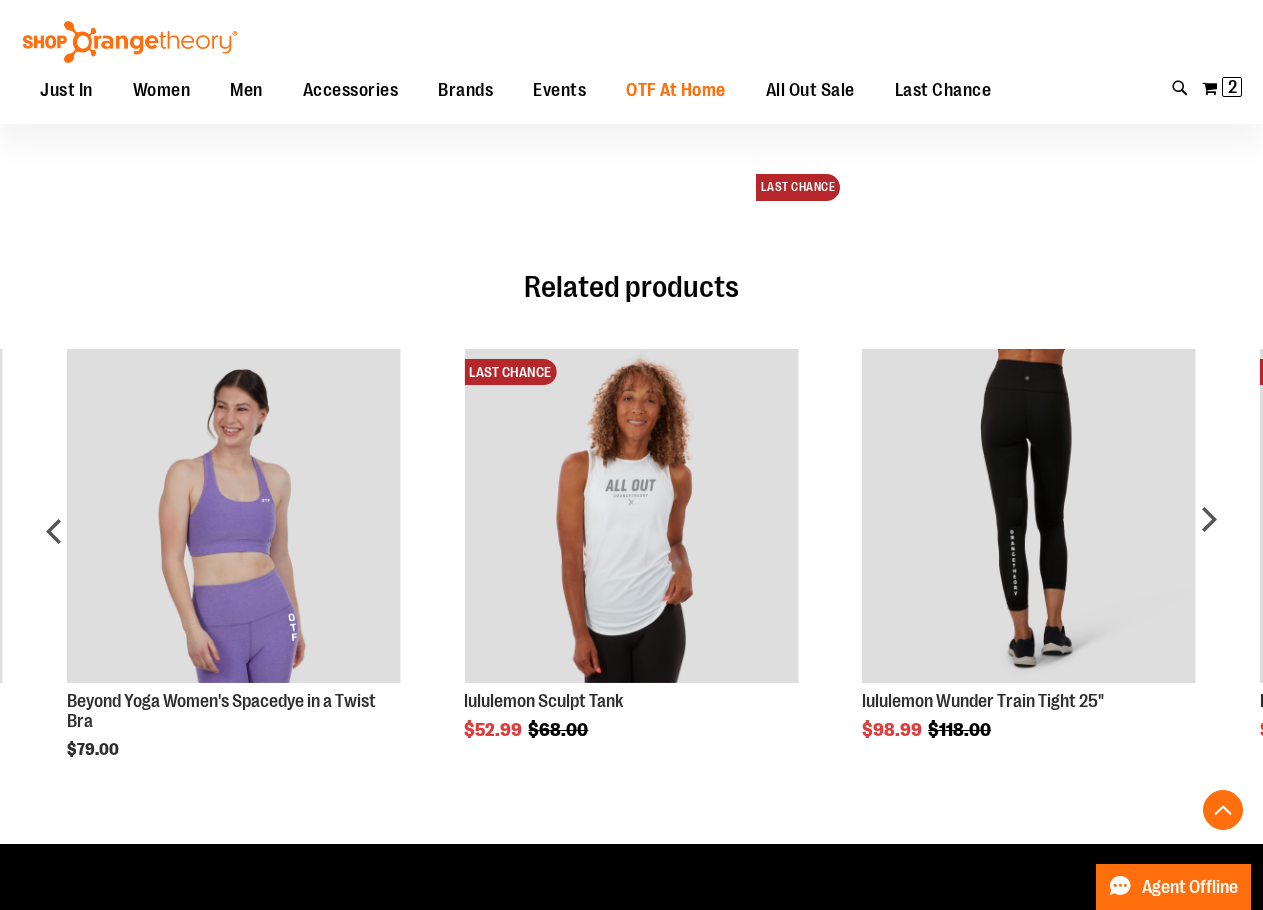 click on "OTF At Home" at bounding box center (676, 91) 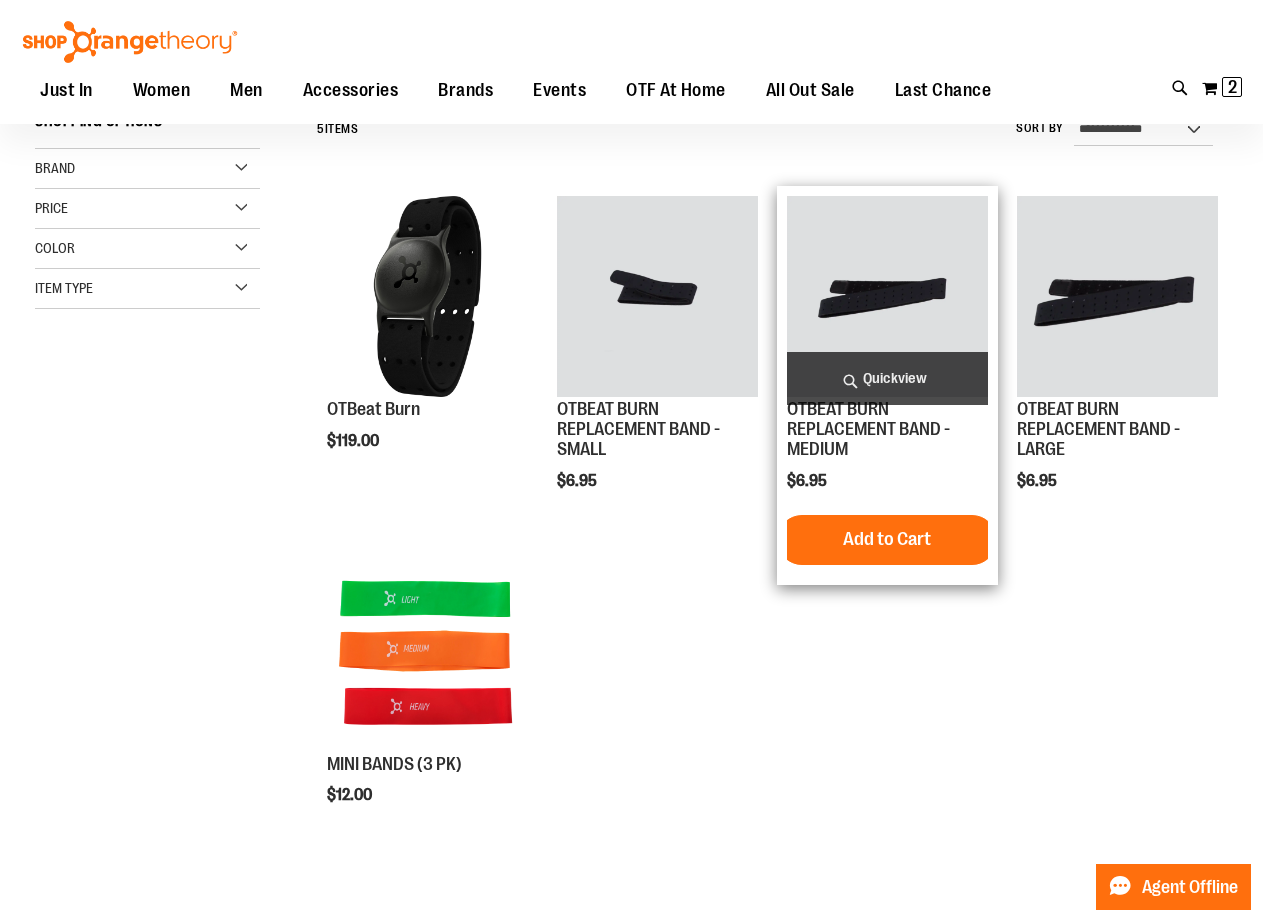 scroll, scrollTop: 0, scrollLeft: 0, axis: both 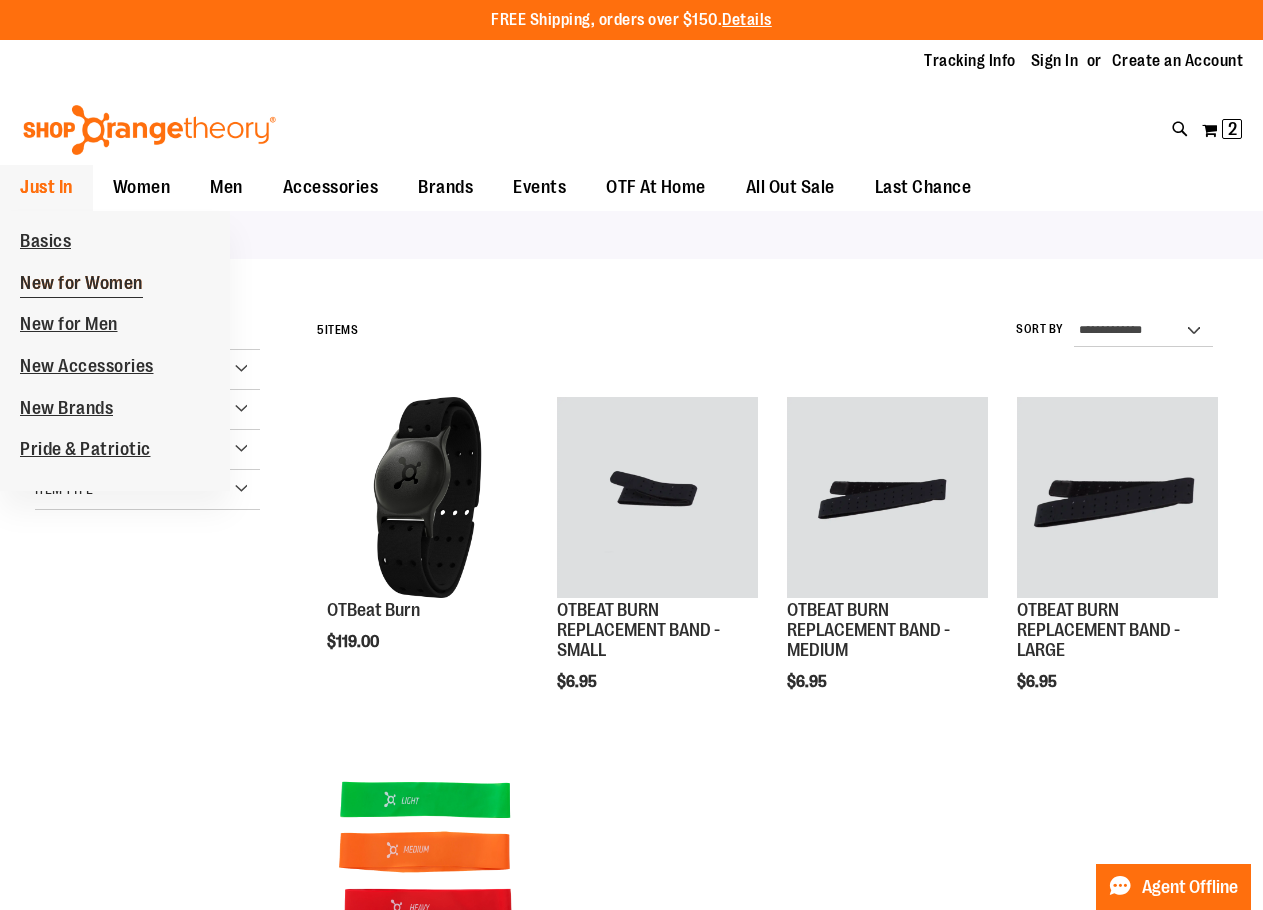 type on "**********" 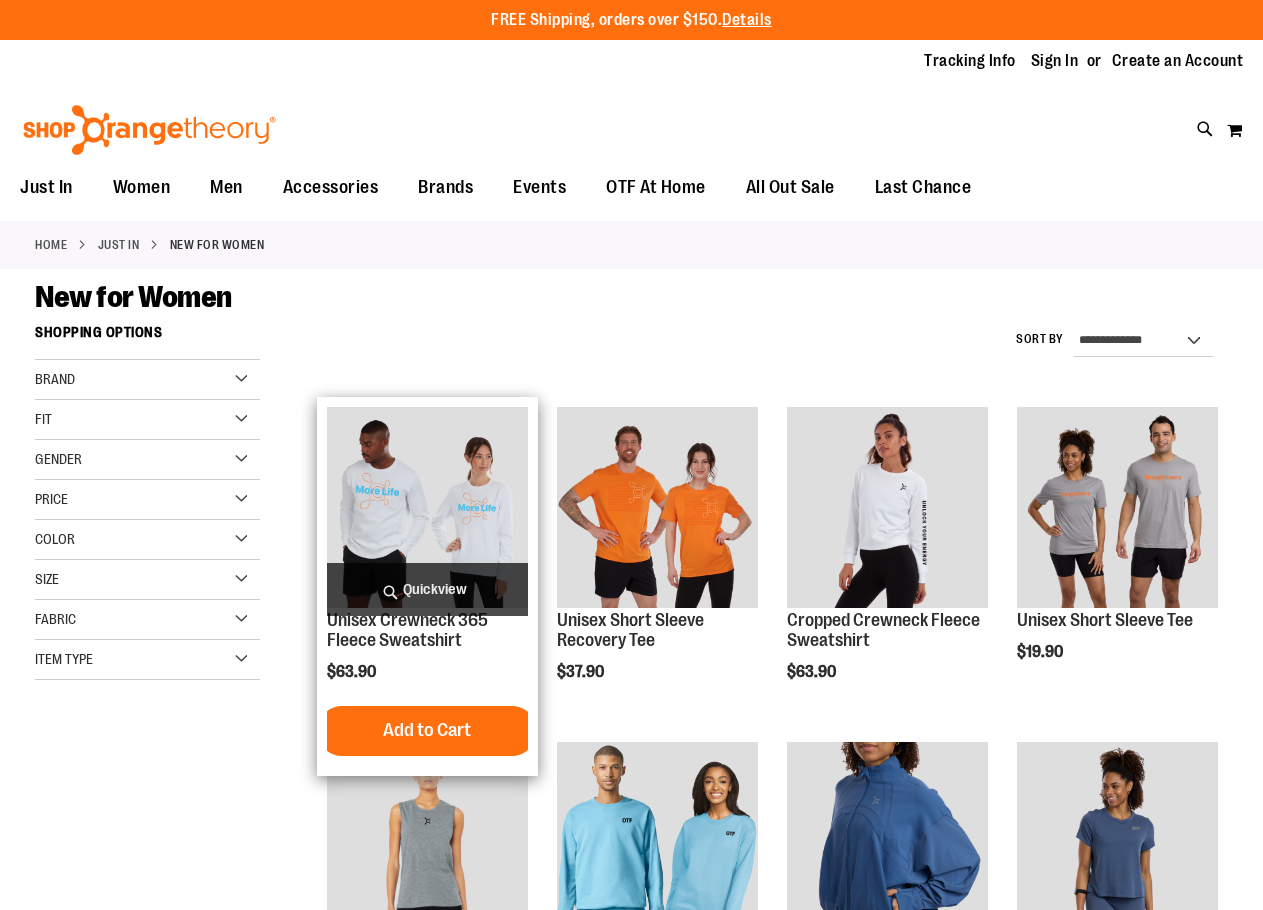 scroll, scrollTop: 0, scrollLeft: 0, axis: both 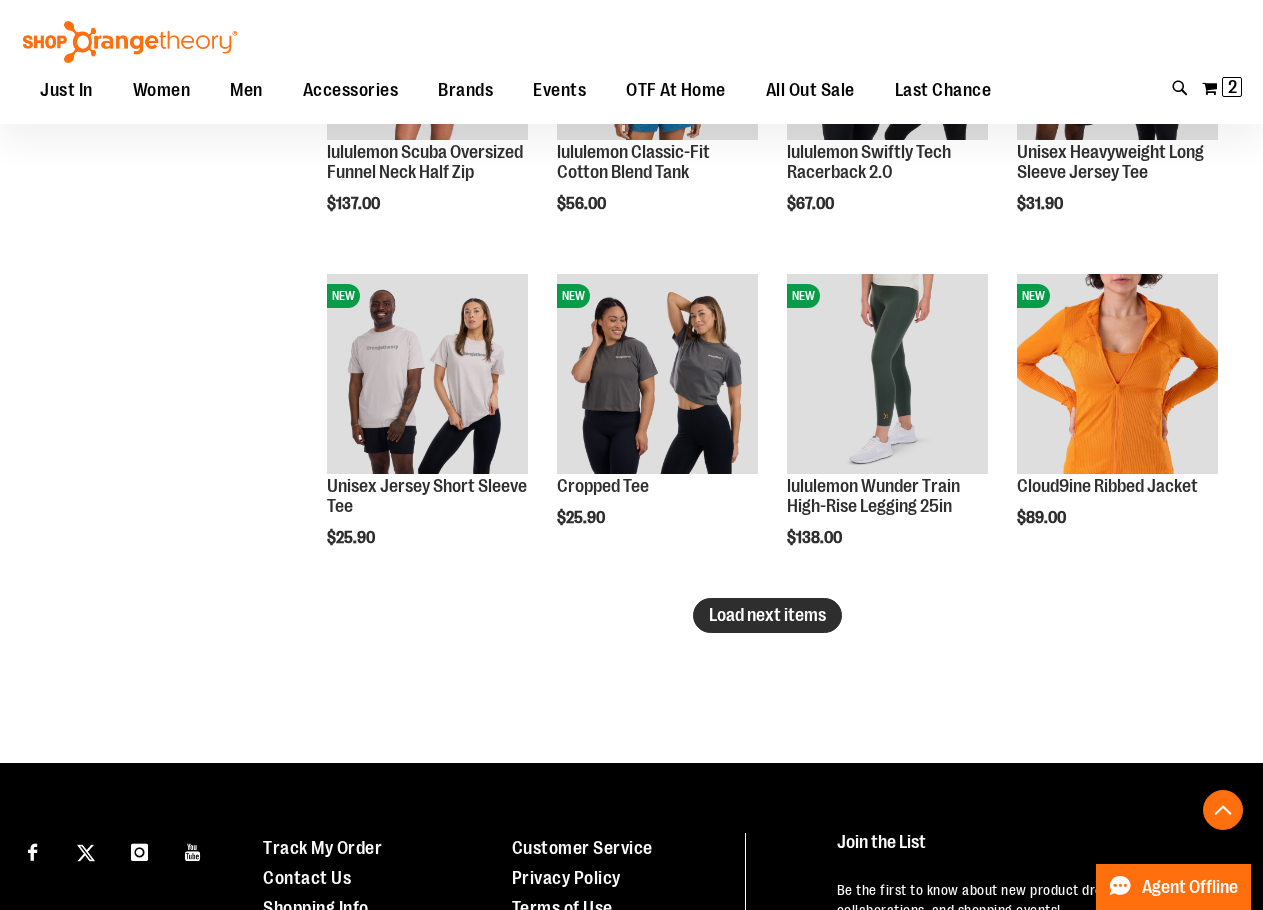 type on "**********" 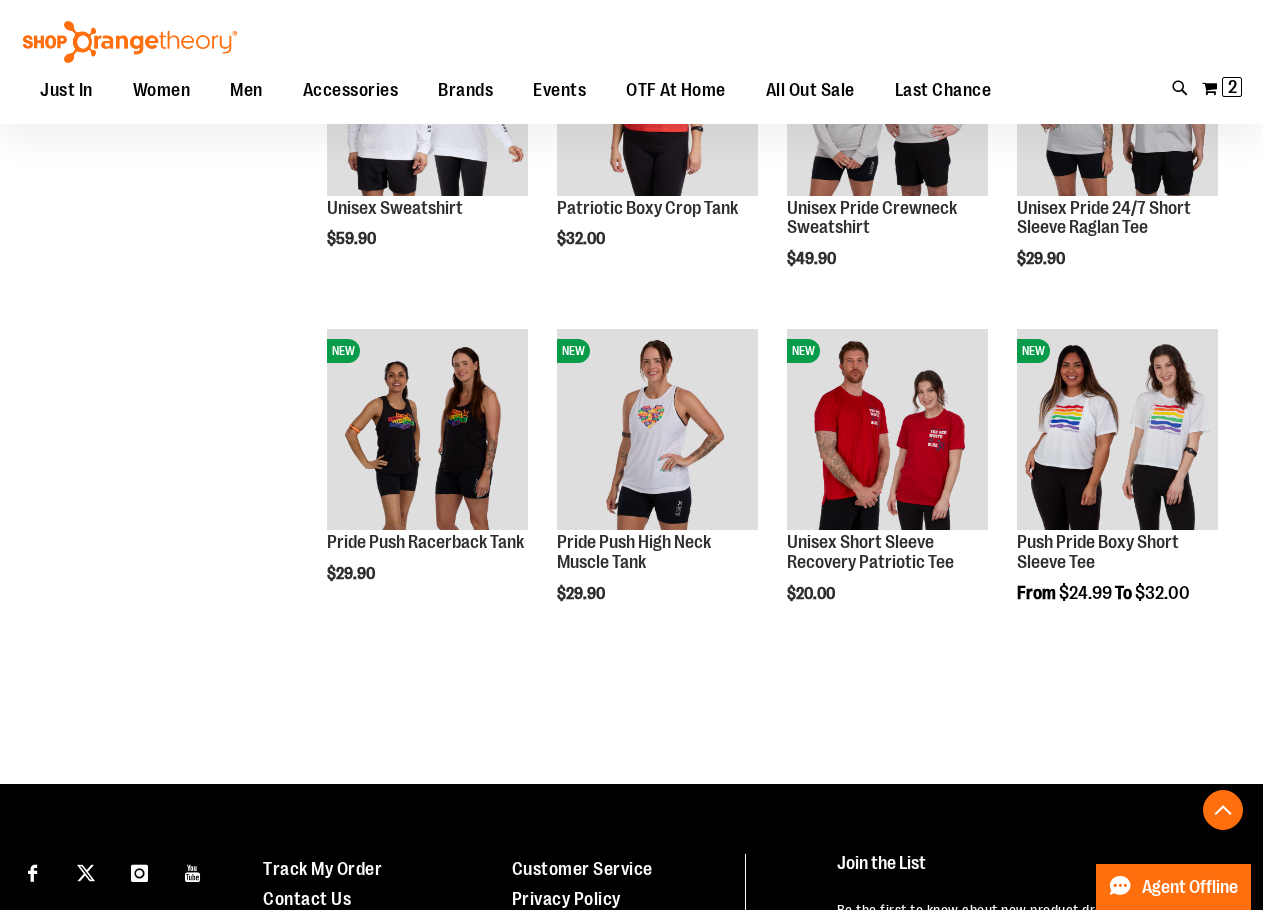 scroll, scrollTop: 3899, scrollLeft: 0, axis: vertical 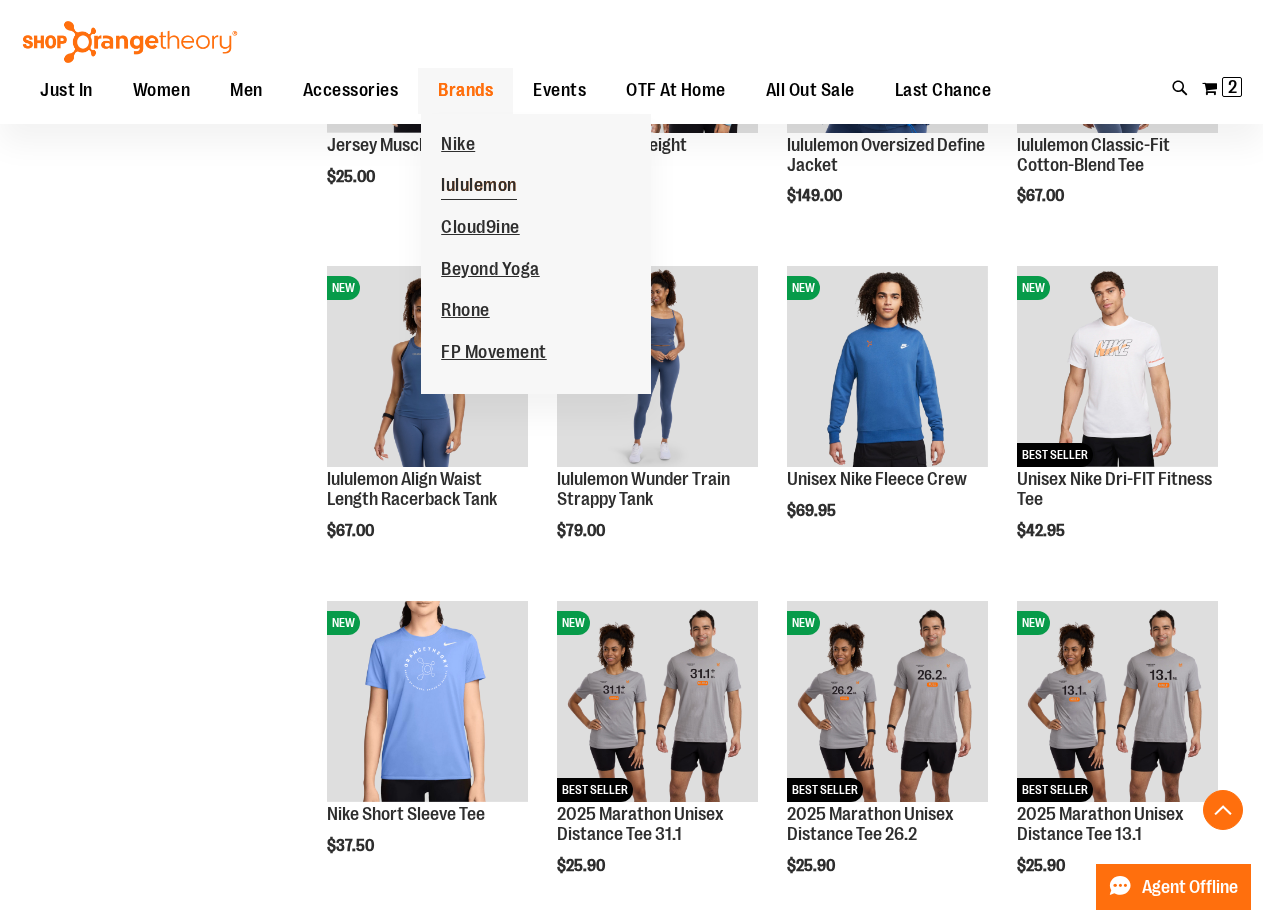 click on "lululemon" at bounding box center [479, 187] 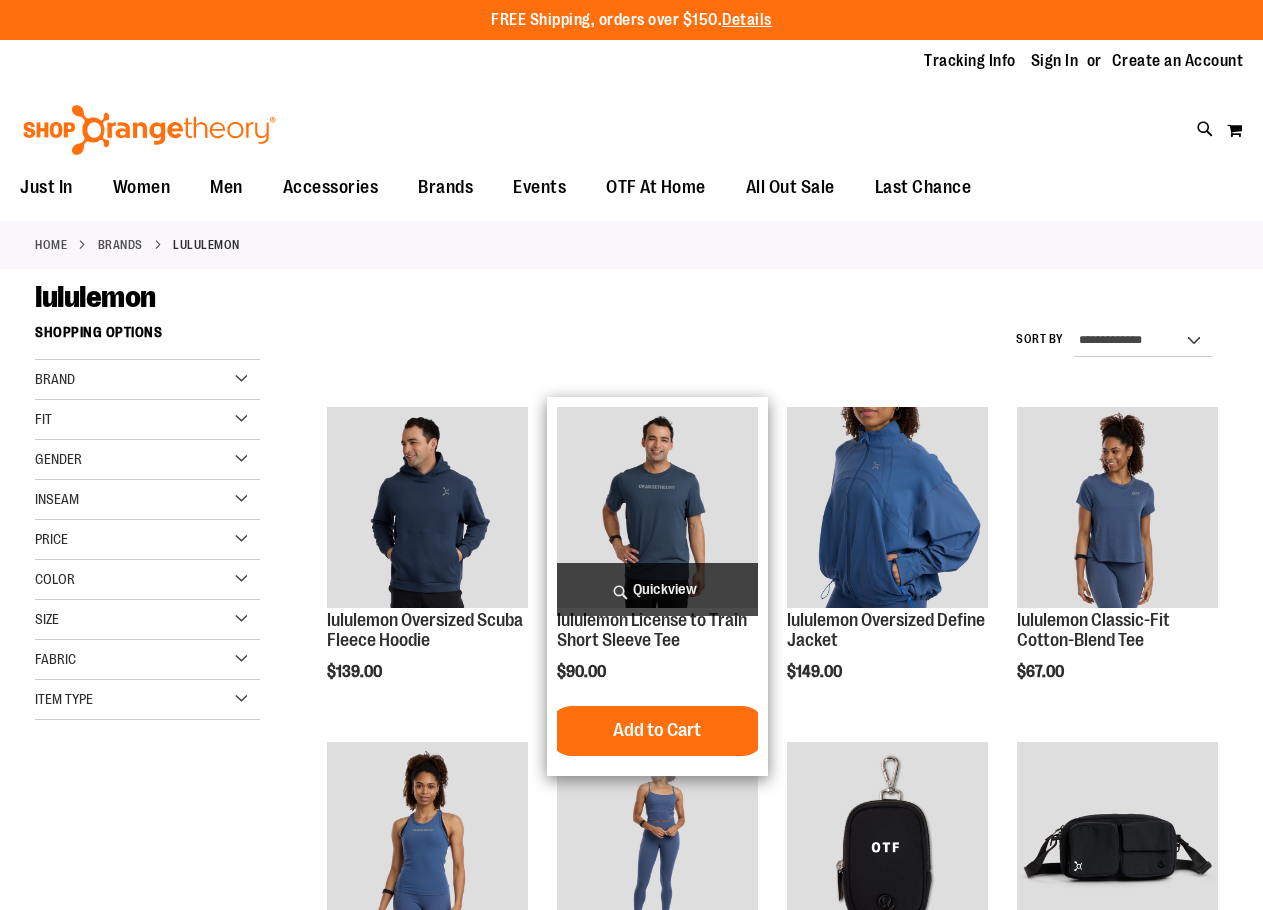 scroll, scrollTop: 0, scrollLeft: 0, axis: both 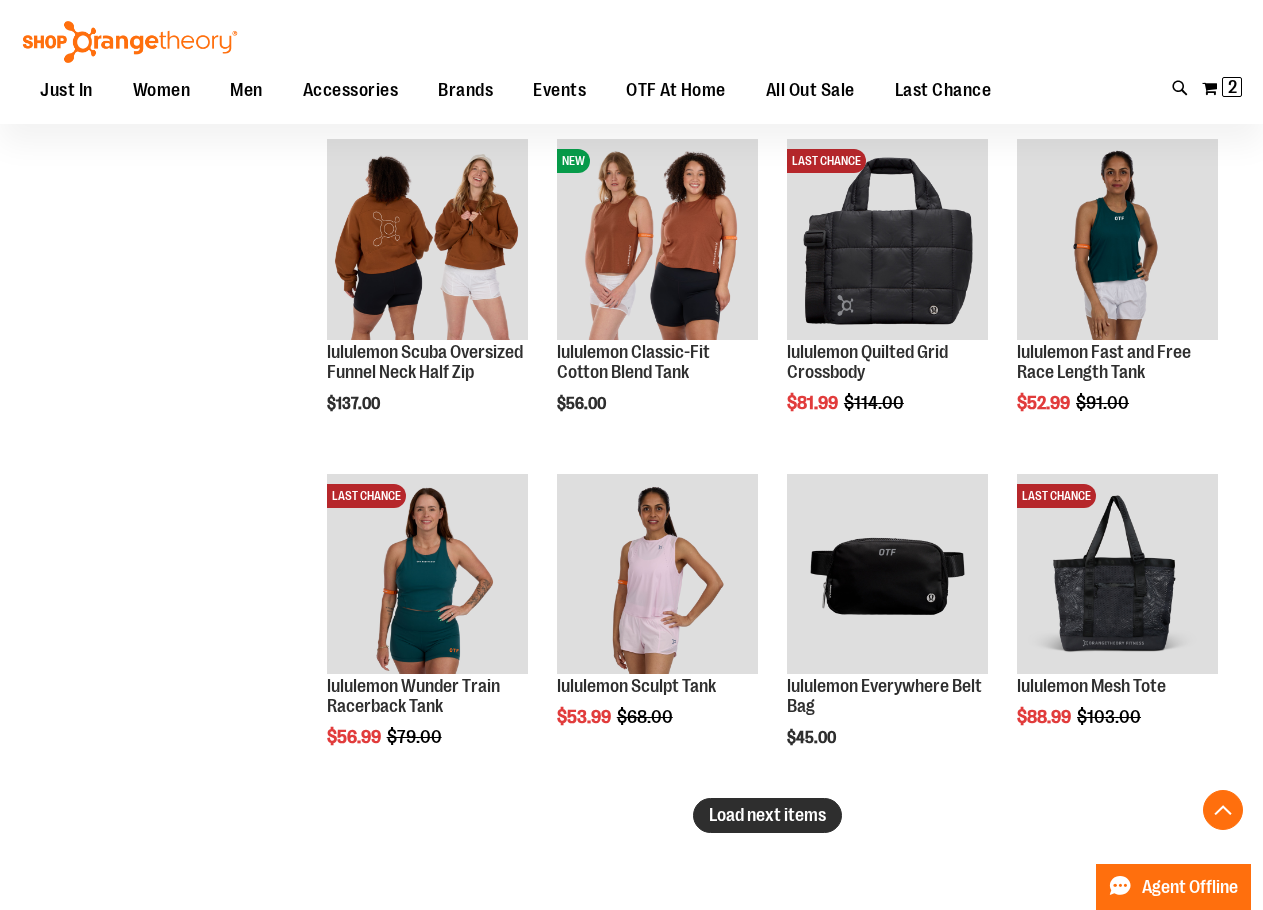 type on "**********" 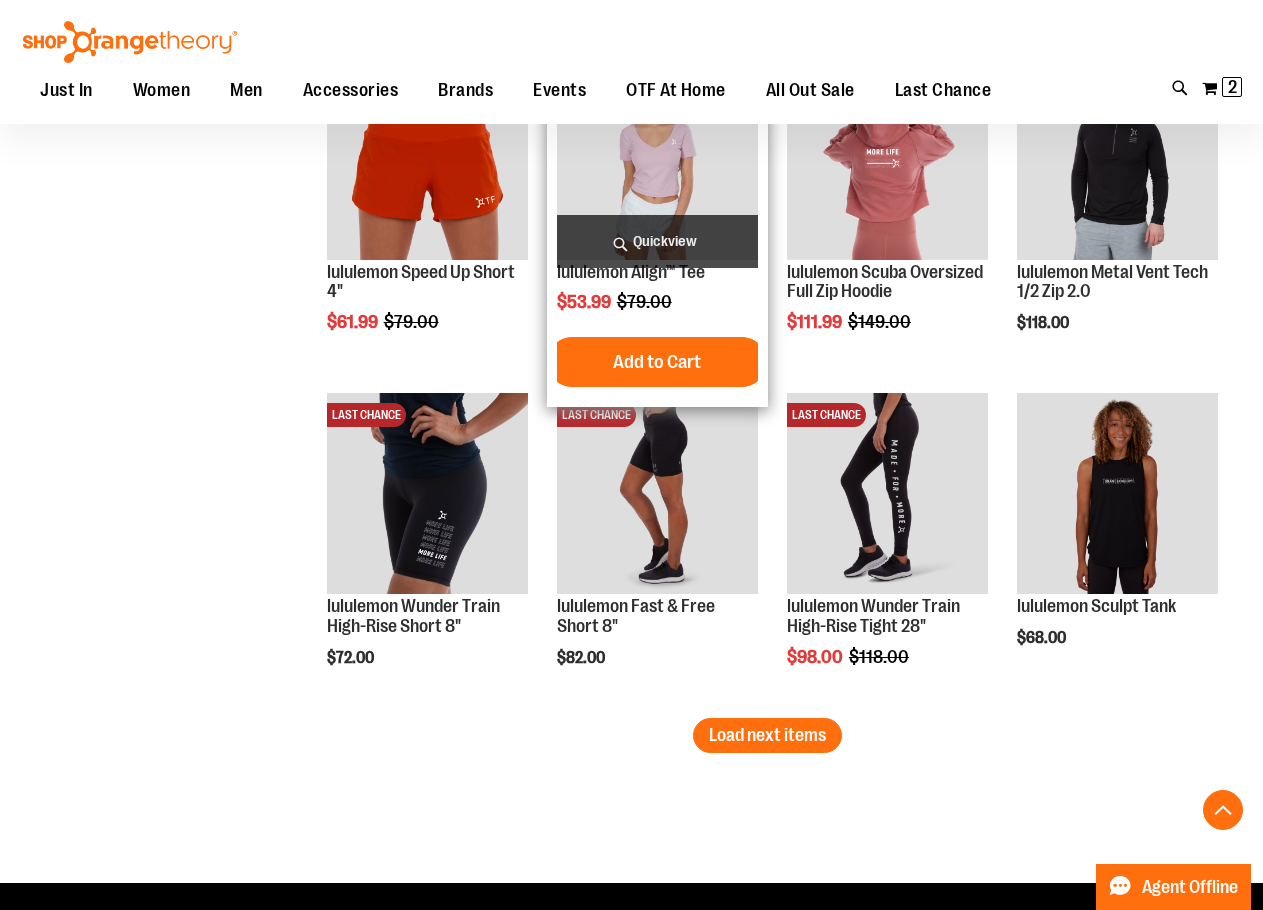 scroll, scrollTop: 3699, scrollLeft: 0, axis: vertical 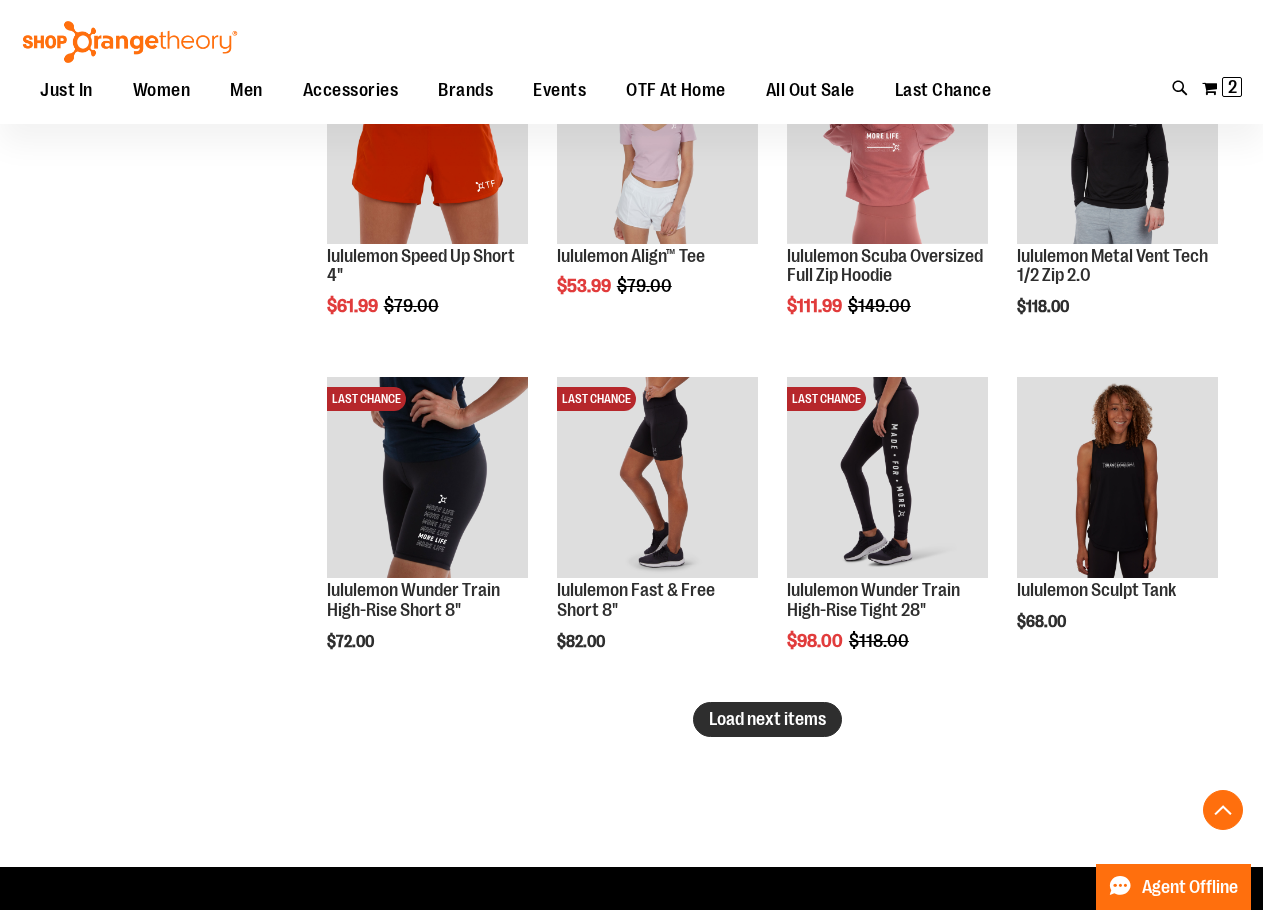 click on "Load next items" at bounding box center (767, 719) 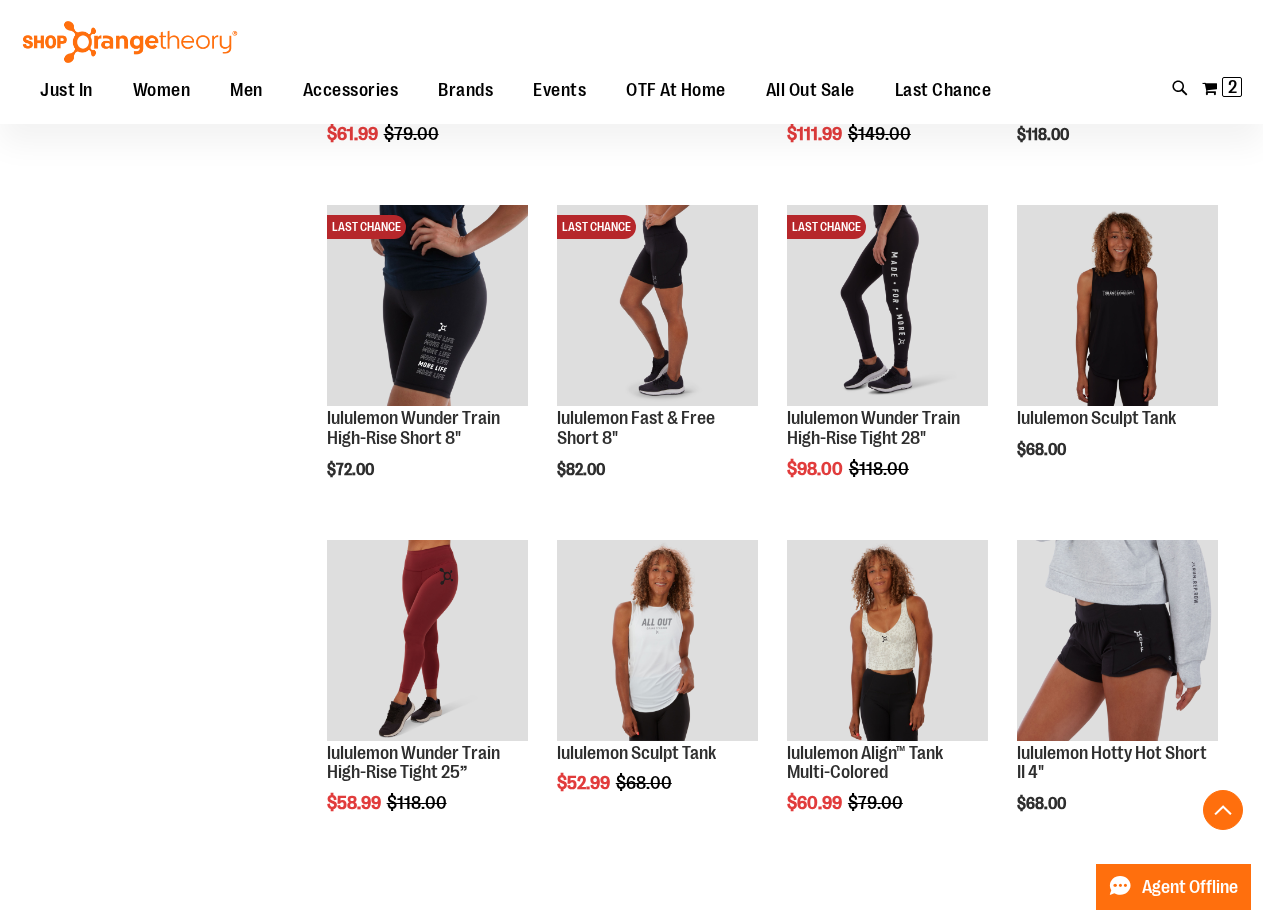 scroll, scrollTop: 3899, scrollLeft: 0, axis: vertical 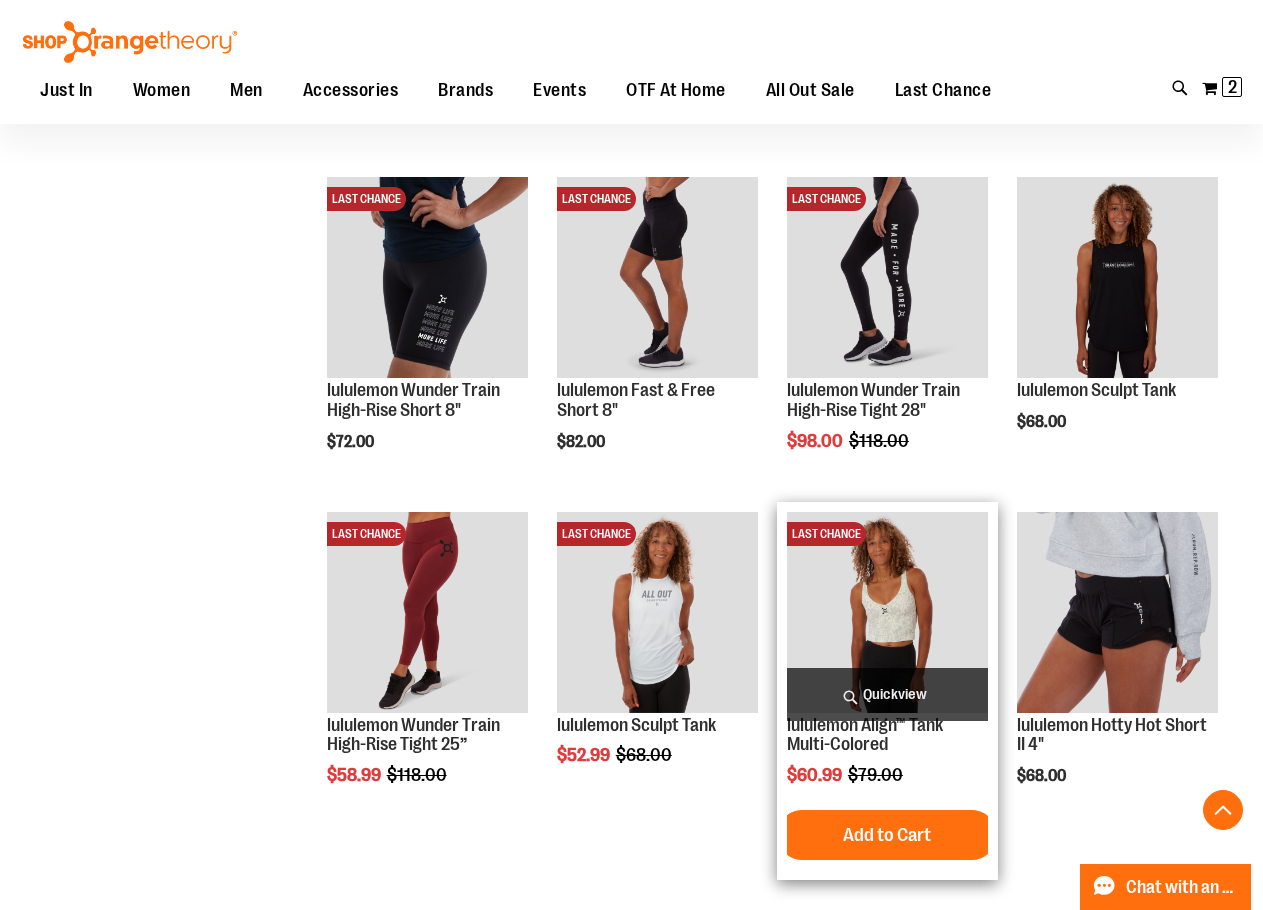 click at bounding box center [887, 612] 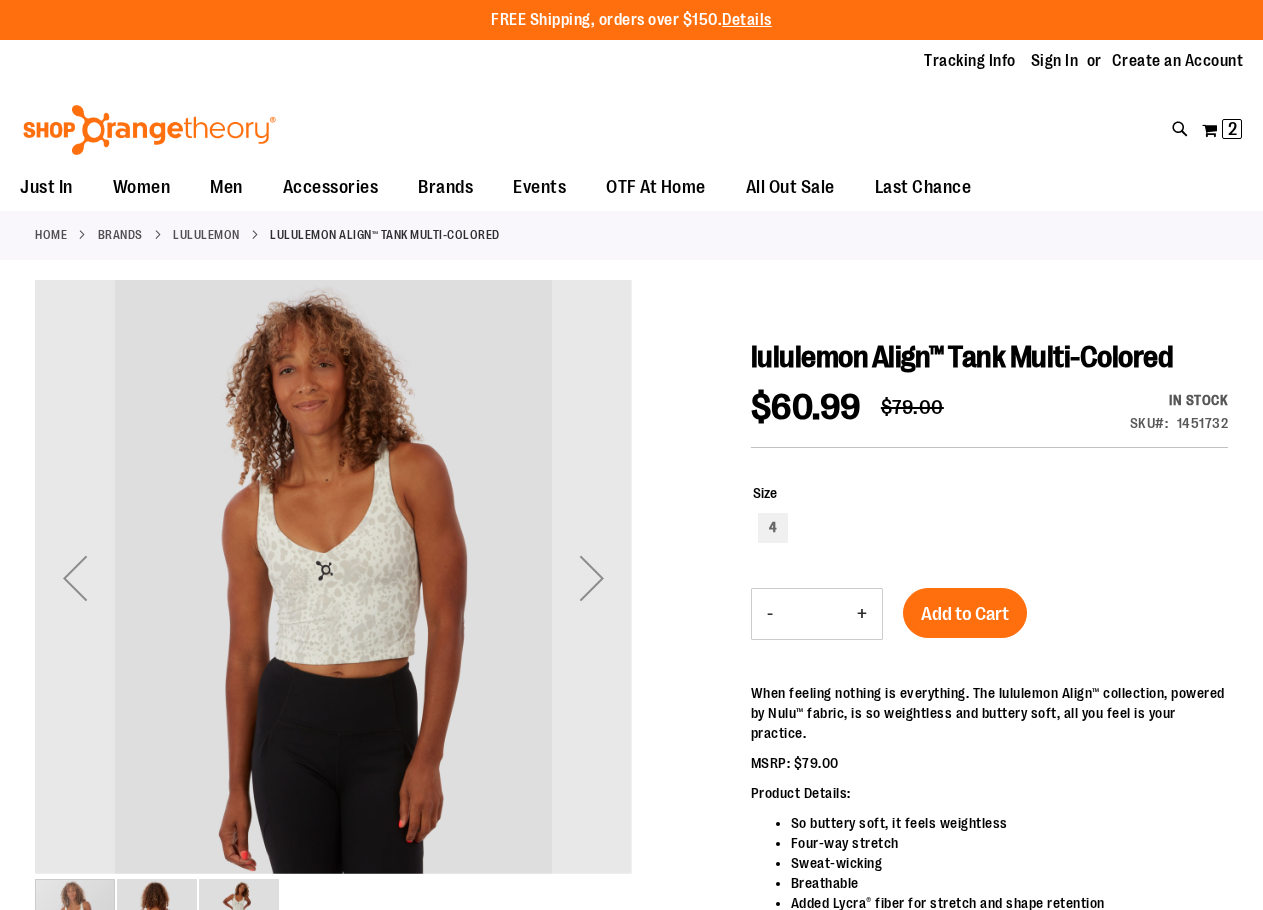 scroll, scrollTop: 0, scrollLeft: 0, axis: both 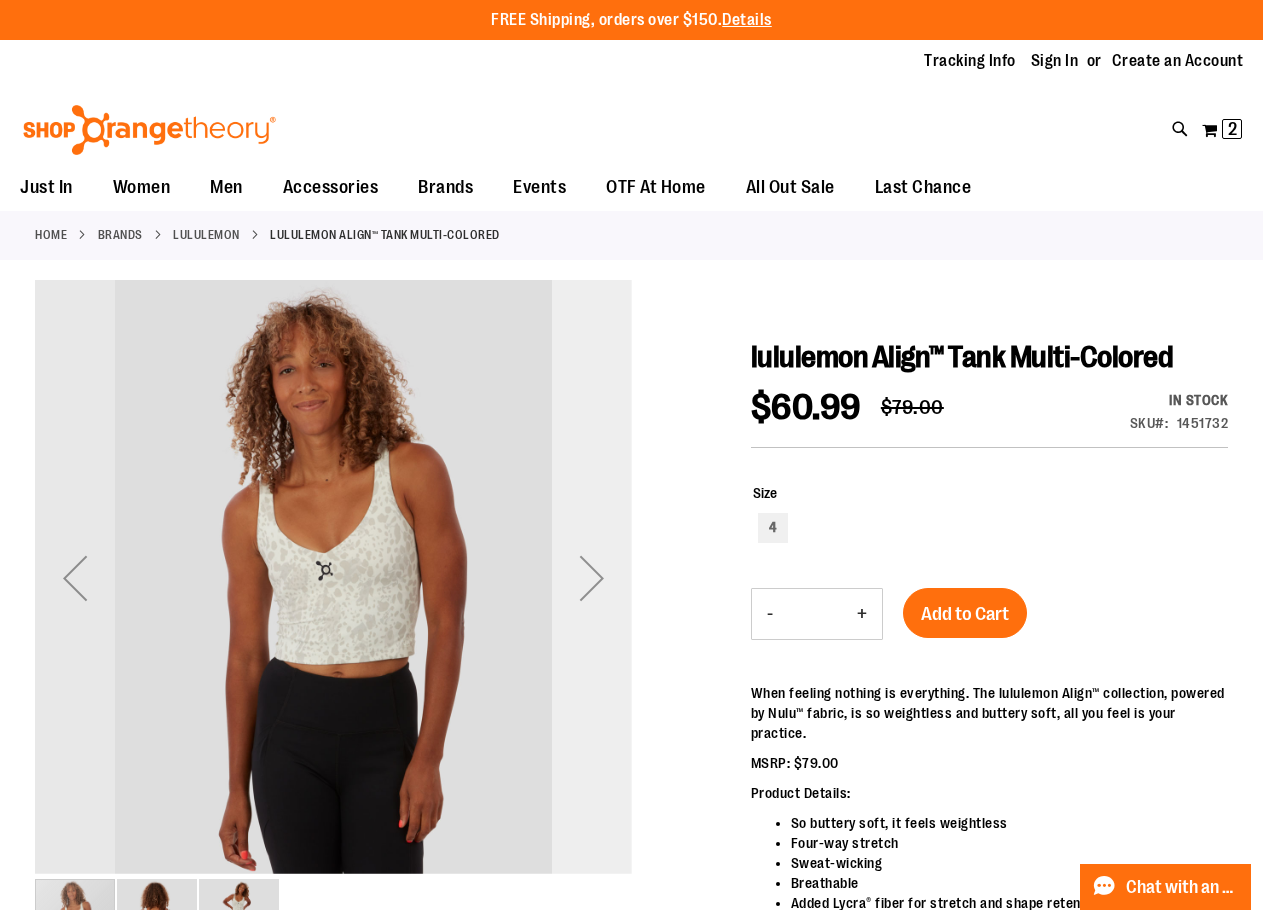 type on "**********" 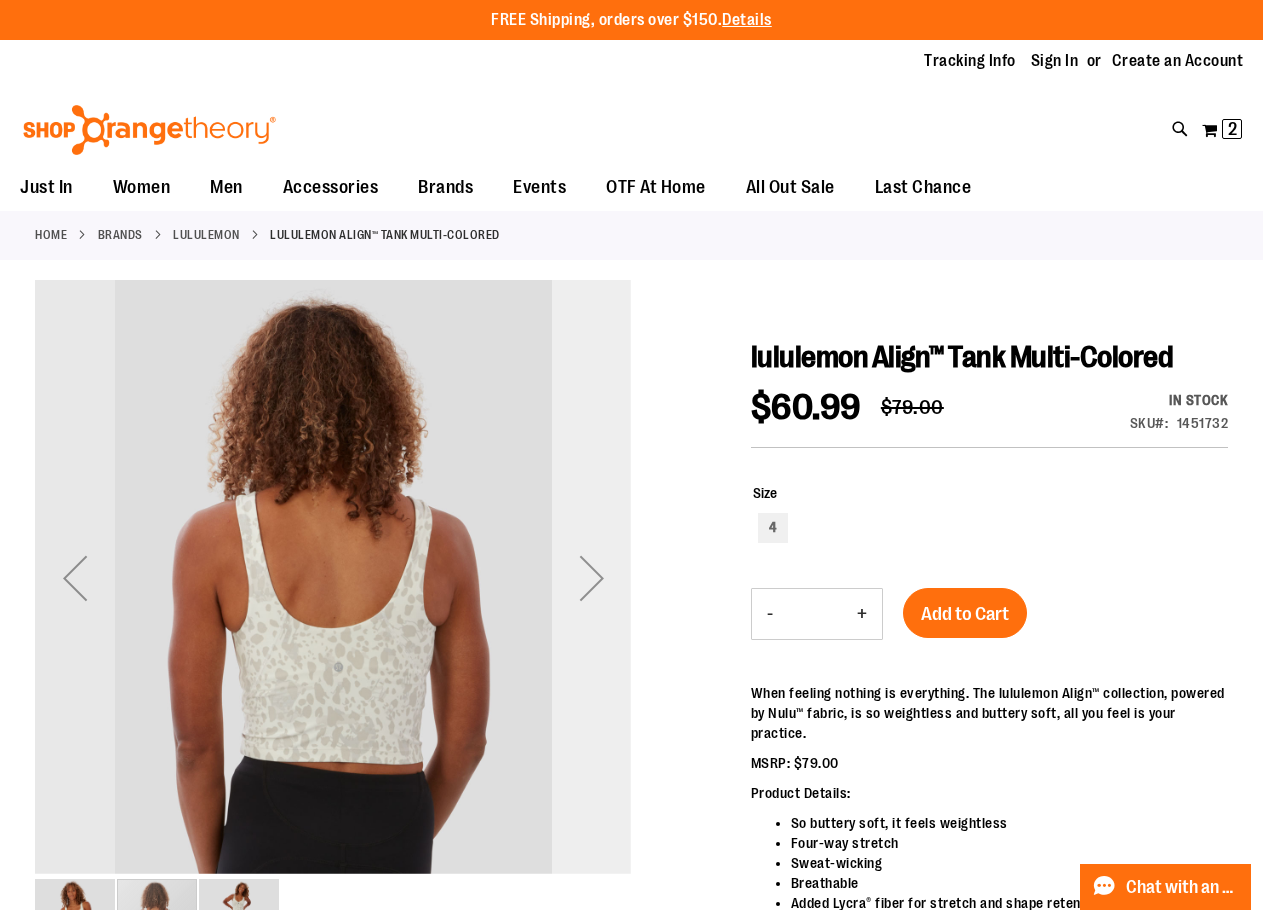 click at bounding box center (592, 578) 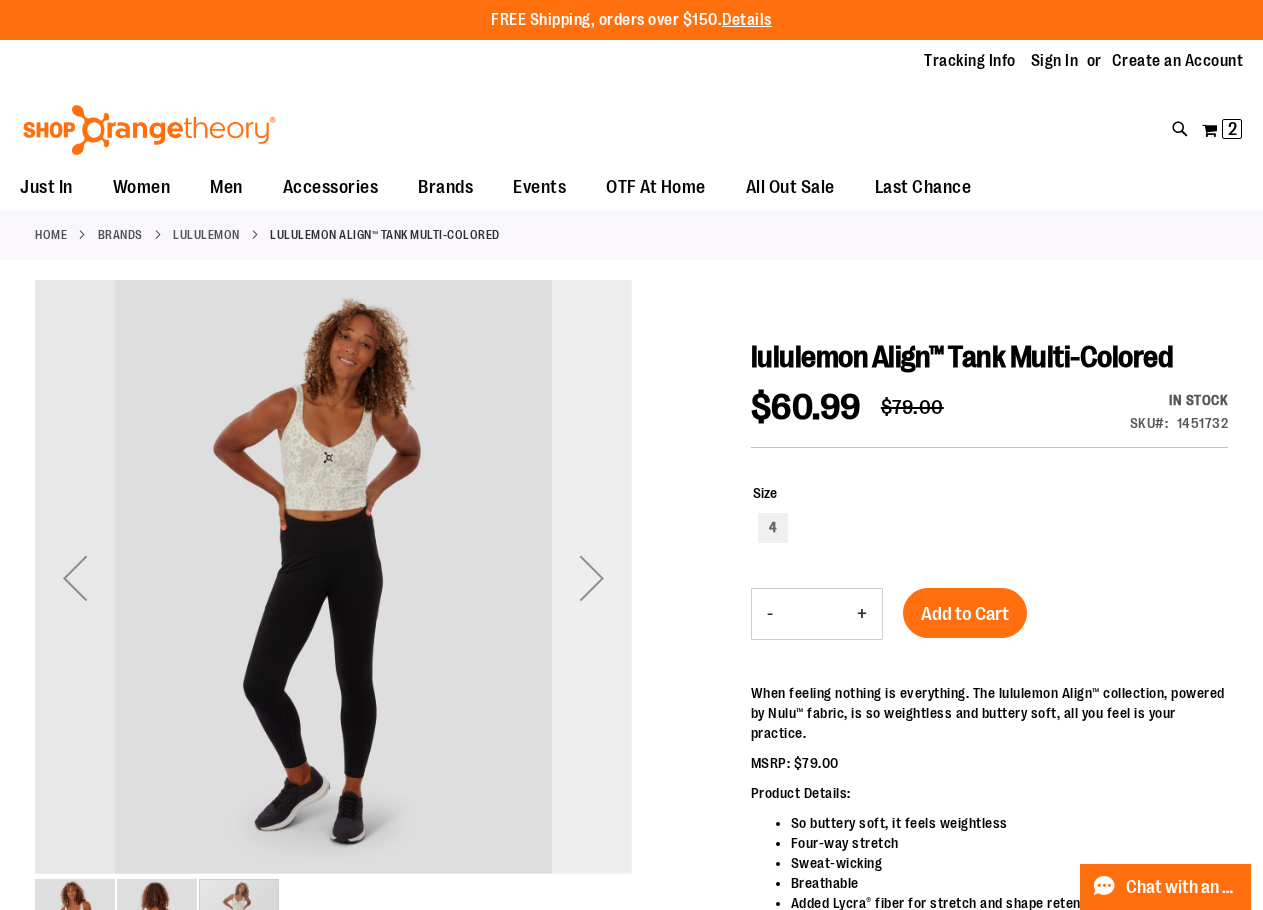 click at bounding box center [592, 578] 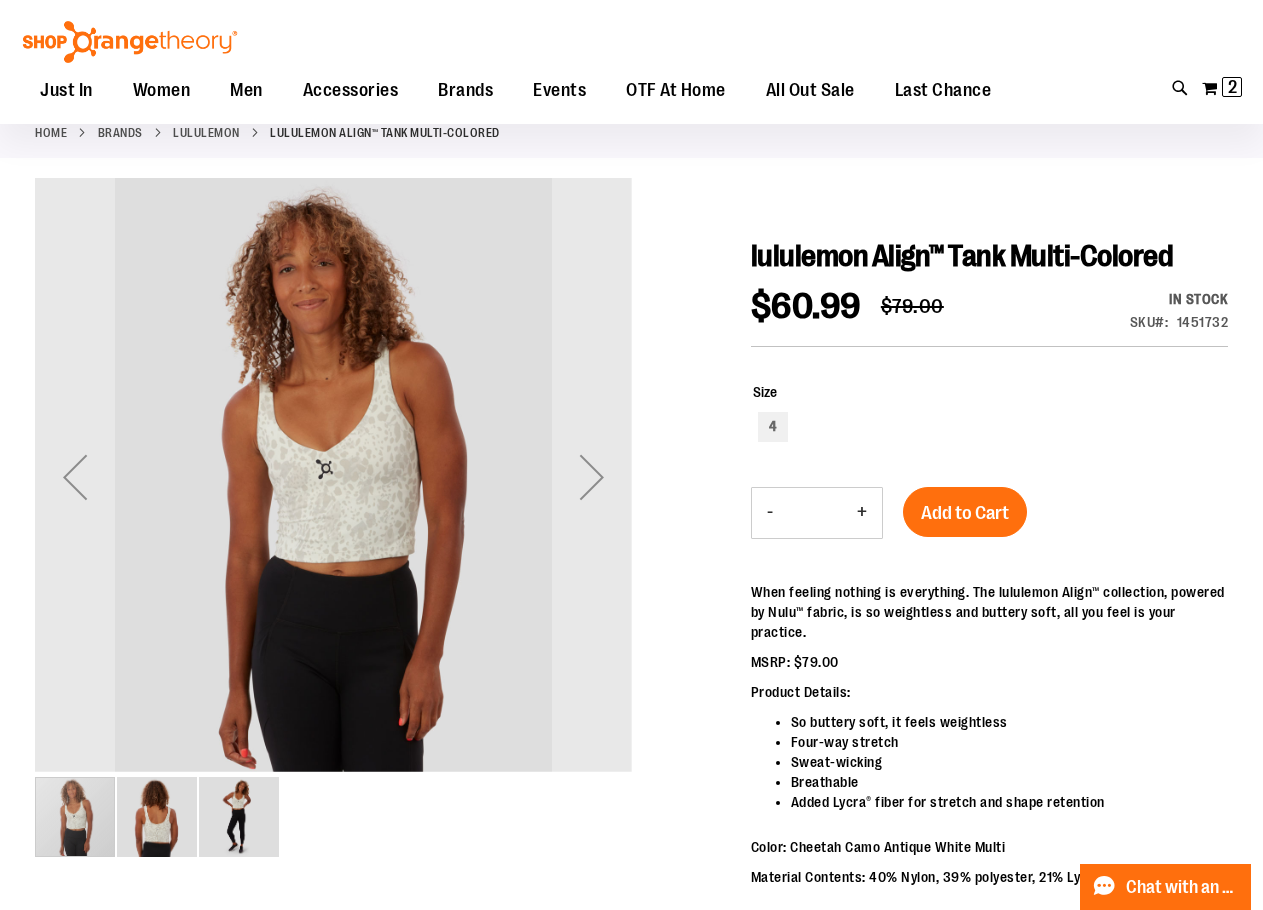 scroll, scrollTop: 299, scrollLeft: 0, axis: vertical 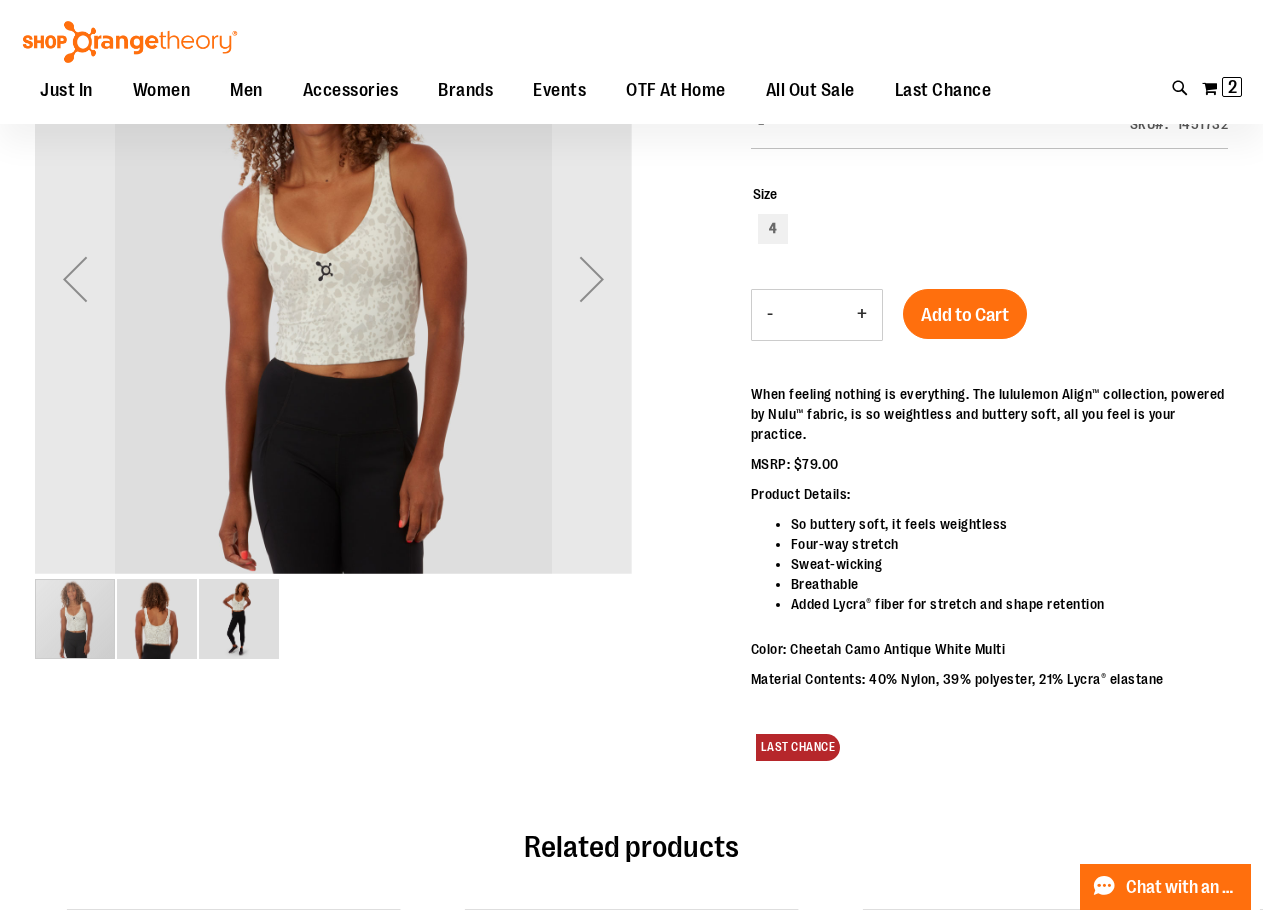 click at bounding box center [239, 619] 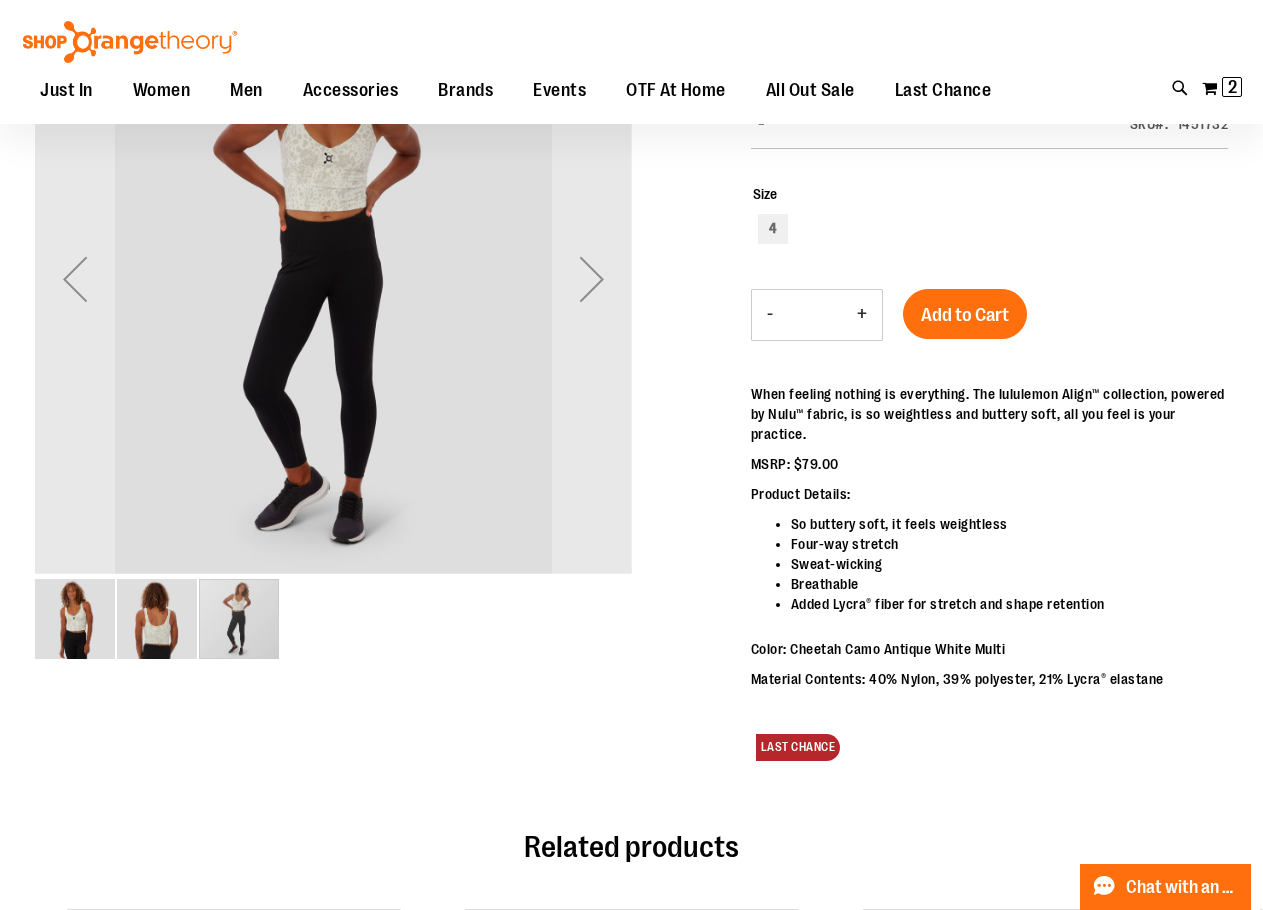 click at bounding box center (75, 619) 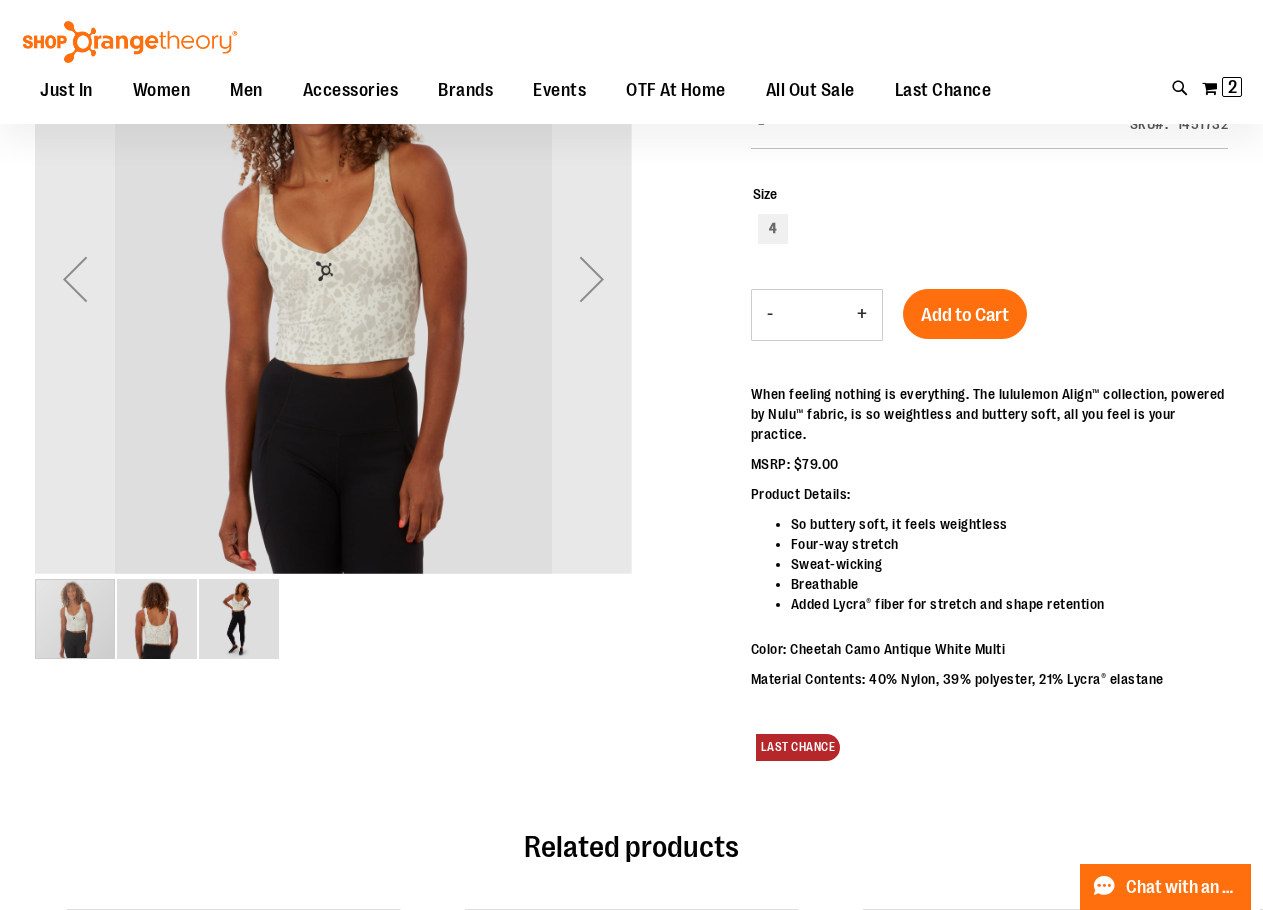 click at bounding box center [157, 619] 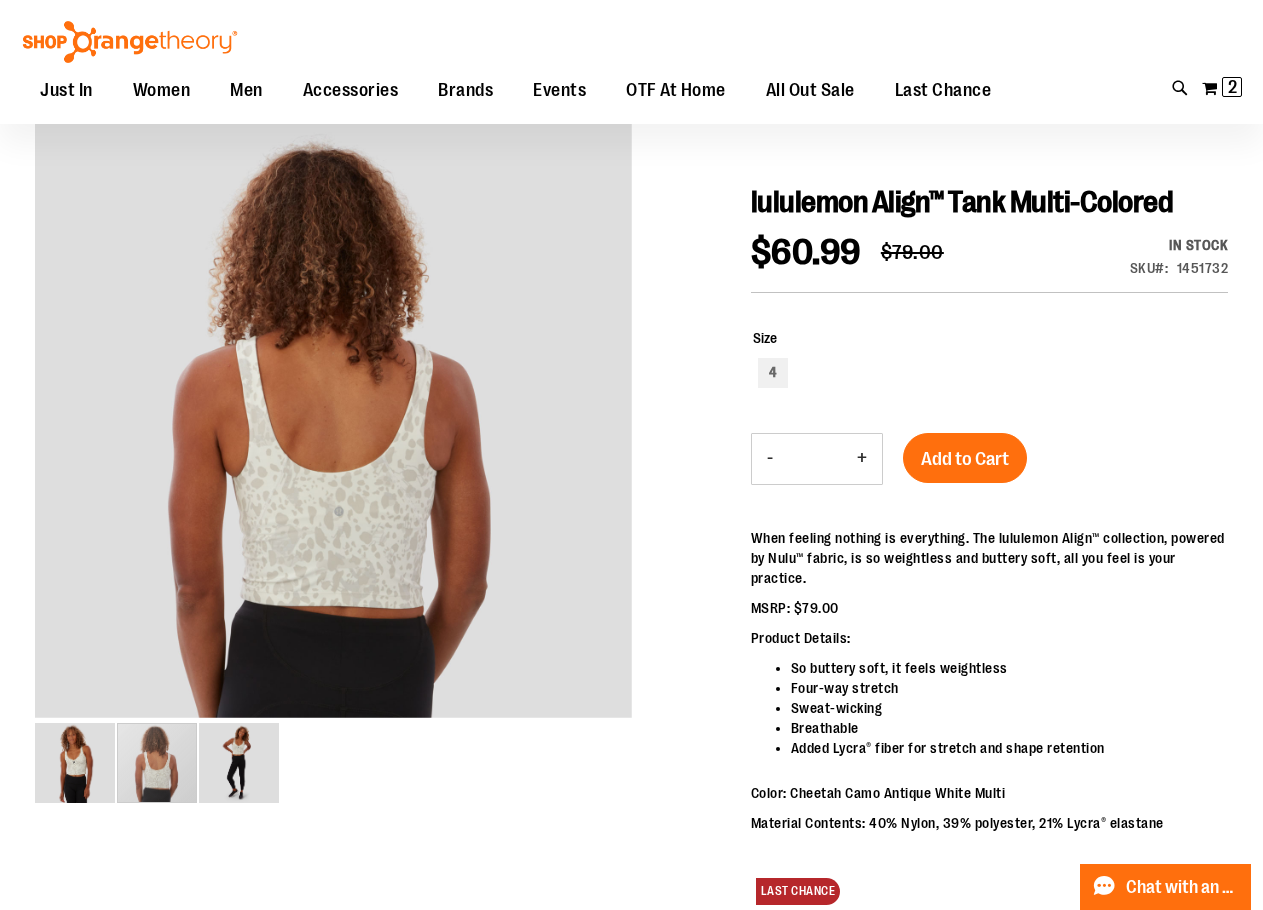 scroll, scrollTop: 0, scrollLeft: 0, axis: both 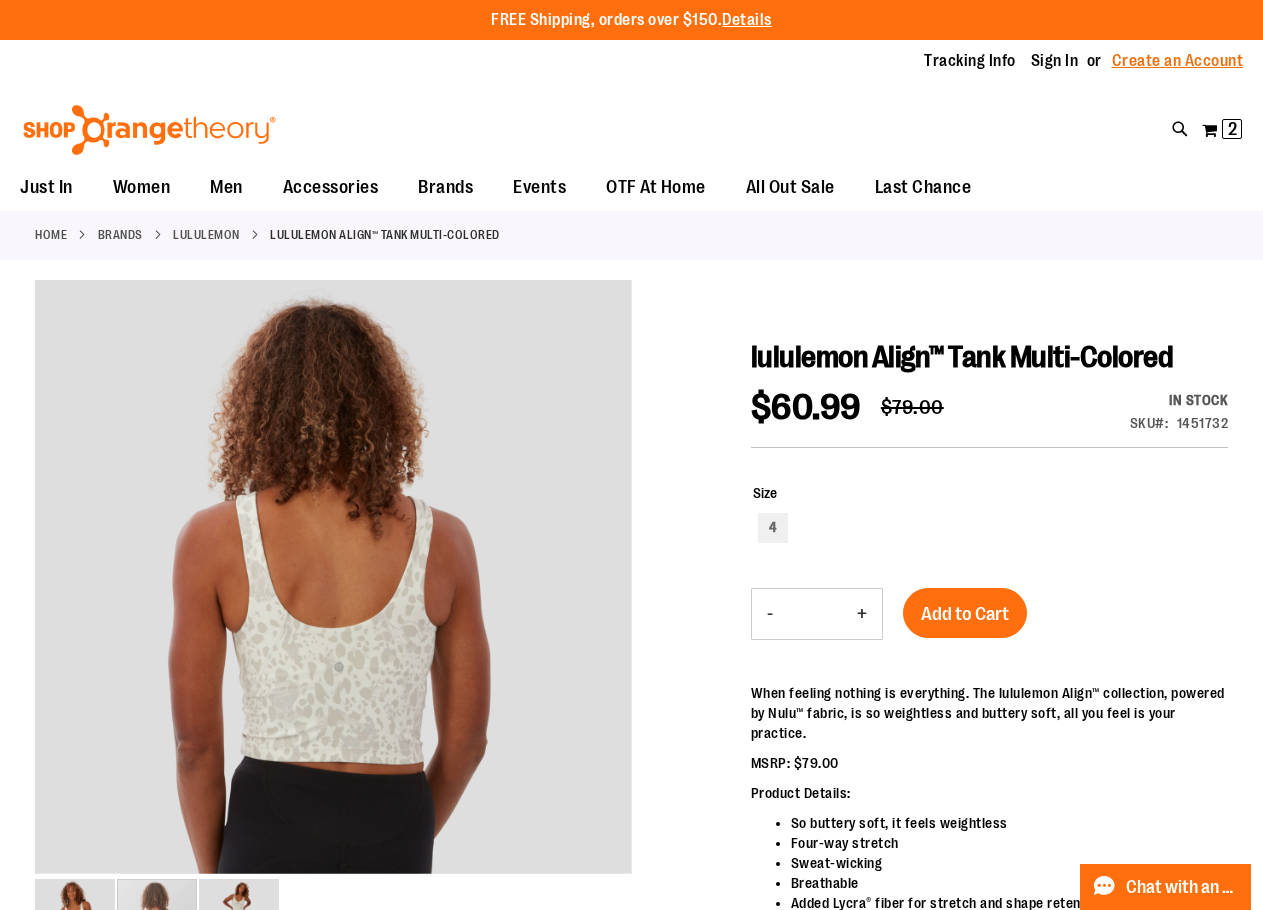 click on "Create an Account" at bounding box center [1178, 61] 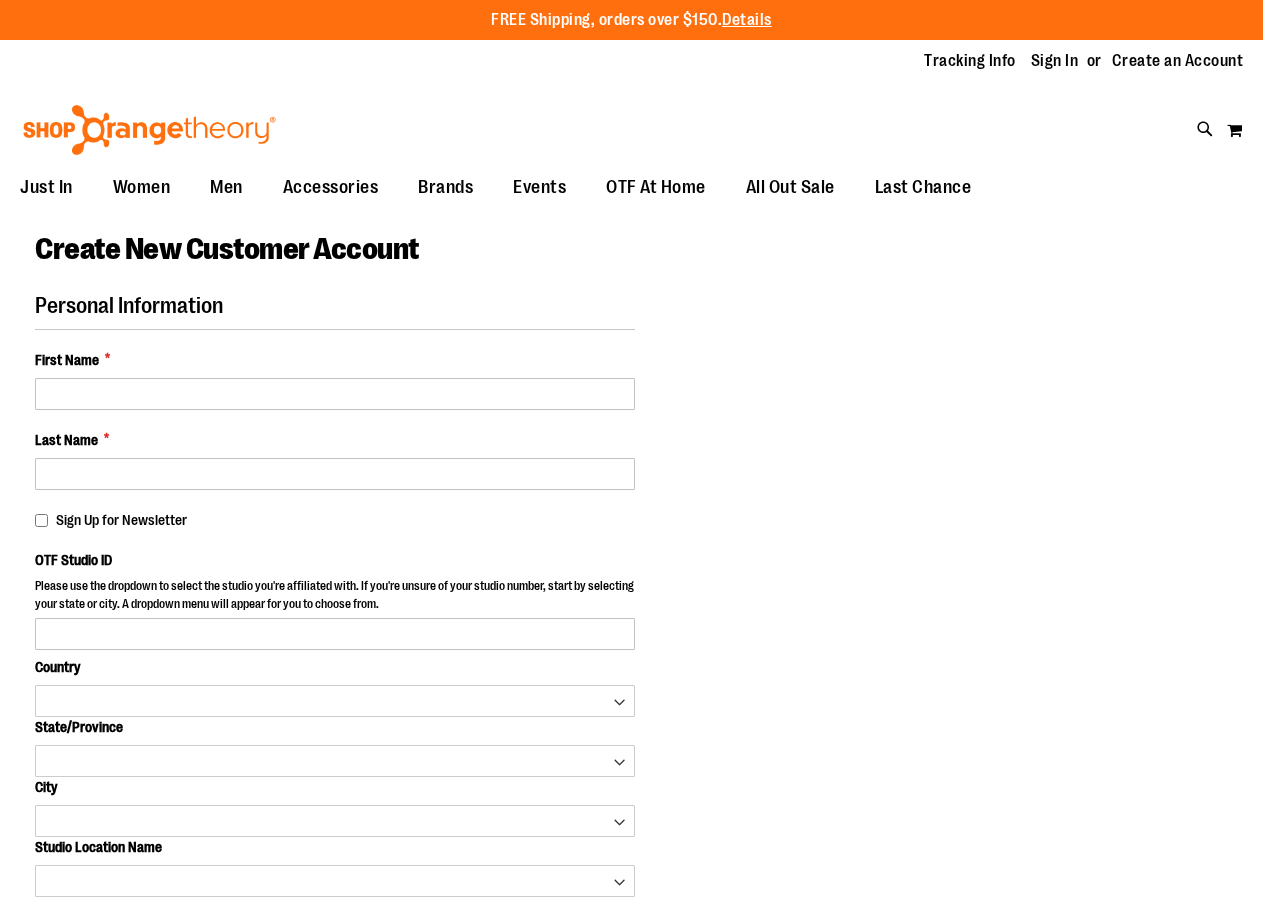 scroll, scrollTop: 0, scrollLeft: 0, axis: both 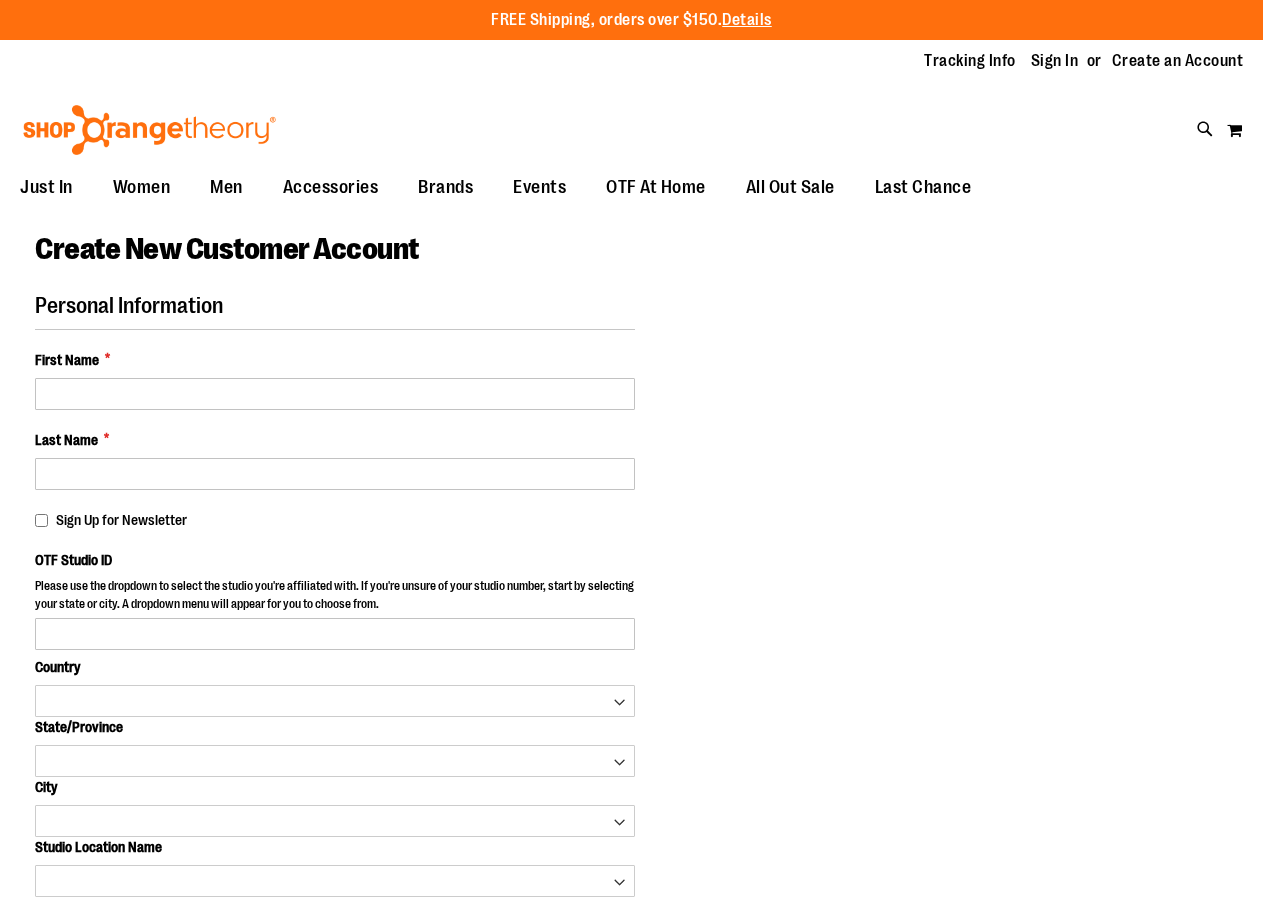 select on "***" 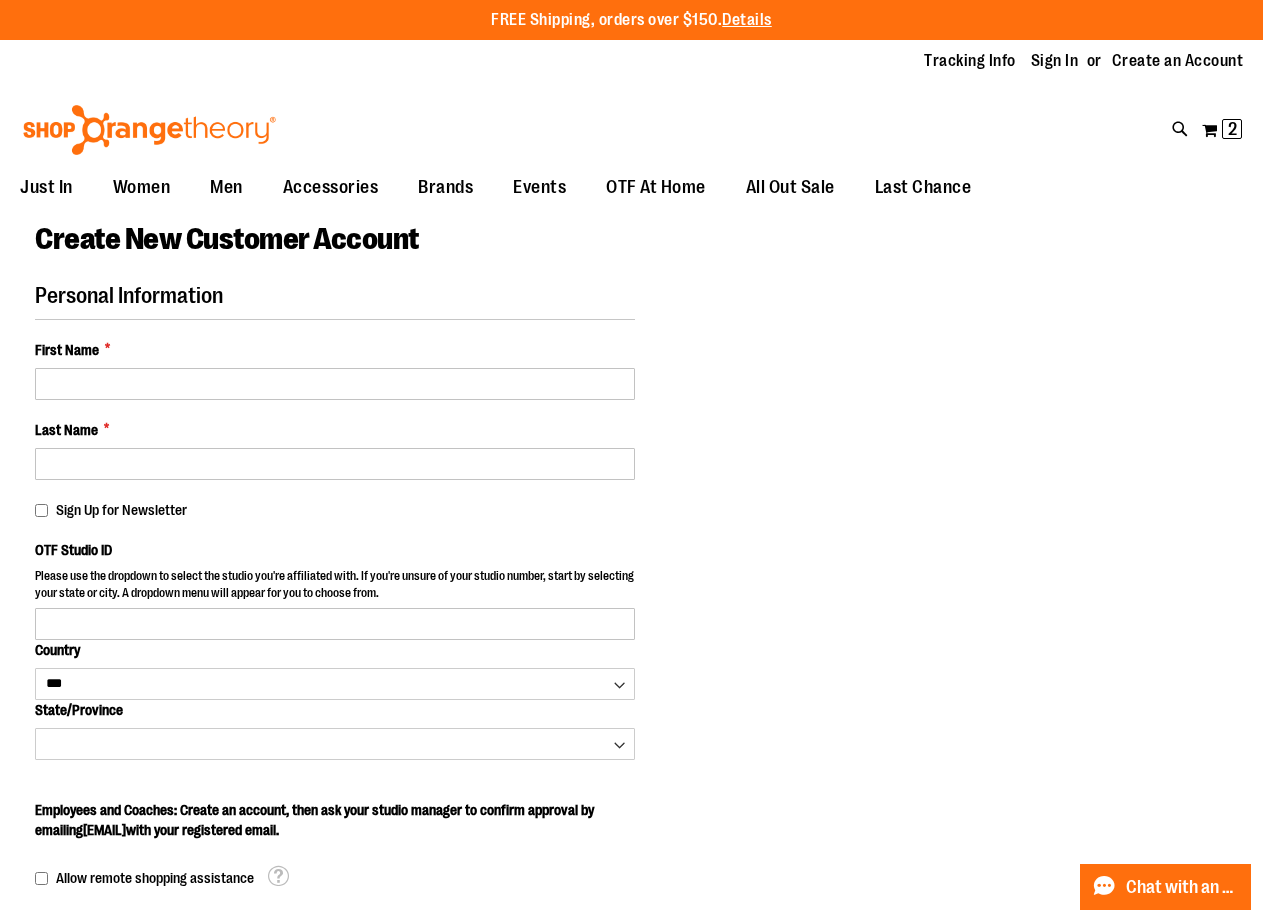 type on "**********" 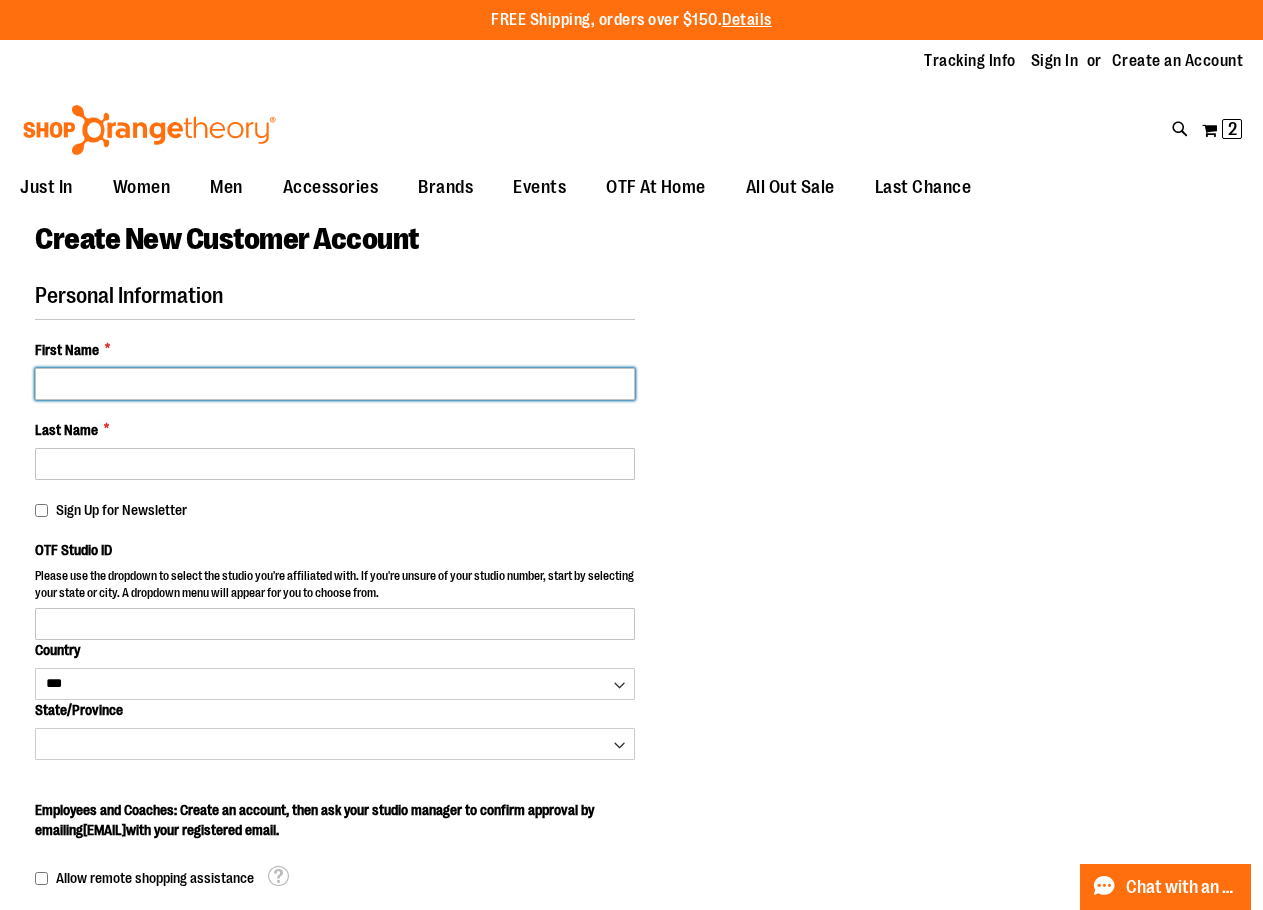 click on "First Name *" at bounding box center (335, 384) 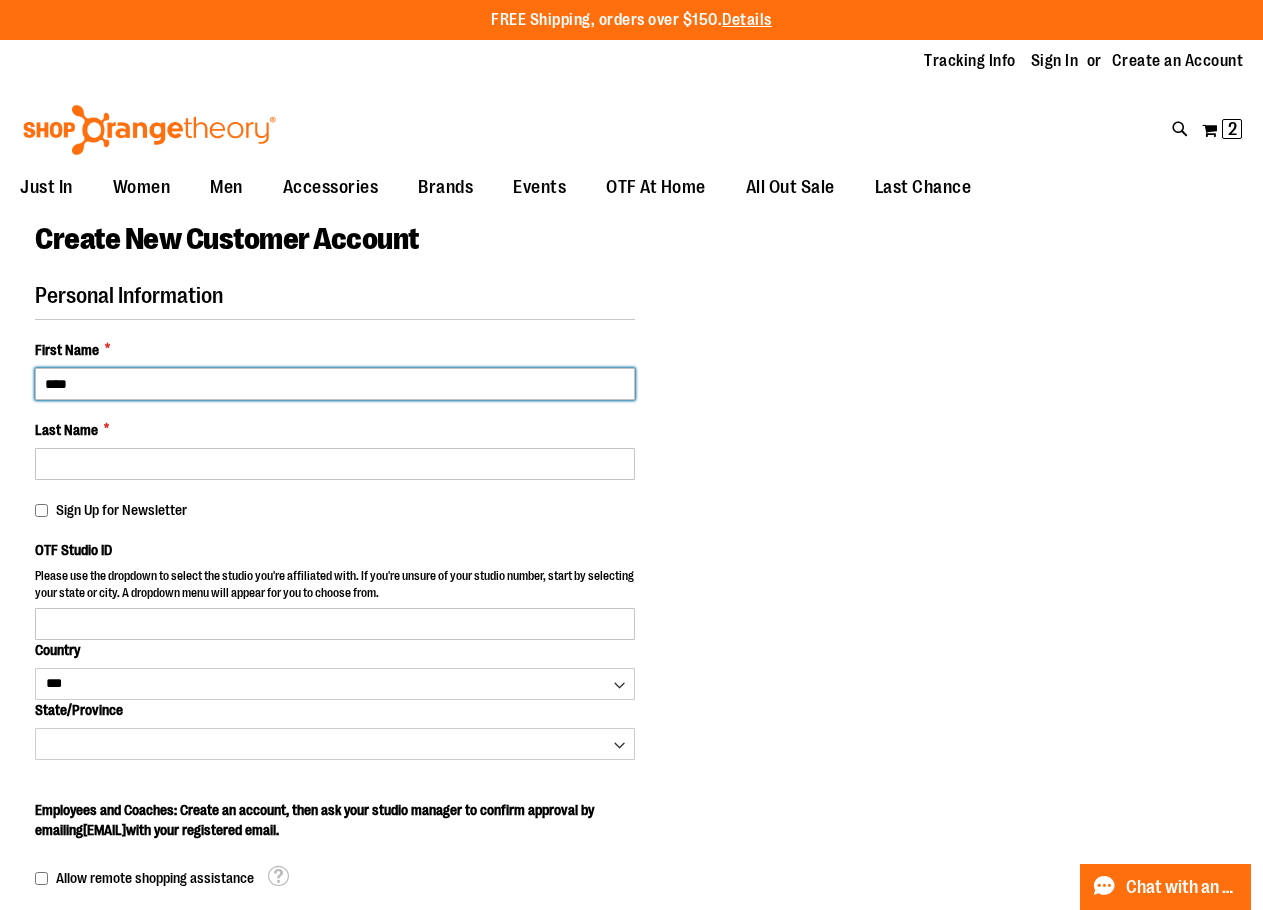 type on "****" 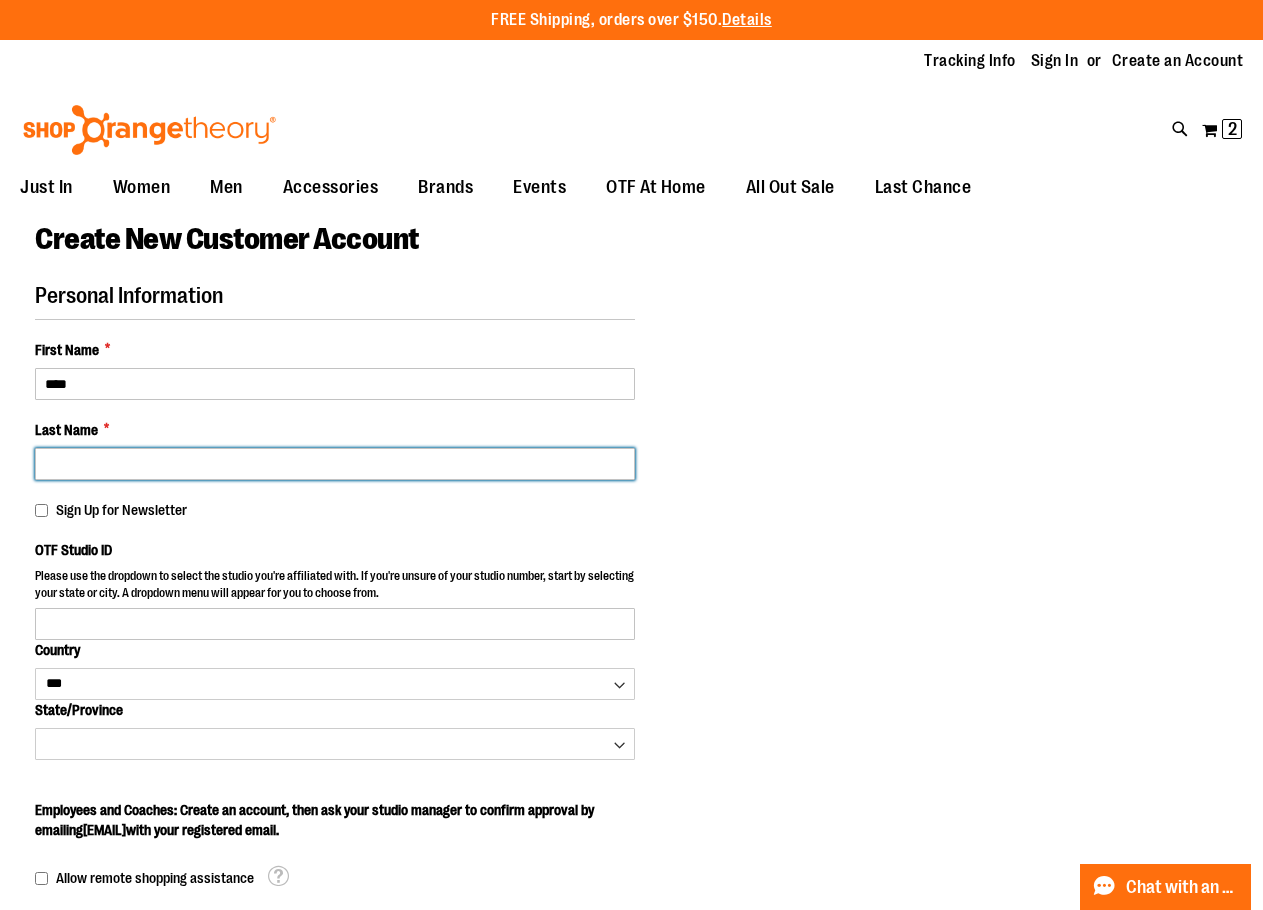 click on "Last Name *" at bounding box center [335, 464] 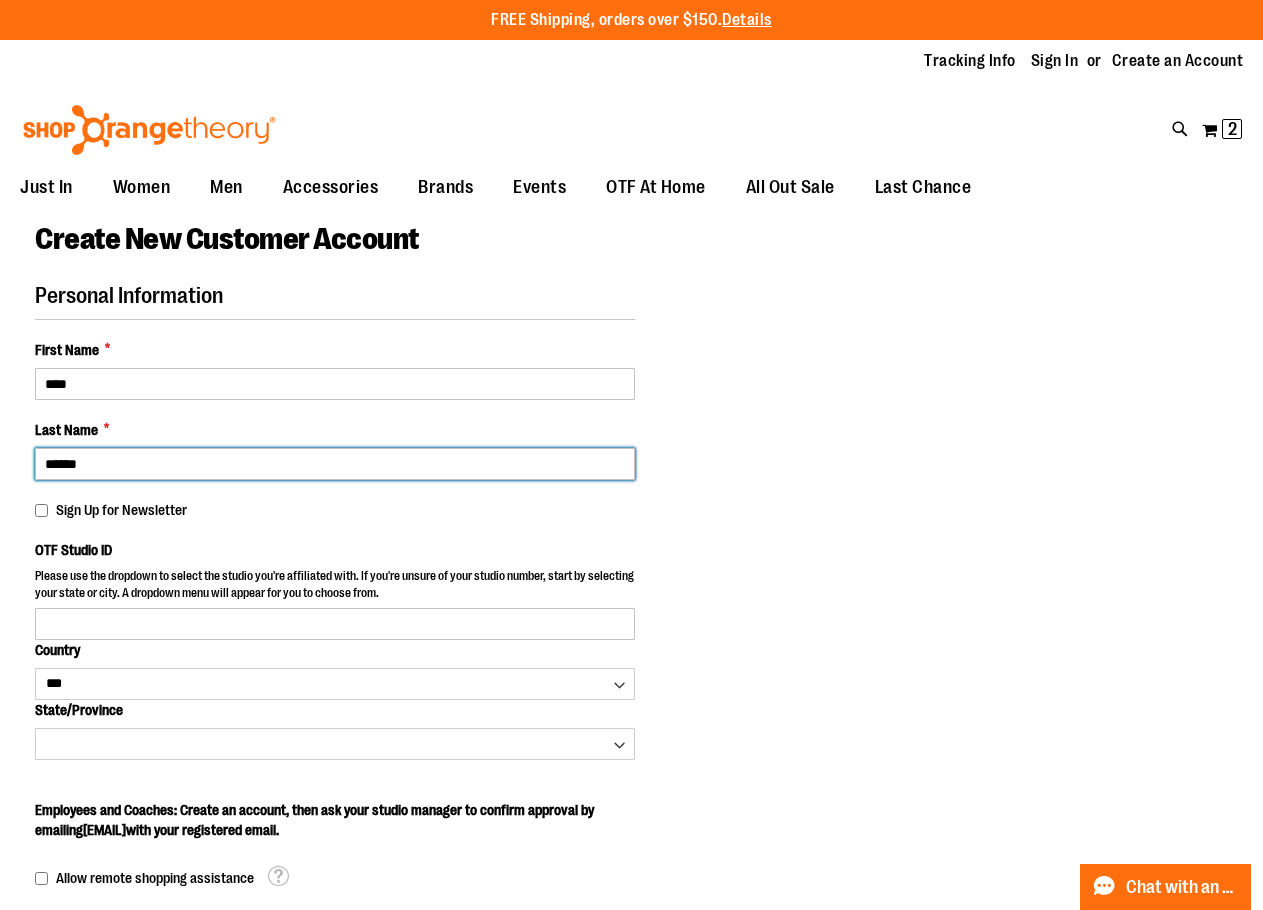 type on "******" 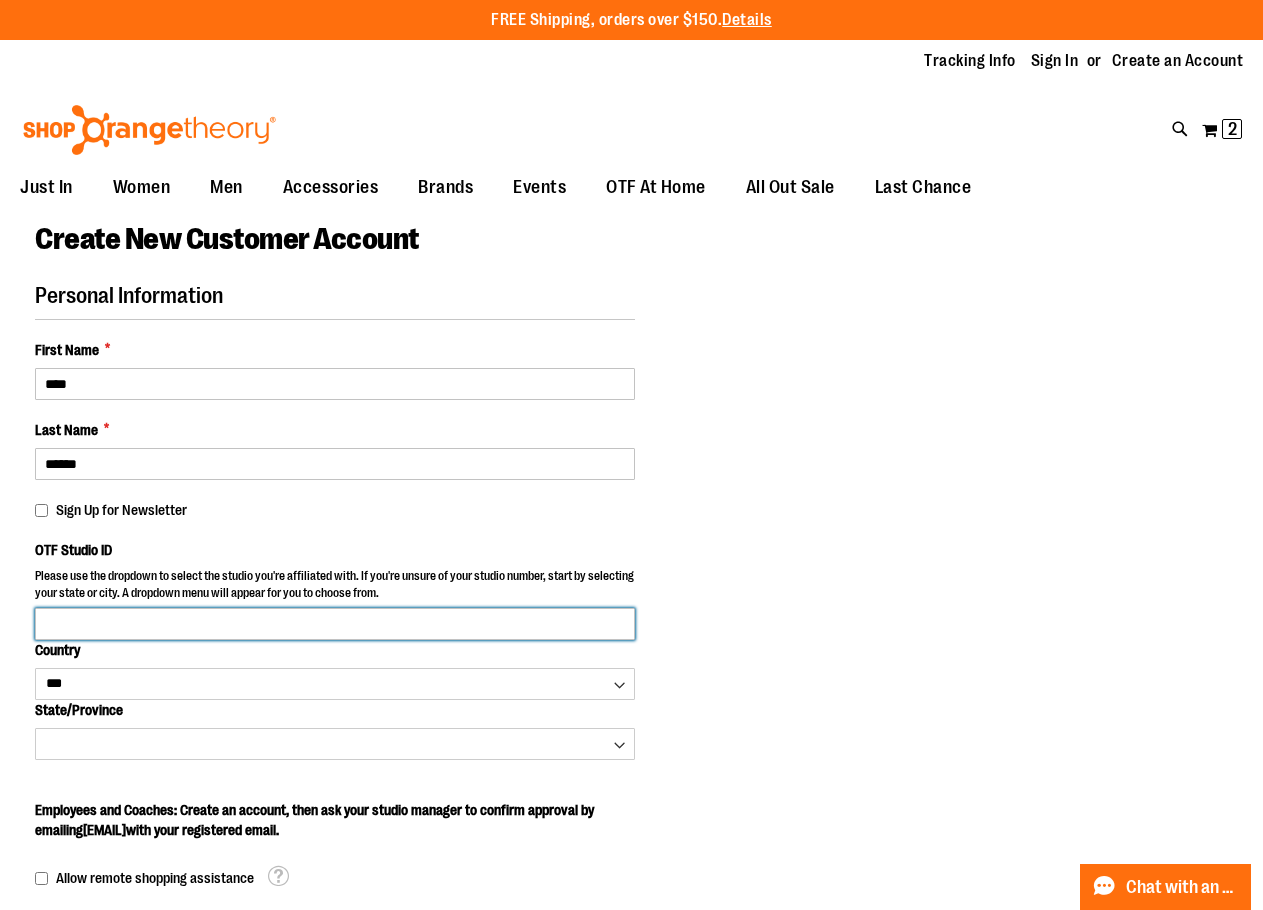 click on "OTF Studio ID" at bounding box center (335, 624) 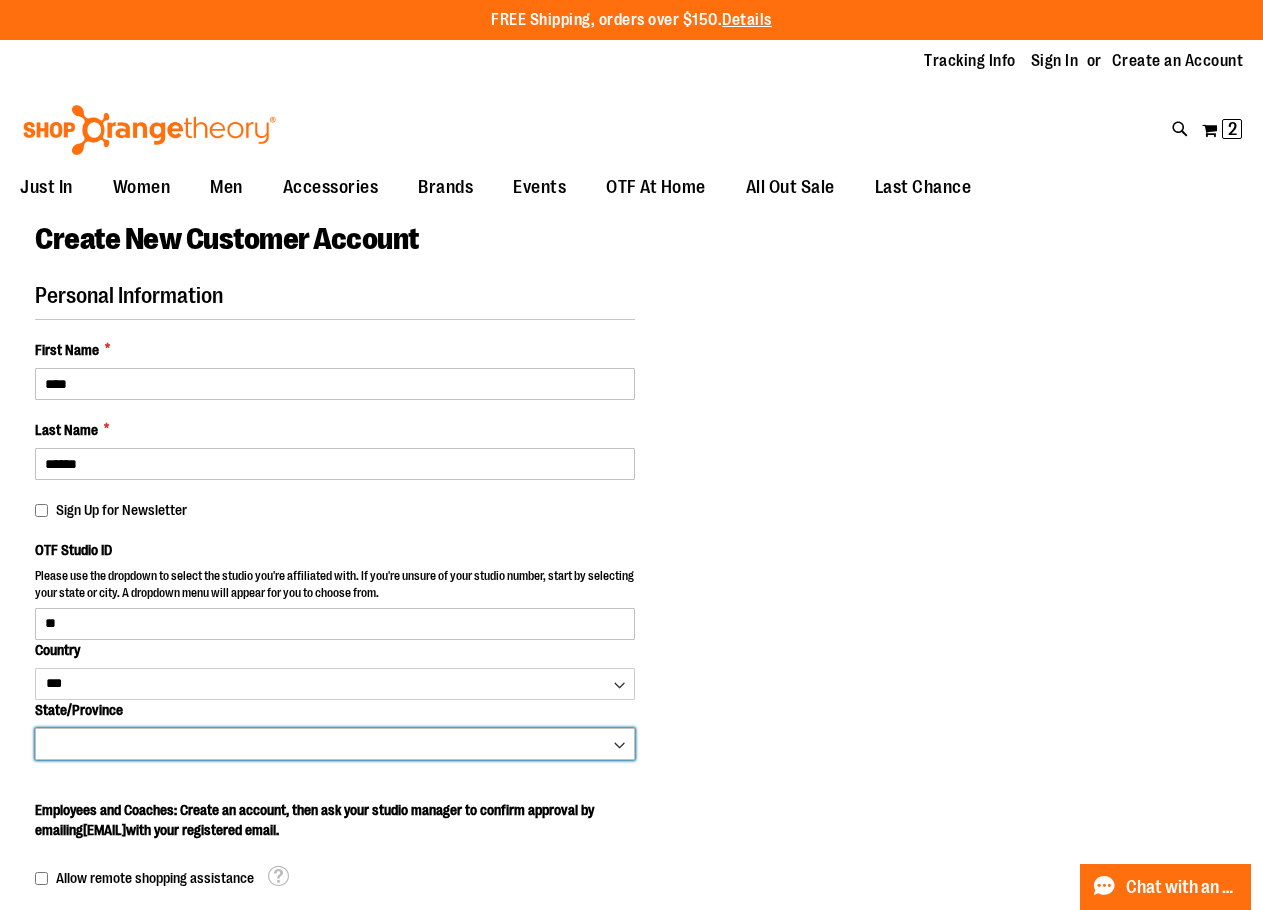 click on "Skip to Content
The store will not work correctly when cookies are disabled.
FREE Shipping, orders over $150.  Details
To order the Spring Dri Tri event bundle please email  shoporangetheory@bdainc.com .
Tracking Info
Sign In
Return to Procurement
Create an Account
Toggle Nav
Search" at bounding box center (631, 455) 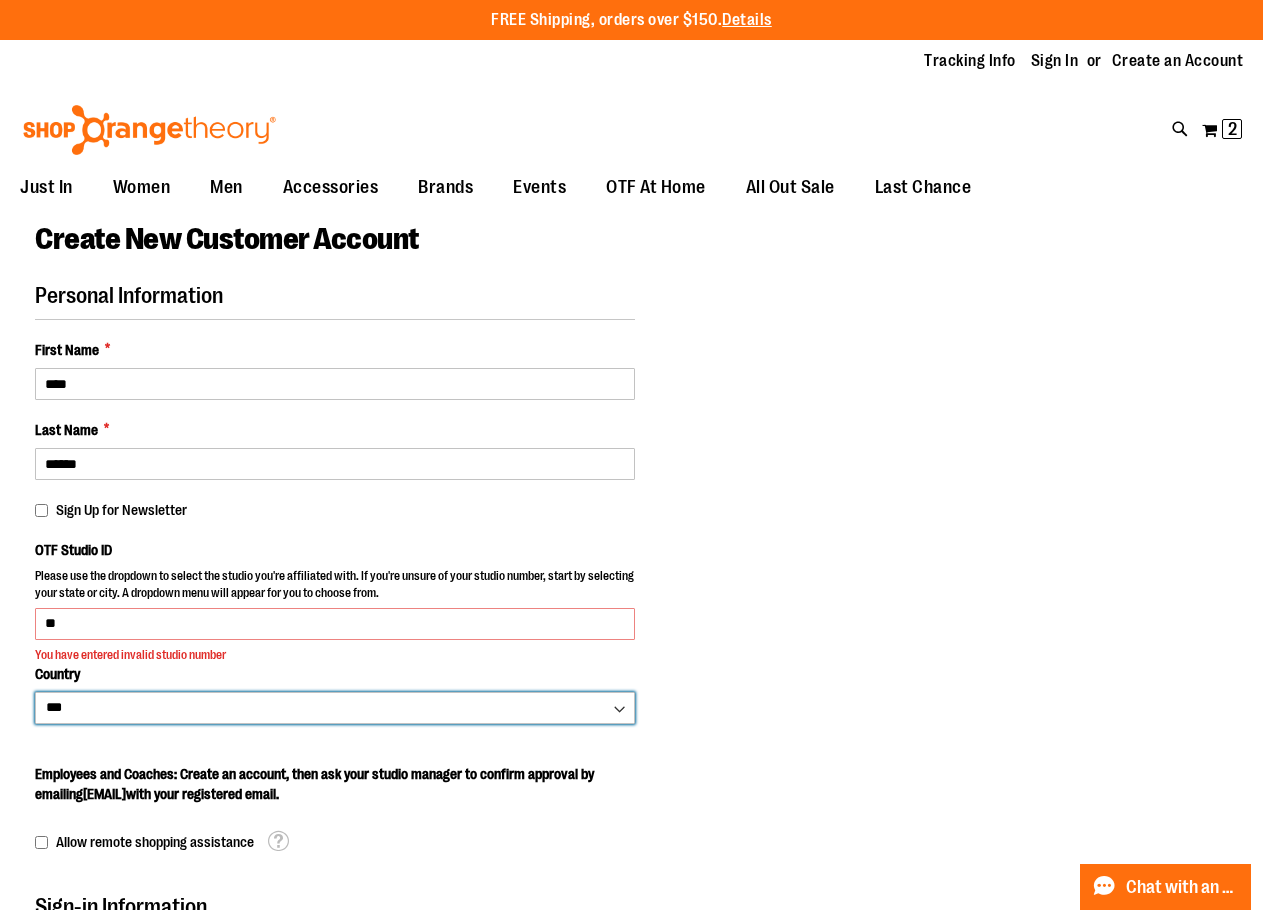 click on "***
***
*******
***
***
***
**
***
***
***
***
***
***
***
***
***
***
***
***
**
***
***
***
***" at bounding box center (335, 708) 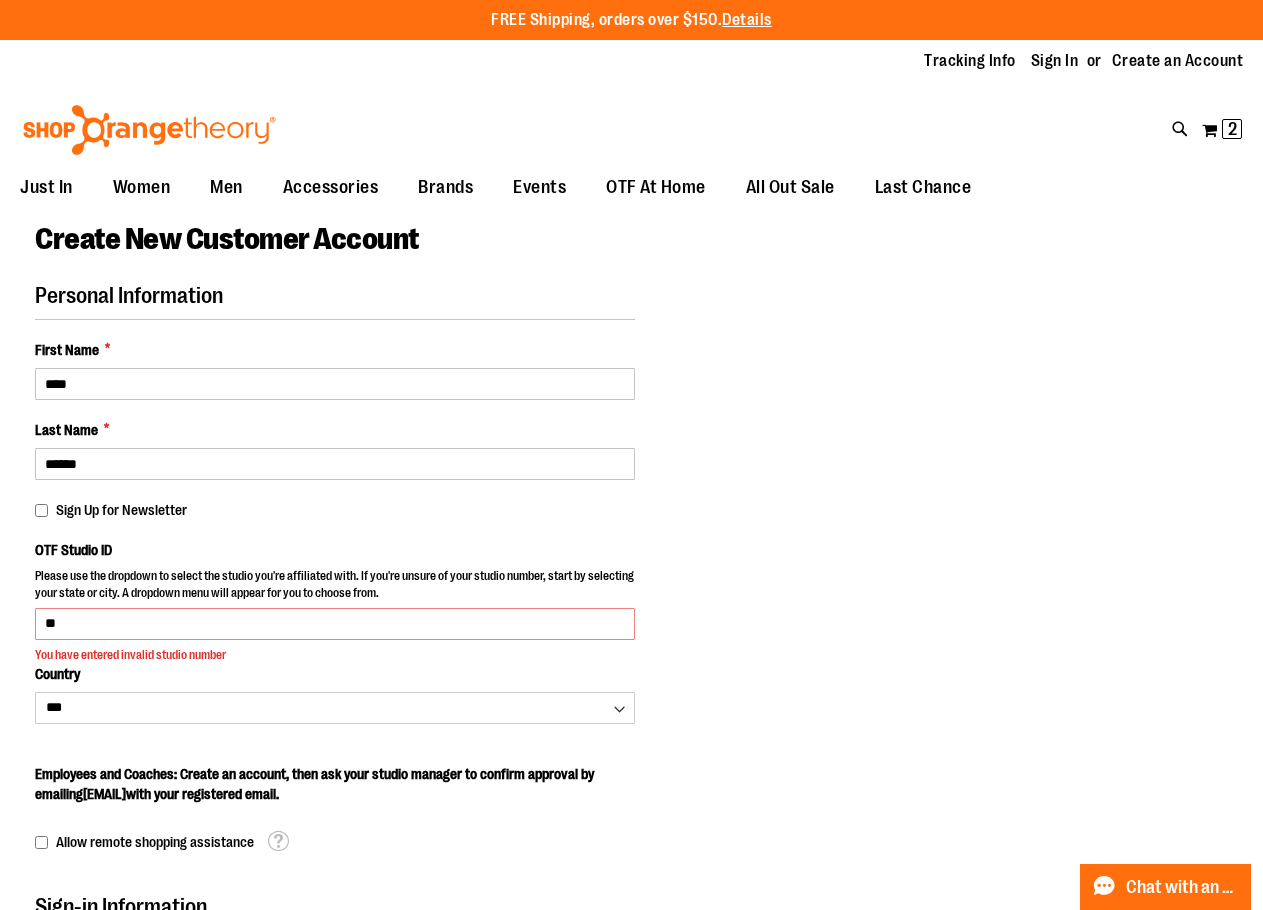 click on "Personal Information
First Name *
****
Last Name *
******
Sign Up for Newsletter
OTF Studio ID
**
You have entered invalid studio number
Country
***" at bounding box center [631, 872] 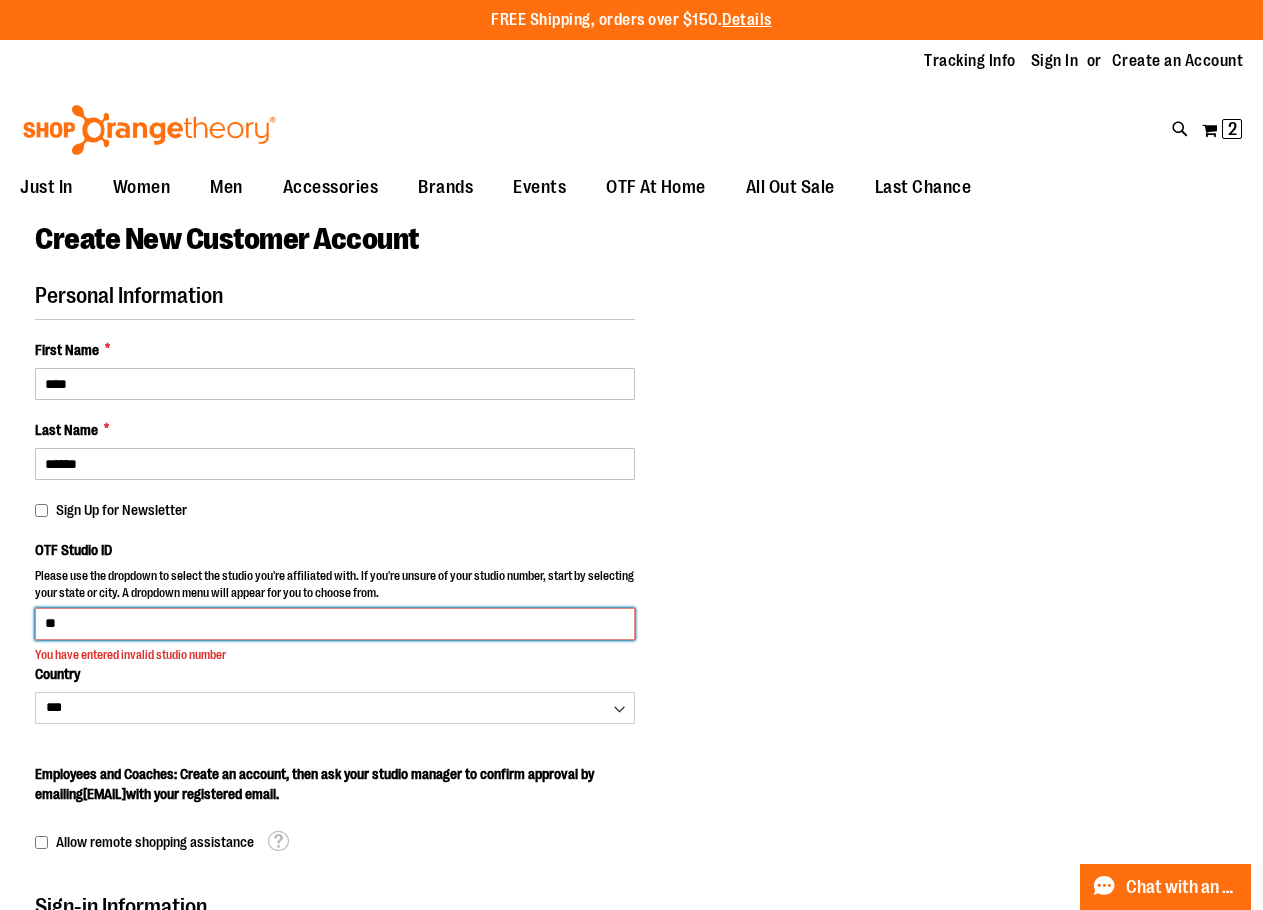 click on "**" at bounding box center (335, 624) 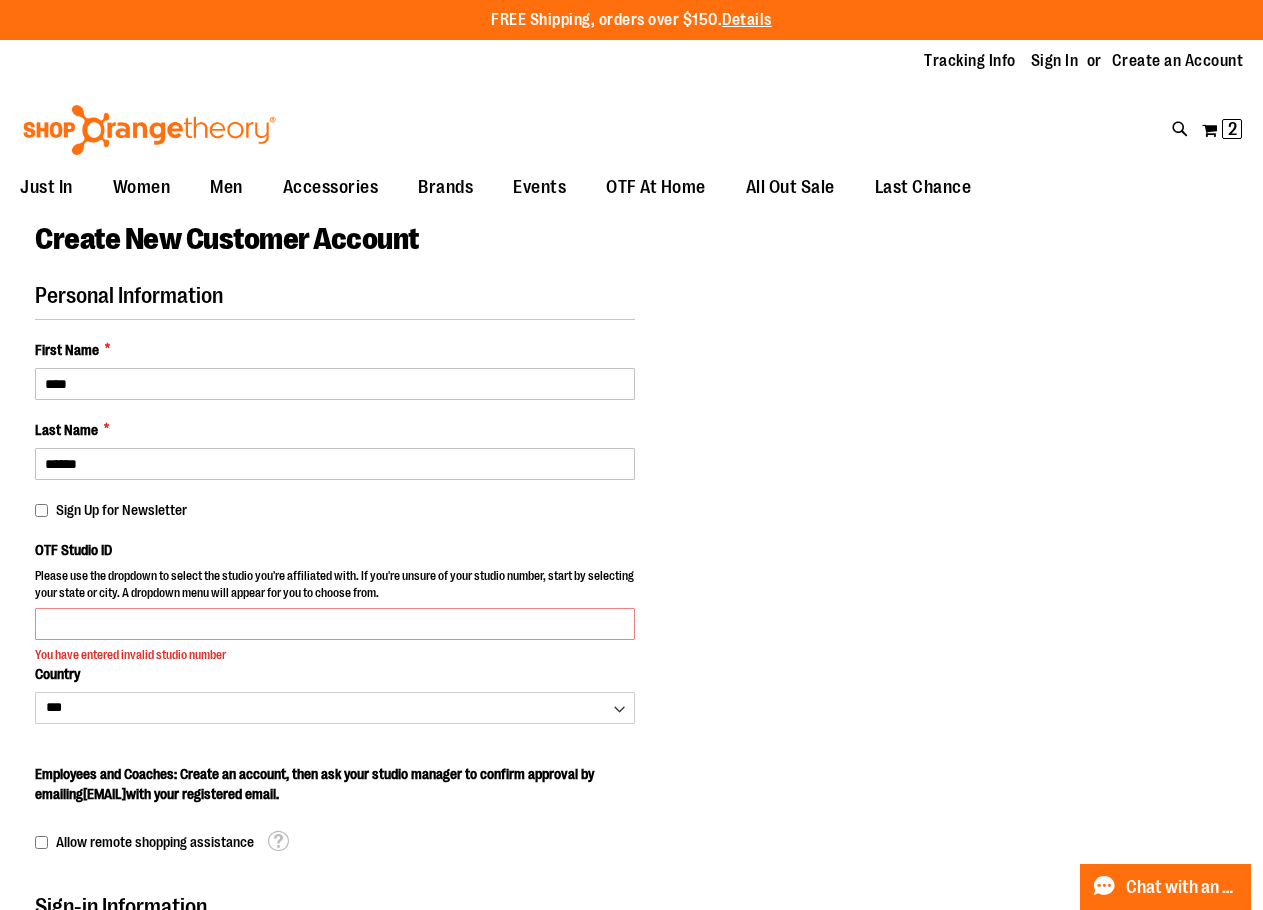 click on "Personal Information
First Name *
****
Last Name *
******
Sign Up for Newsletter
OTF Studio ID
You have entered invalid studio number
Country
*** ***" at bounding box center (631, 872) 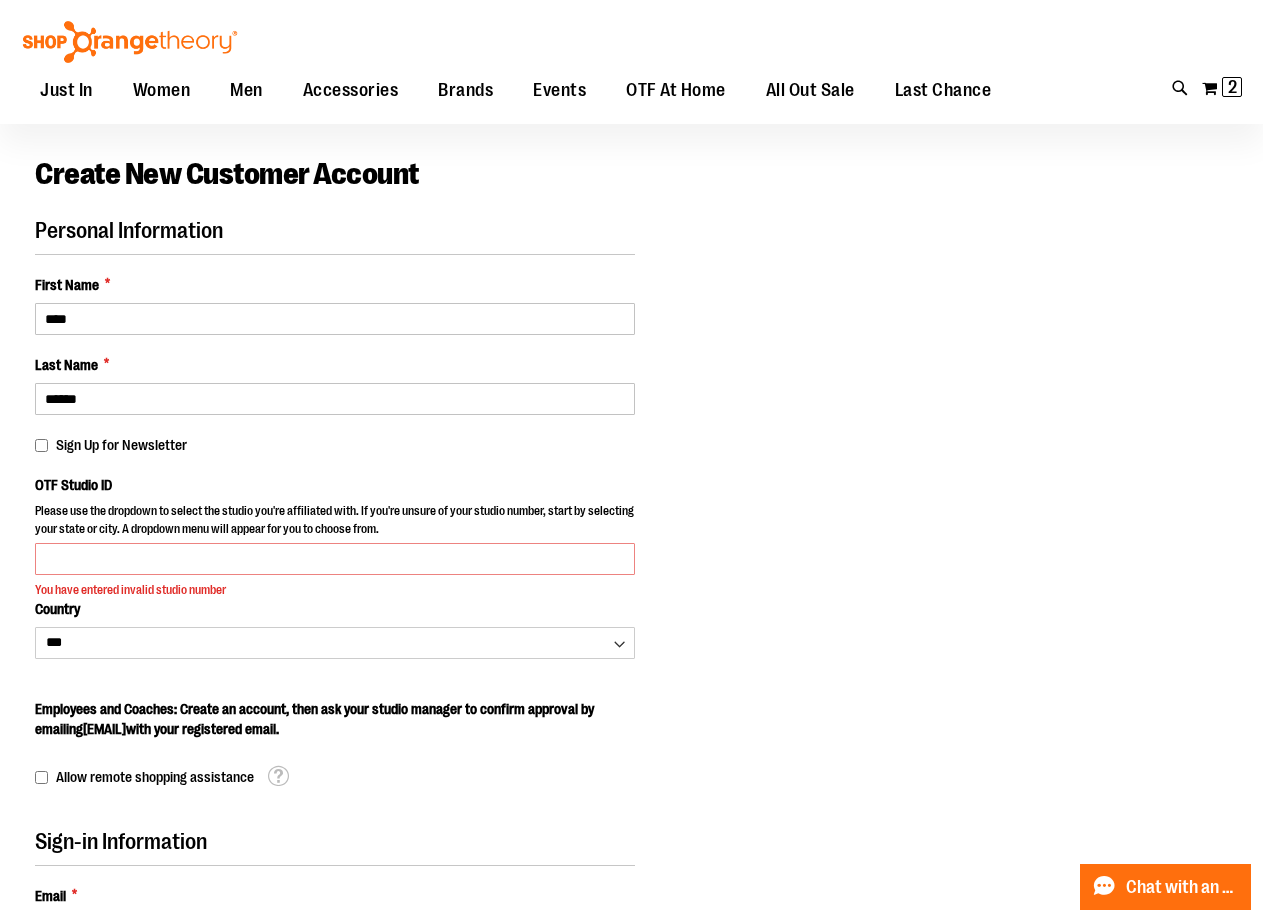 scroll, scrollTop: 99, scrollLeft: 0, axis: vertical 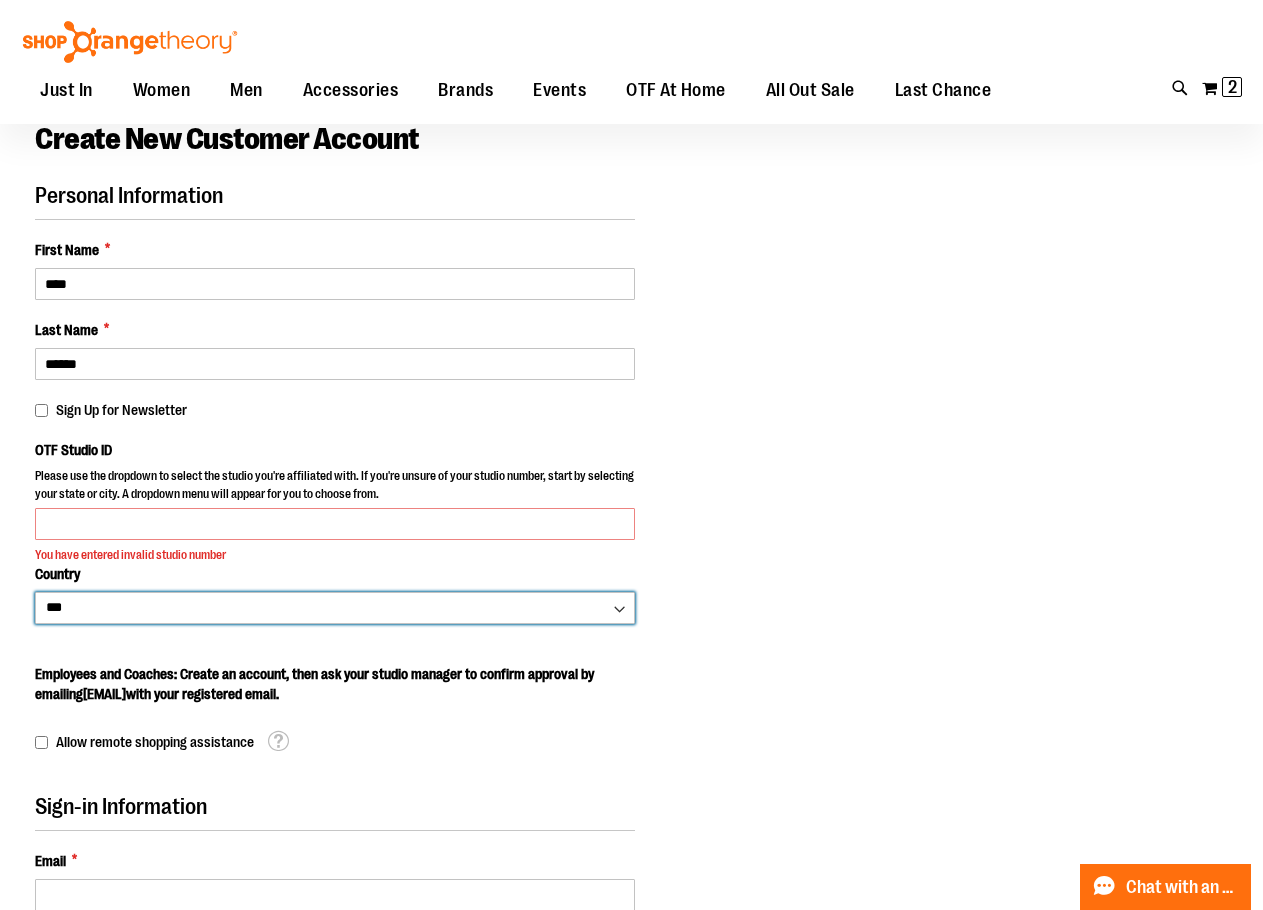 click on "***
***
*******
***
***
***
**
***
***
***
***
***
***
***
***
***
***
***
***
**
***
***
***
***" at bounding box center (335, 608) 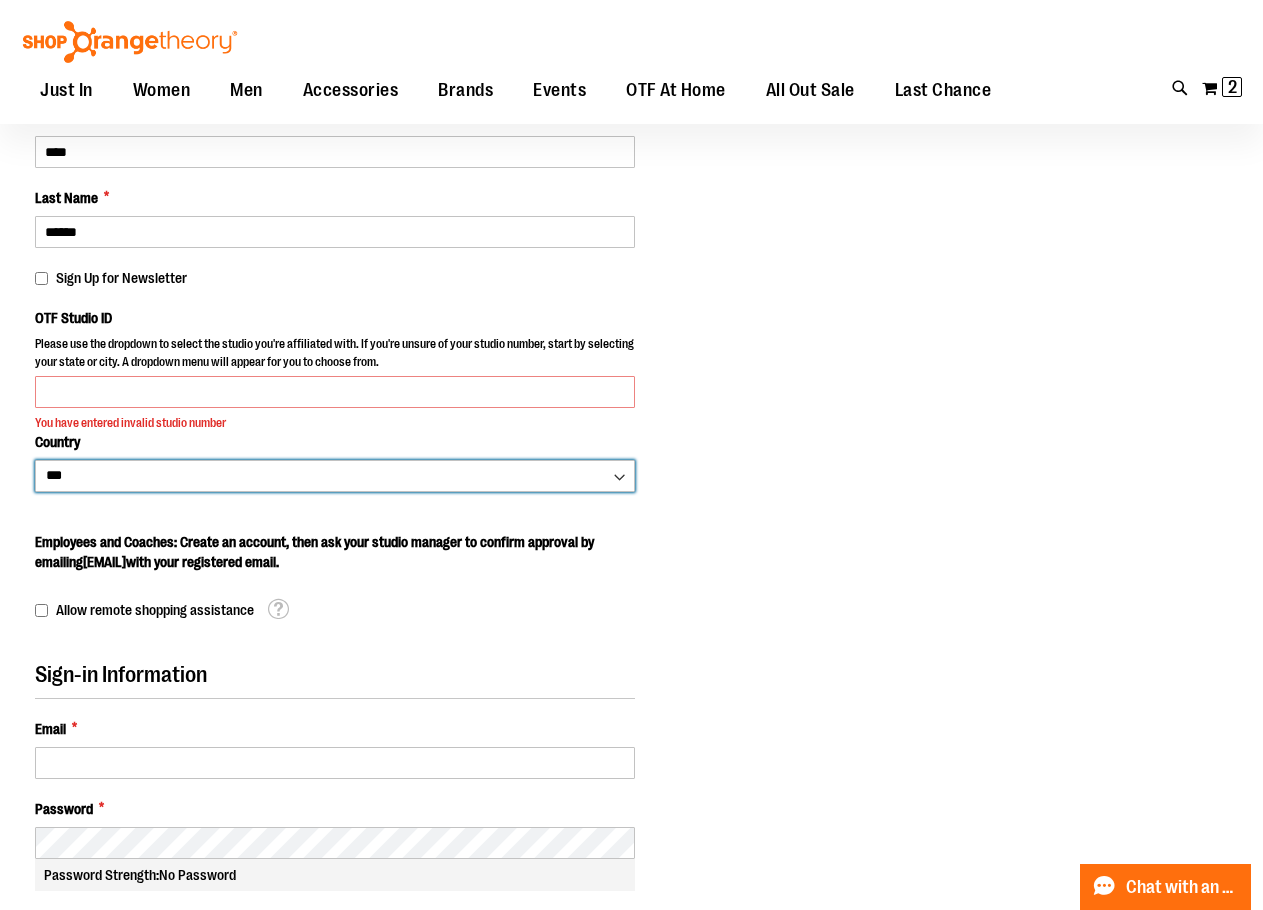 scroll, scrollTop: 199, scrollLeft: 0, axis: vertical 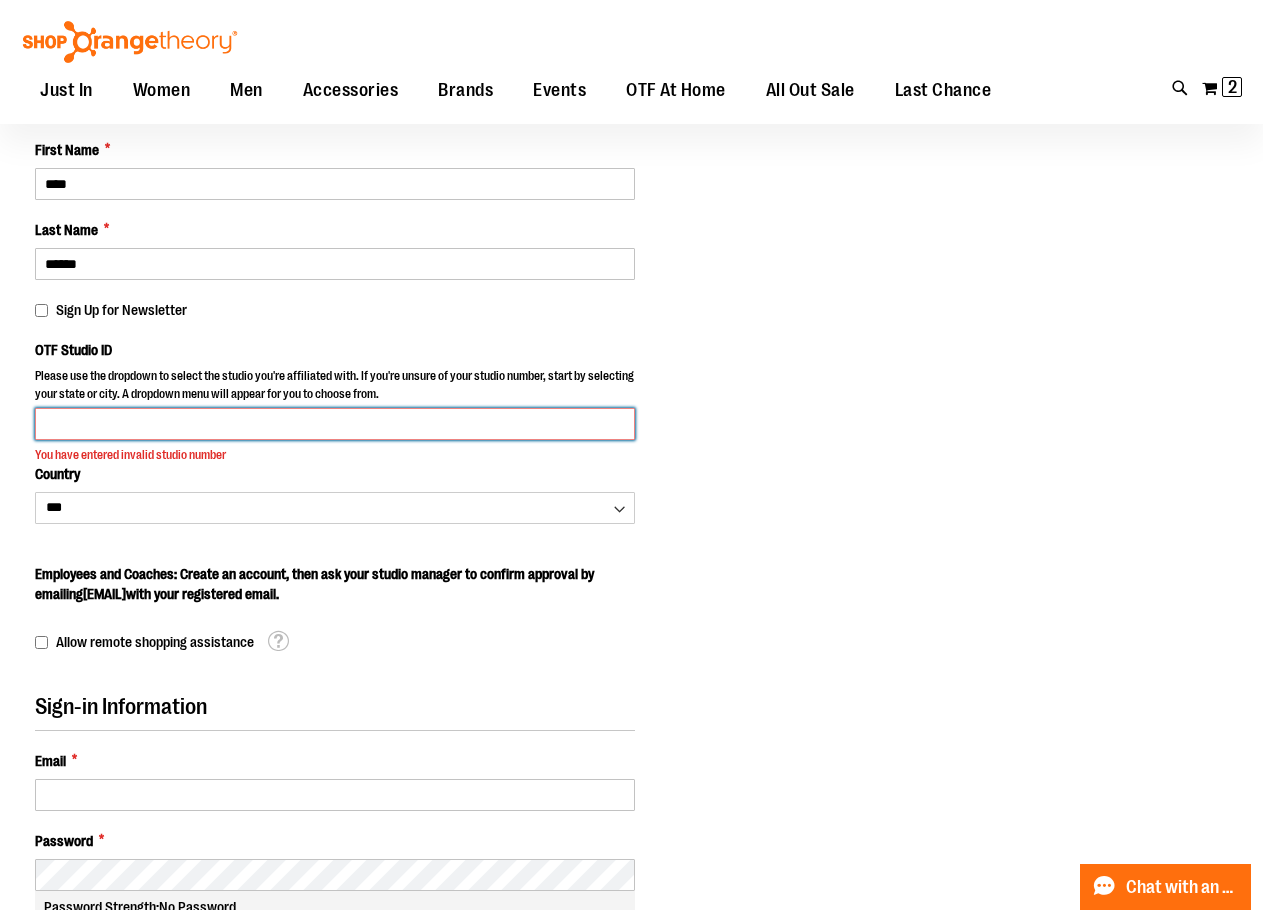 click on "OTF Studio ID" at bounding box center [335, 424] 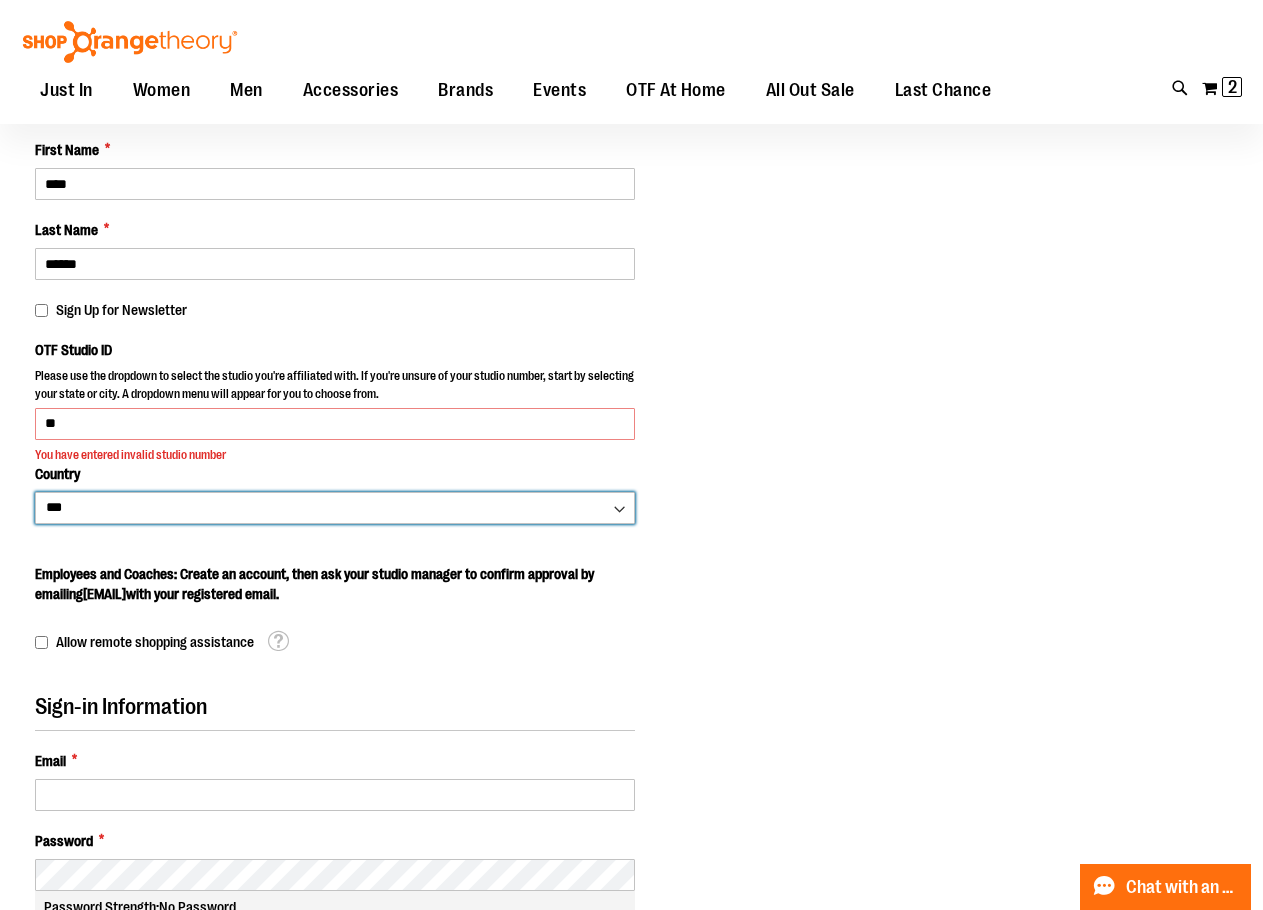click on "Please wait...
Skip to Content
The store will not work correctly when cookies are disabled.
FREE Shipping, orders over $150.  Details
To order the Spring Dri Tri event bundle please email  shoporangetheory@bdainc.com .
Tracking Info
Sign In
Return to Procurement
Create an Account
Toggle Nav
Search" at bounding box center (631, 256) 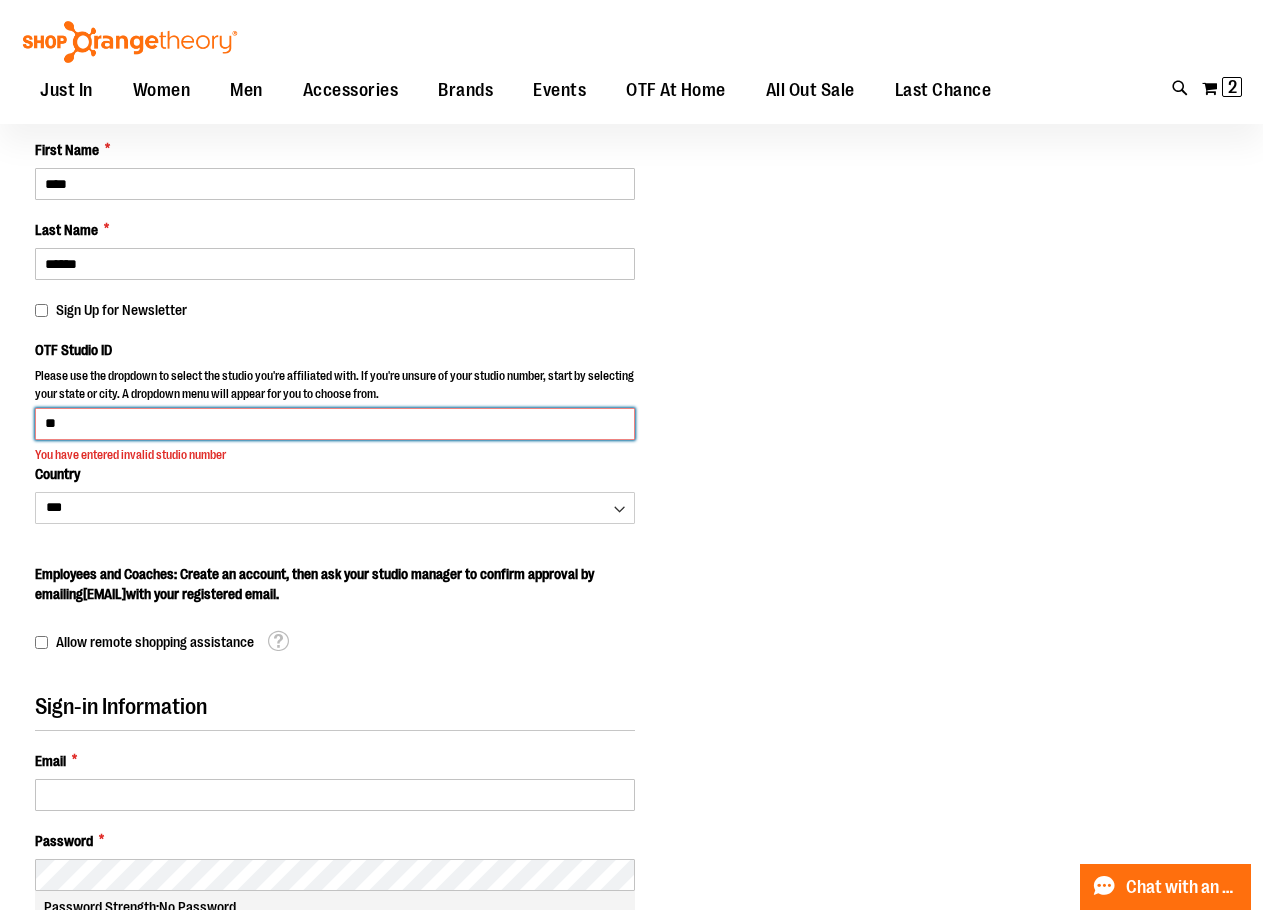 click on "**" at bounding box center [335, 424] 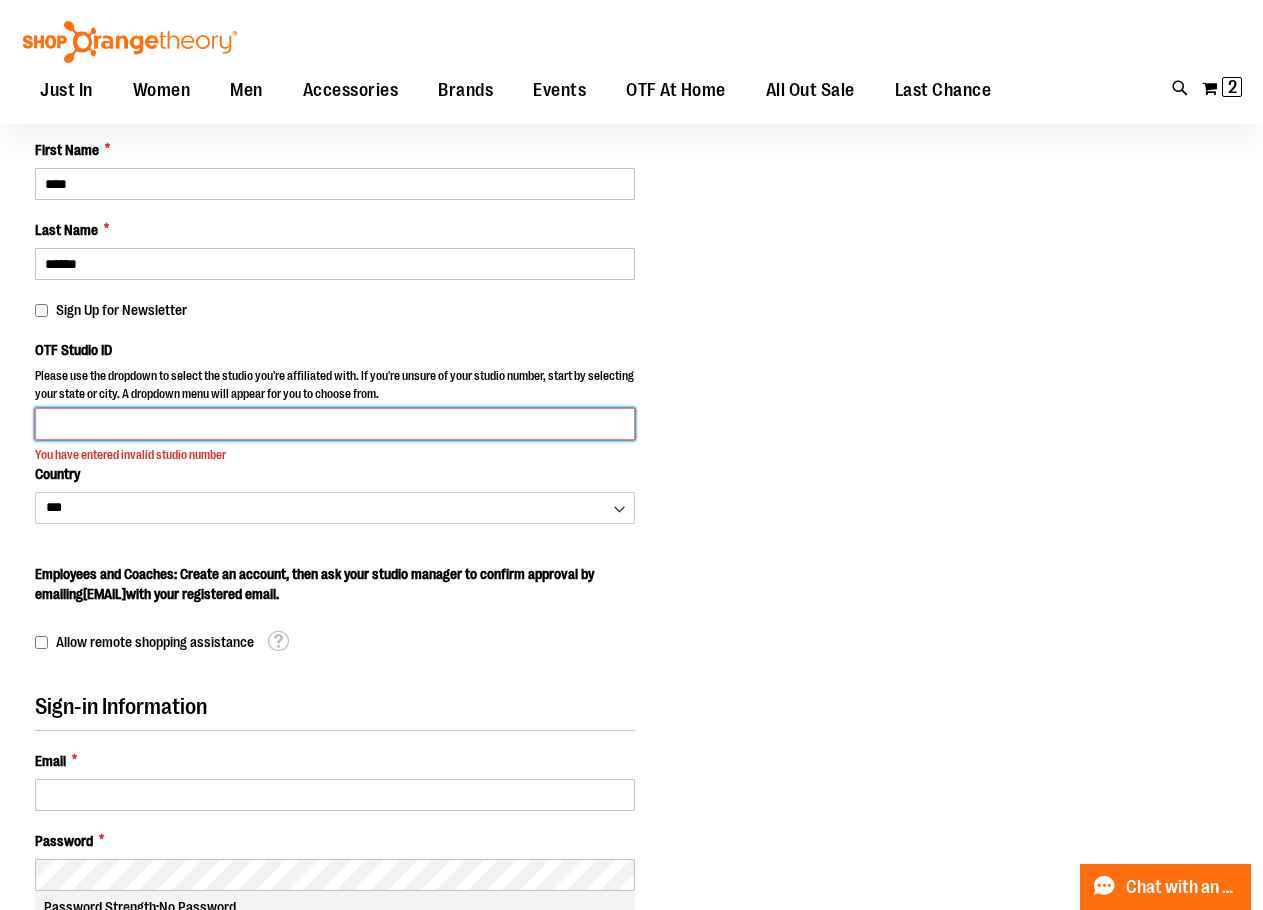 type 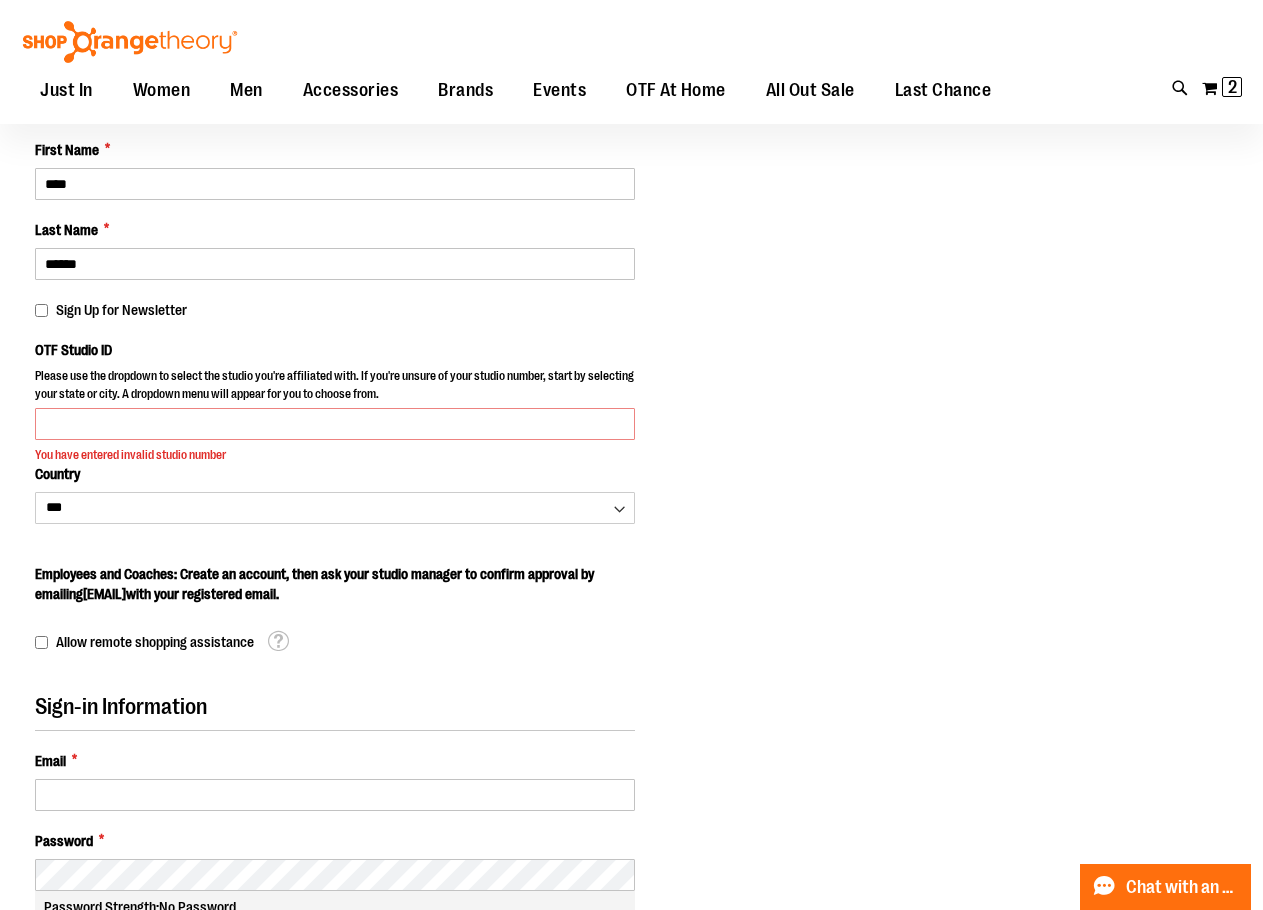 click on "Personal Information
First Name *
****
Last Name *
******
Sign Up for Newsletter
OTF Studio ID
You have entered invalid studio number
Country
*** ***" at bounding box center [631, 672] 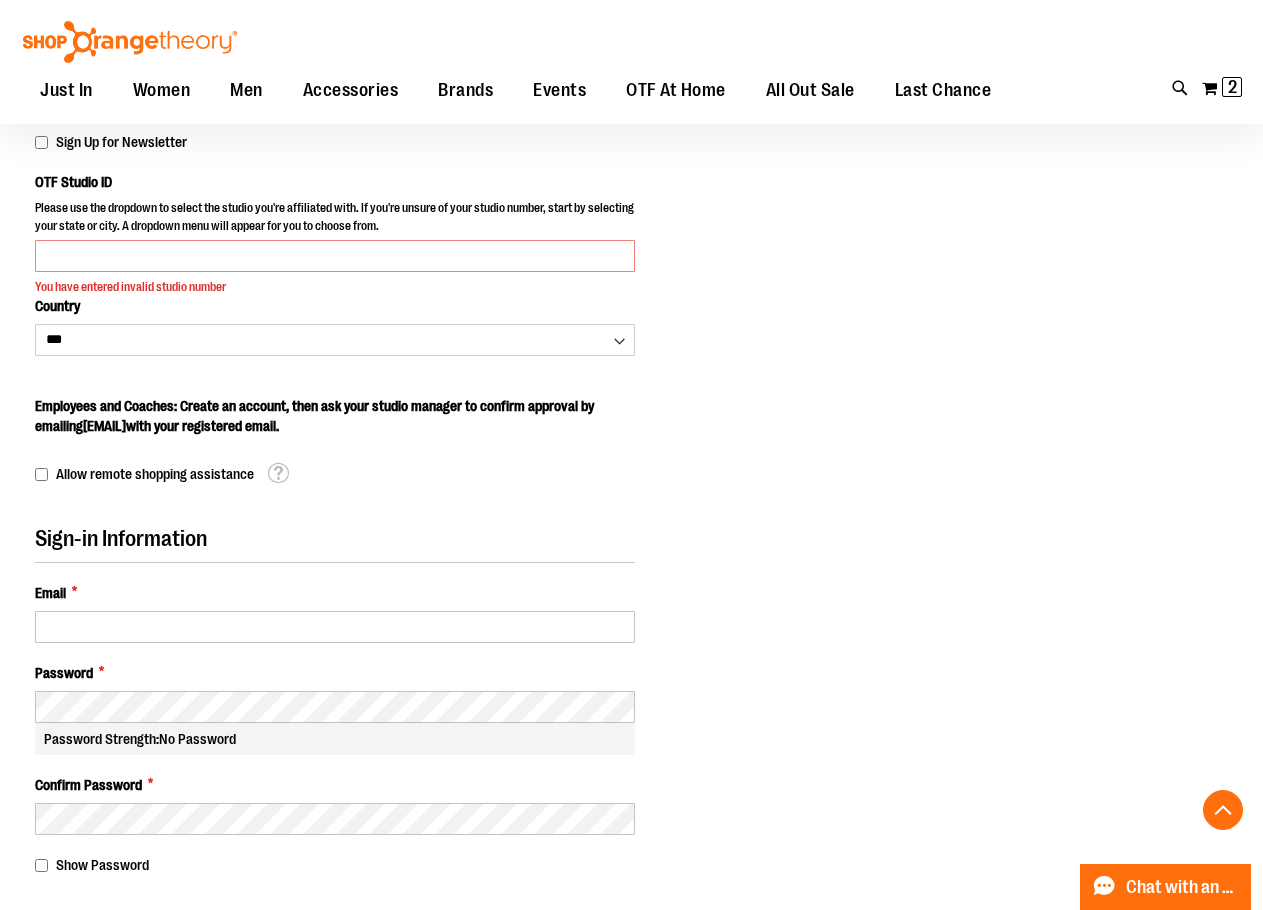 scroll, scrollTop: 399, scrollLeft: 0, axis: vertical 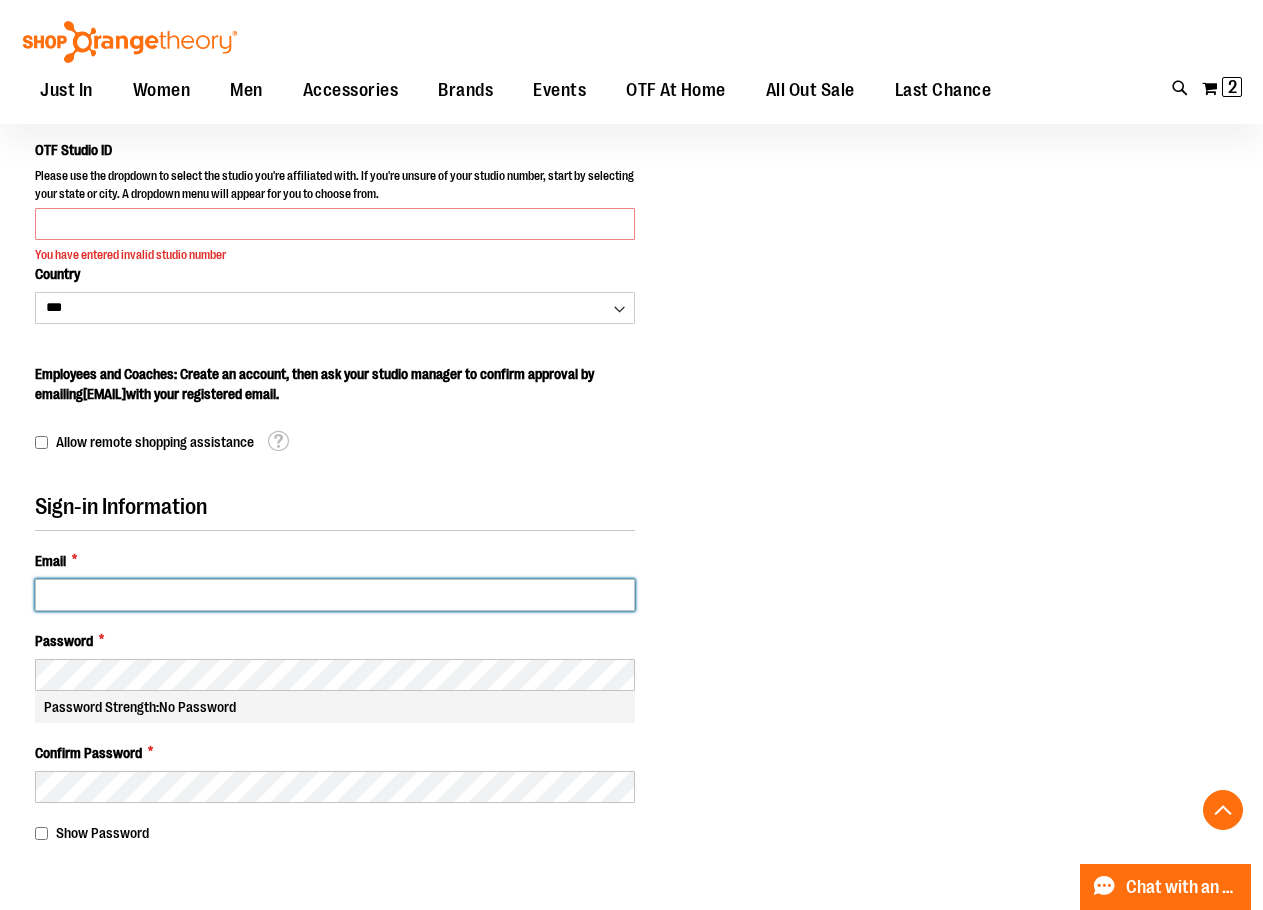 click on "Email
*" at bounding box center (335, 595) 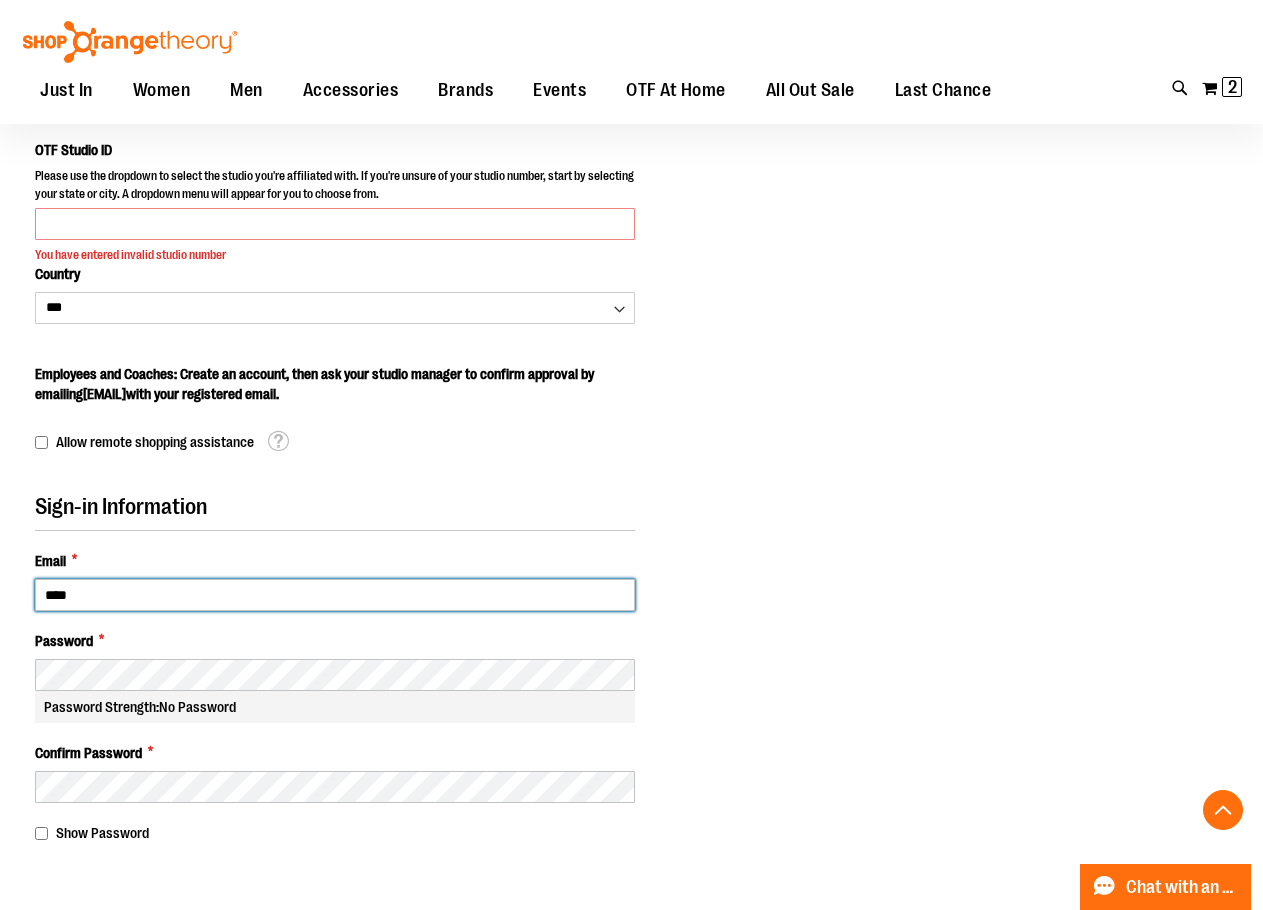 type on "**********" 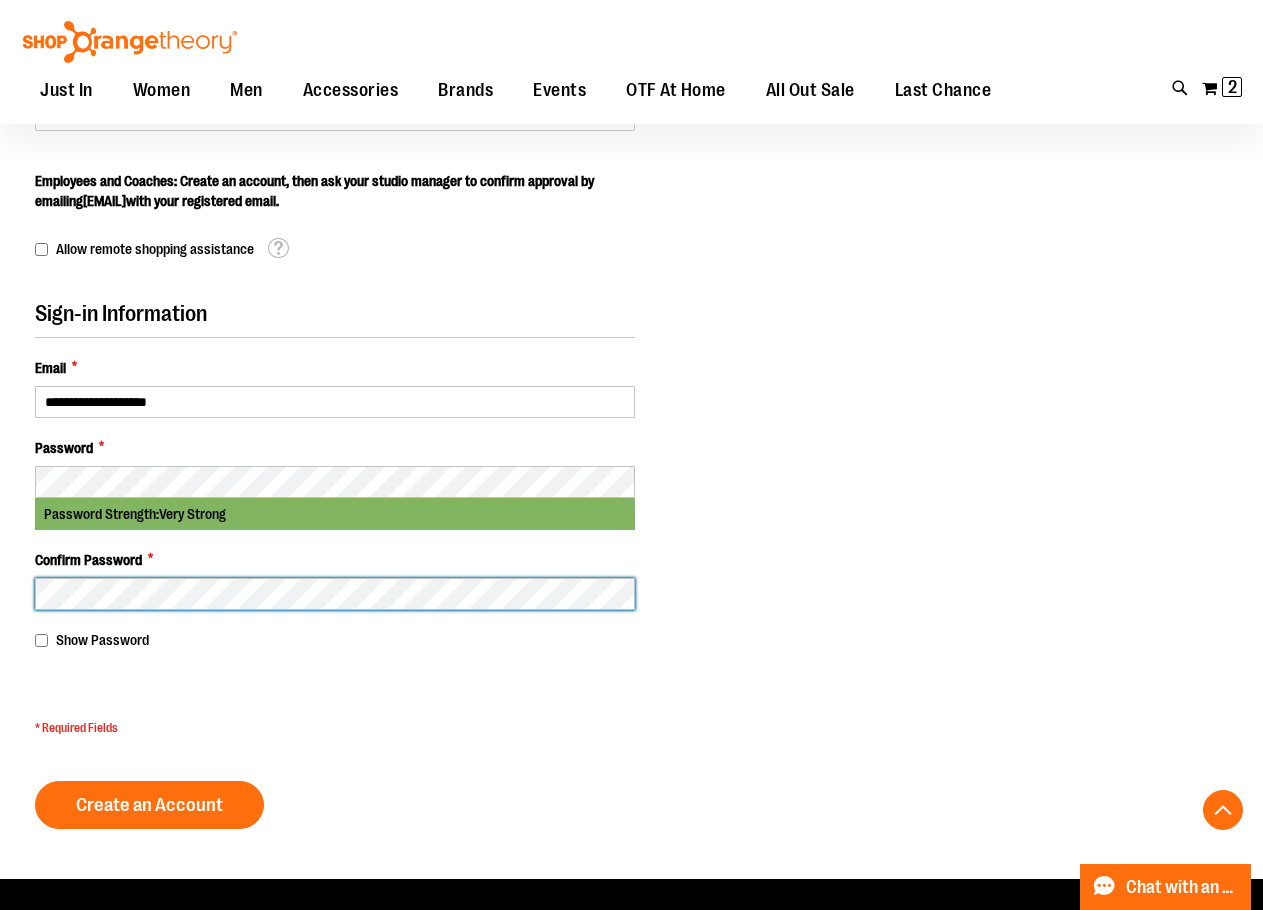 scroll, scrollTop: 599, scrollLeft: 0, axis: vertical 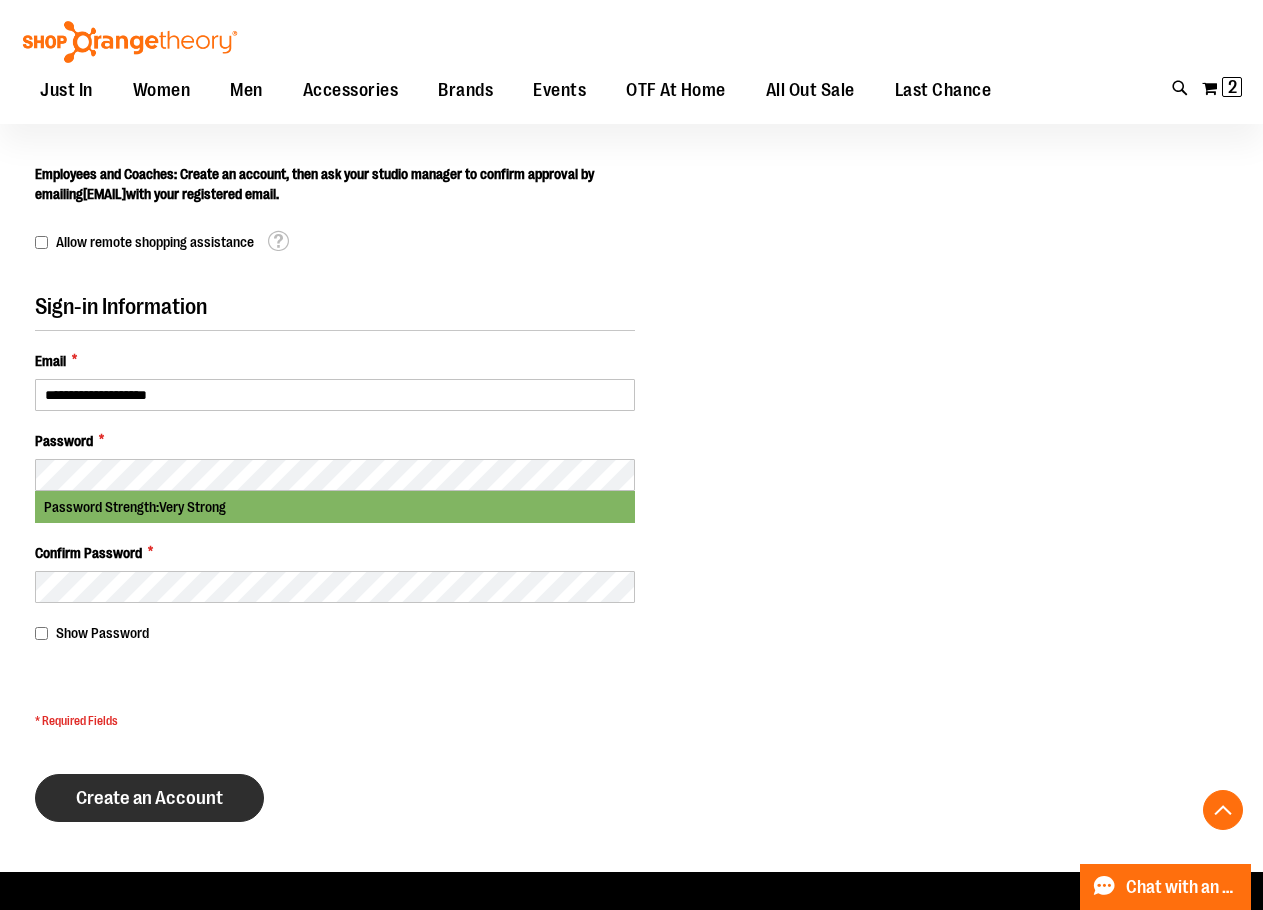 click on "Create an Account" at bounding box center (149, 798) 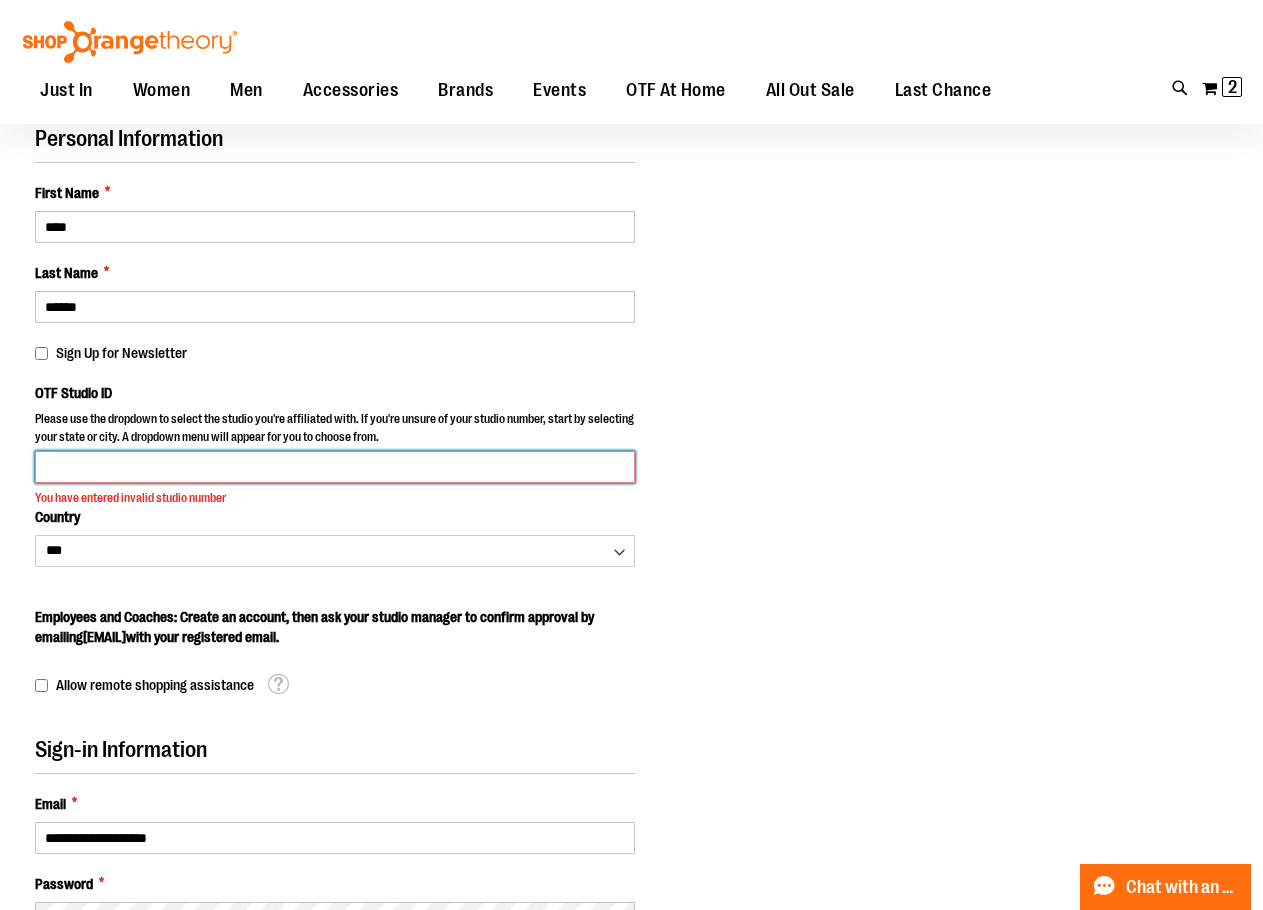 scroll, scrollTop: 152, scrollLeft: 0, axis: vertical 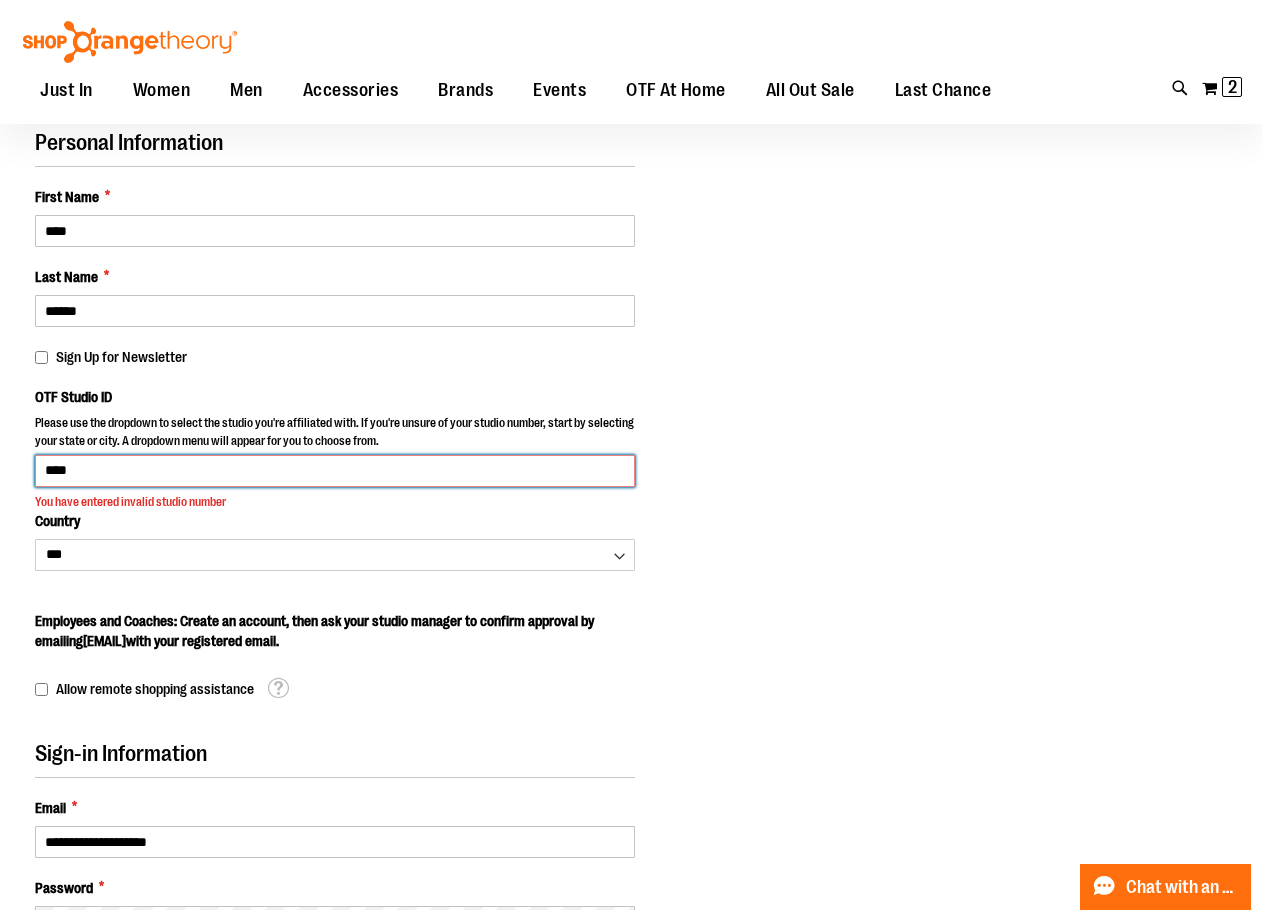 type on "****" 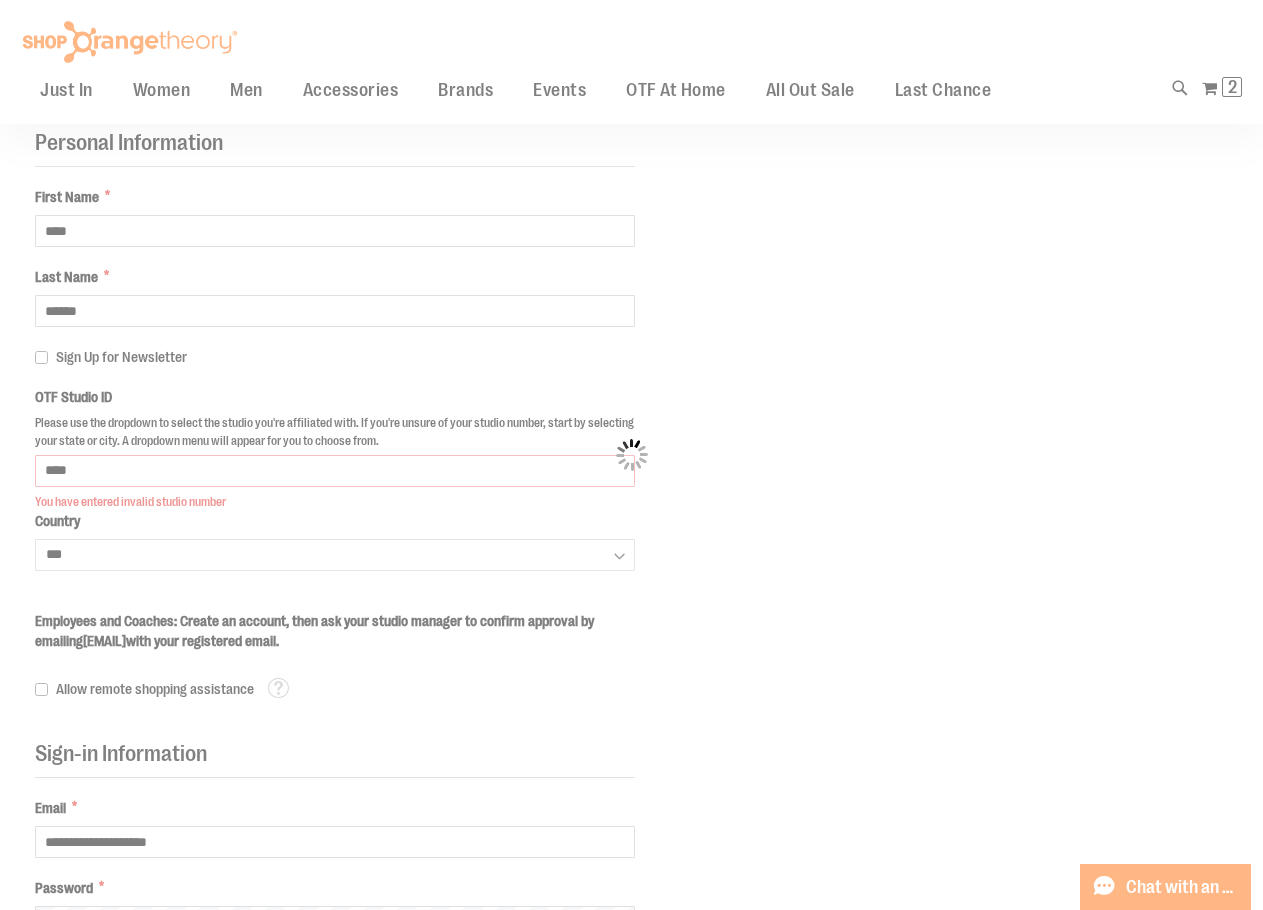 click on "Please wait...
Skip to Content
The store will not work correctly when cookies are disabled.
FREE Shipping, orders over $150.  Details
To order the Spring Dri Tri event bundle please email  shoporangetheory@bdainc.com .
Tracking Info
Sign In
Return to Procurement
Create an Account
Toggle Nav
Search" at bounding box center [631, 303] 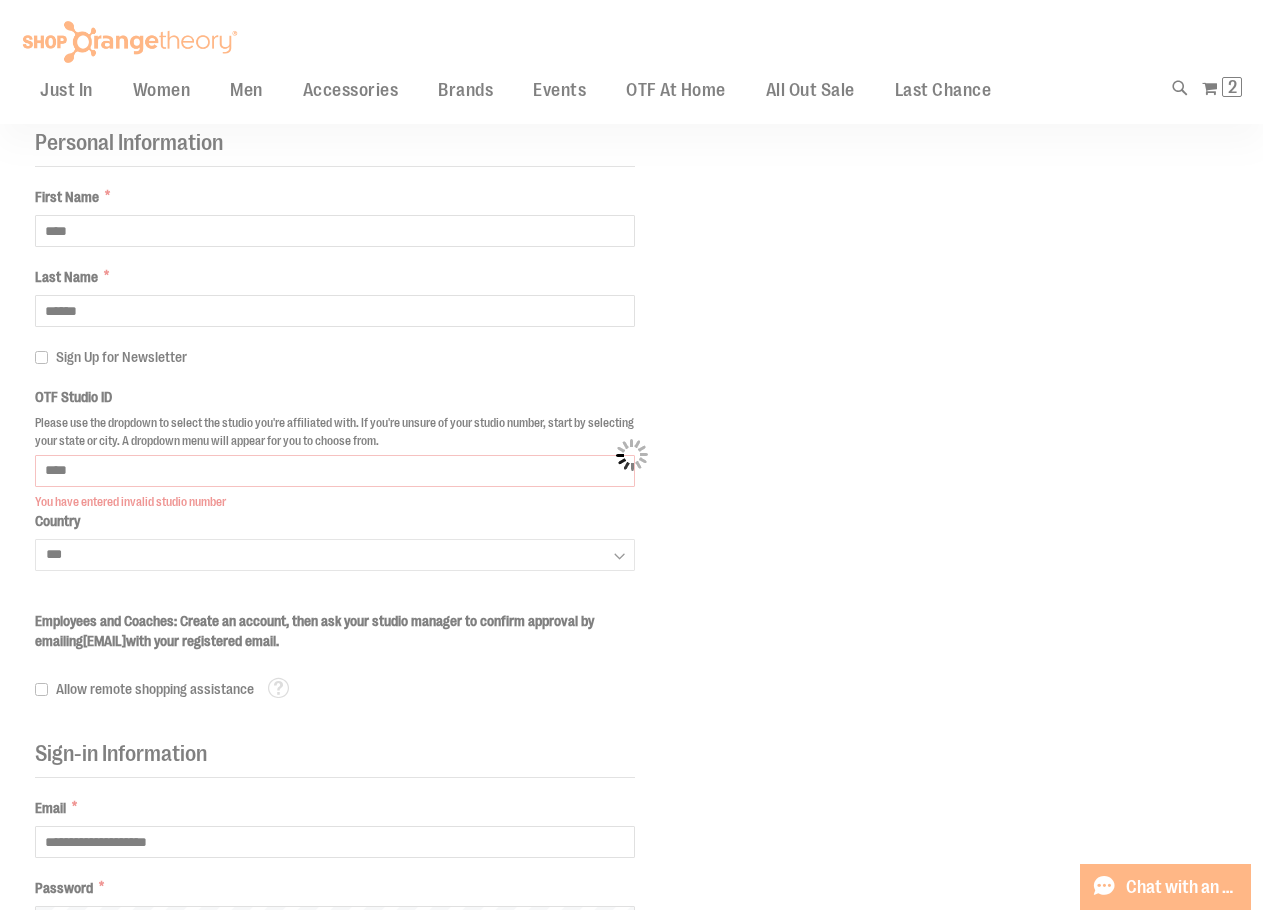select on "**********" 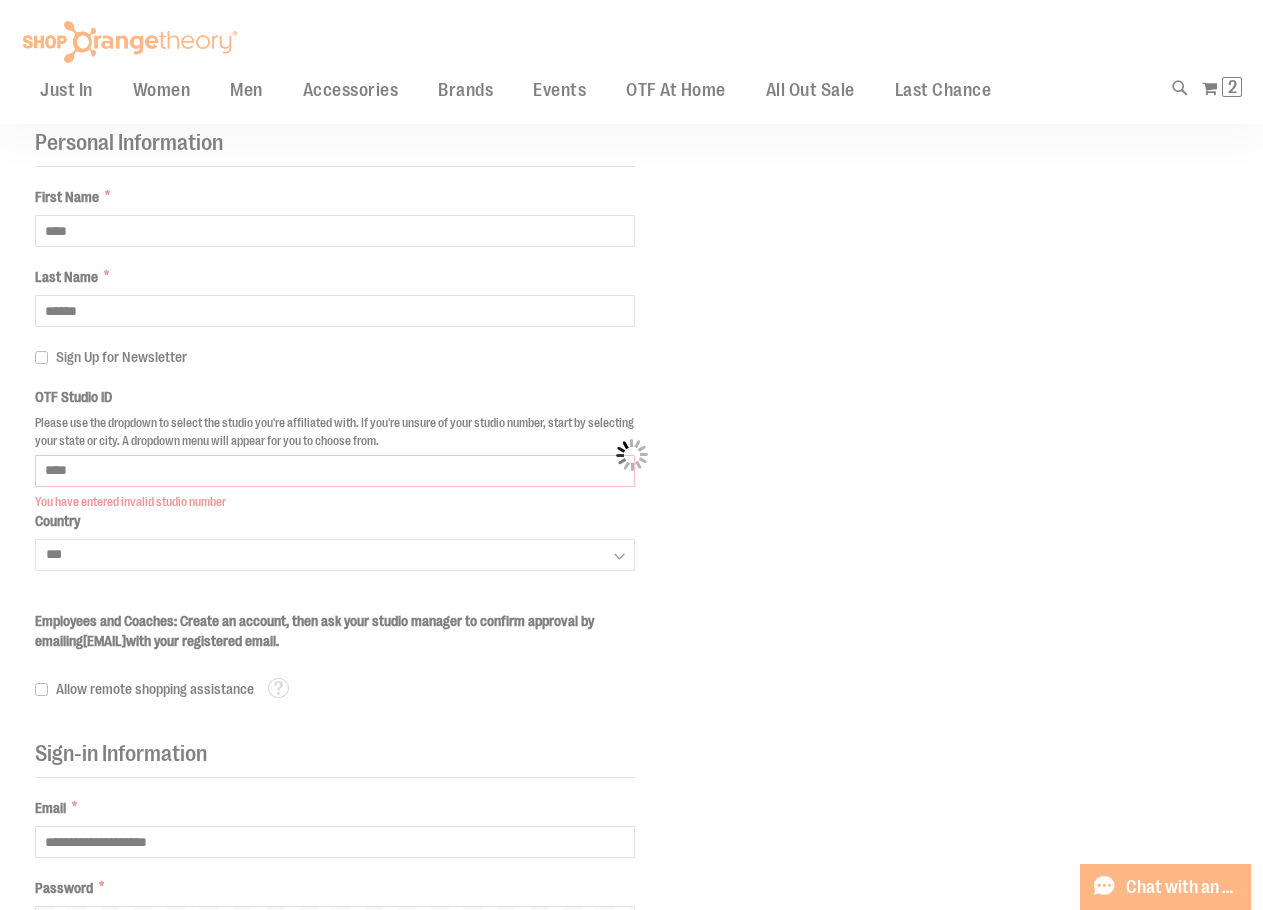 select on "********" 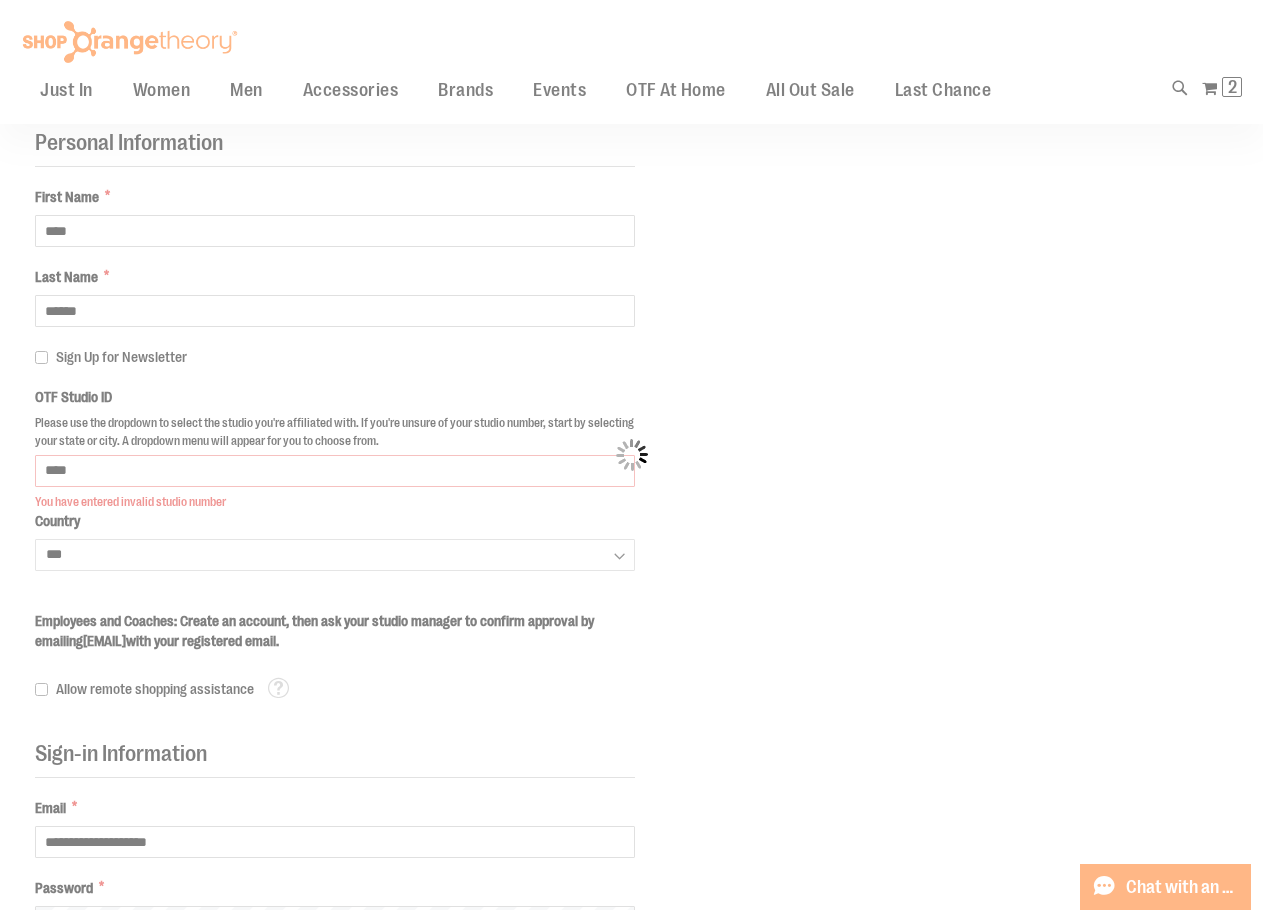 select on "****" 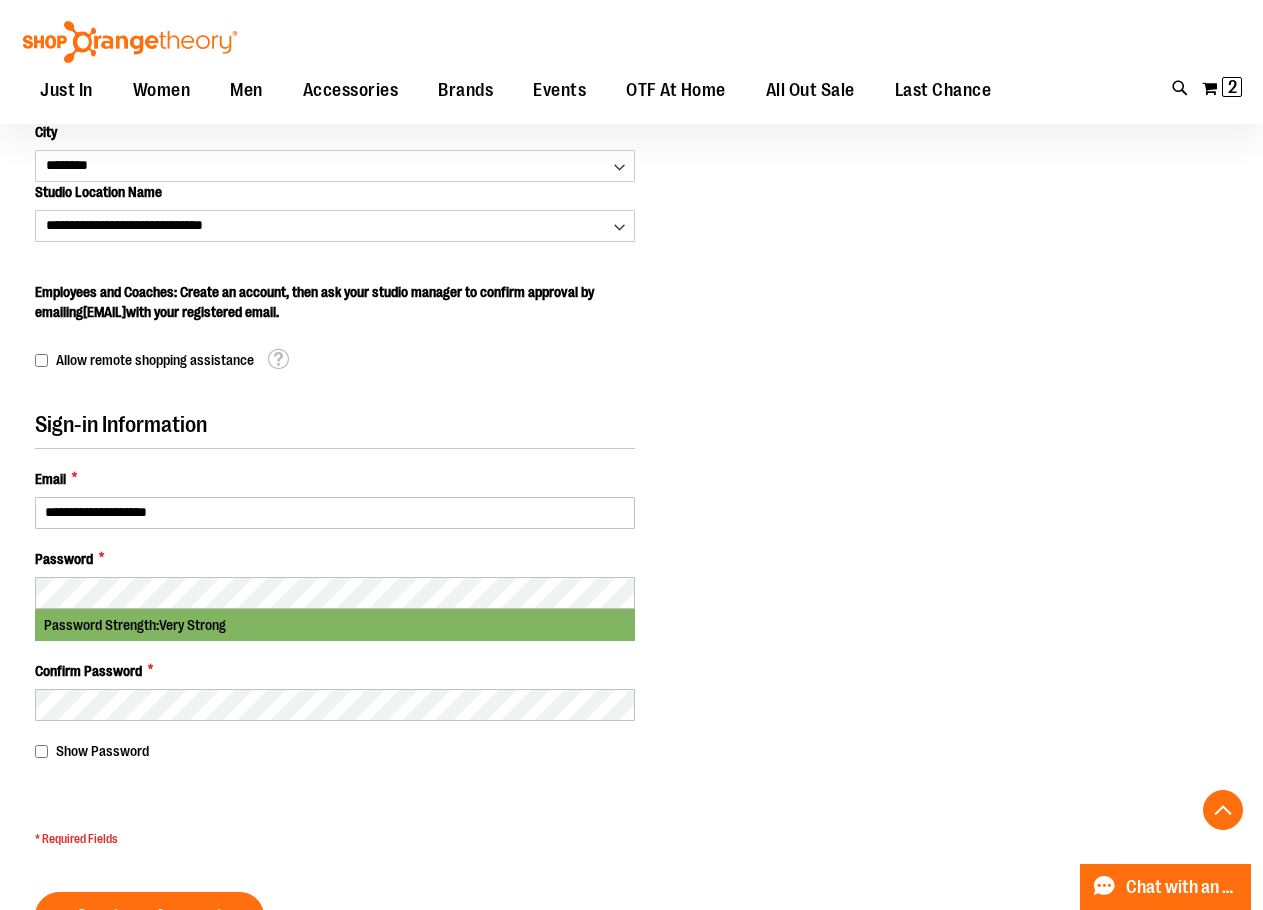 scroll, scrollTop: 752, scrollLeft: 0, axis: vertical 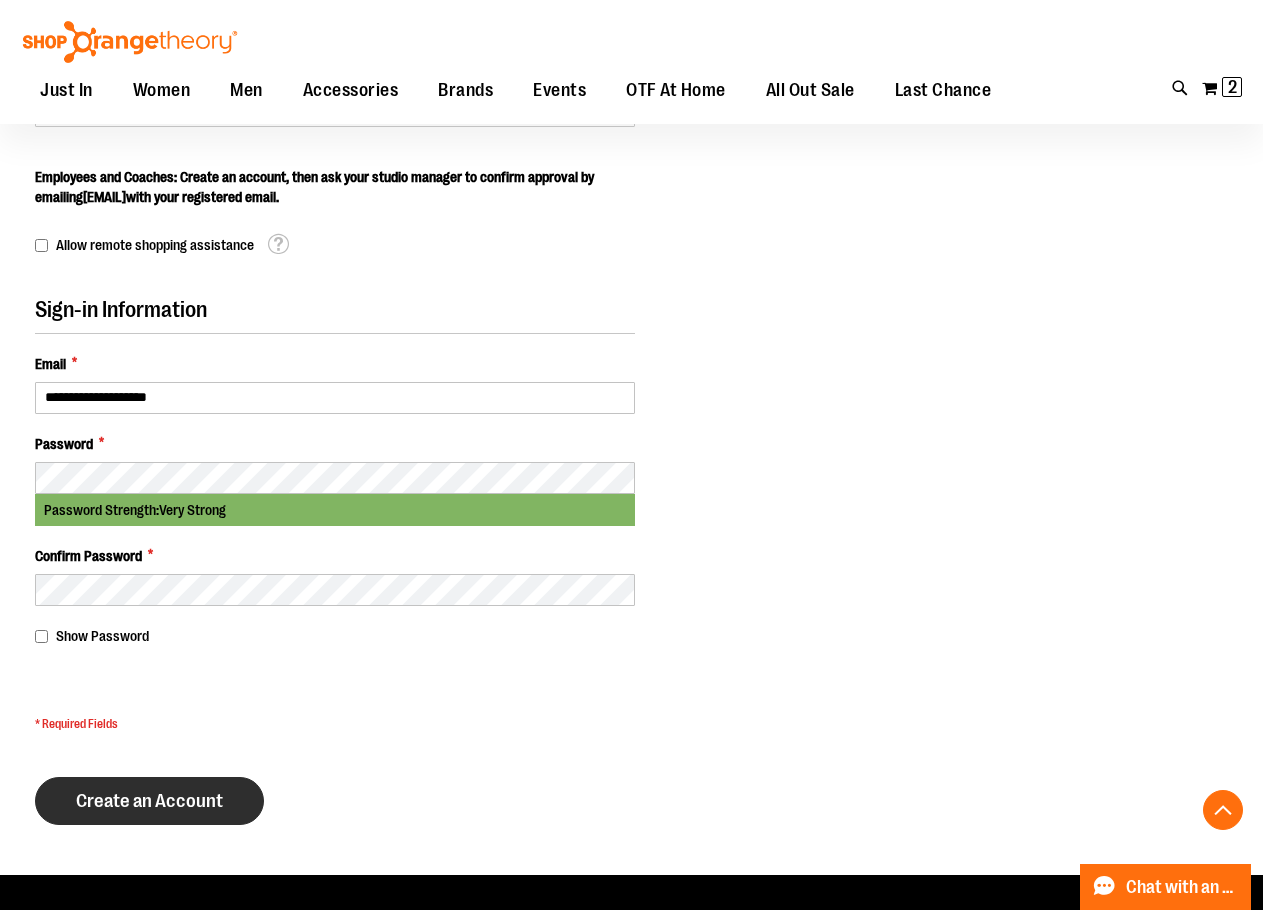 click on "Create an Account" at bounding box center (149, 801) 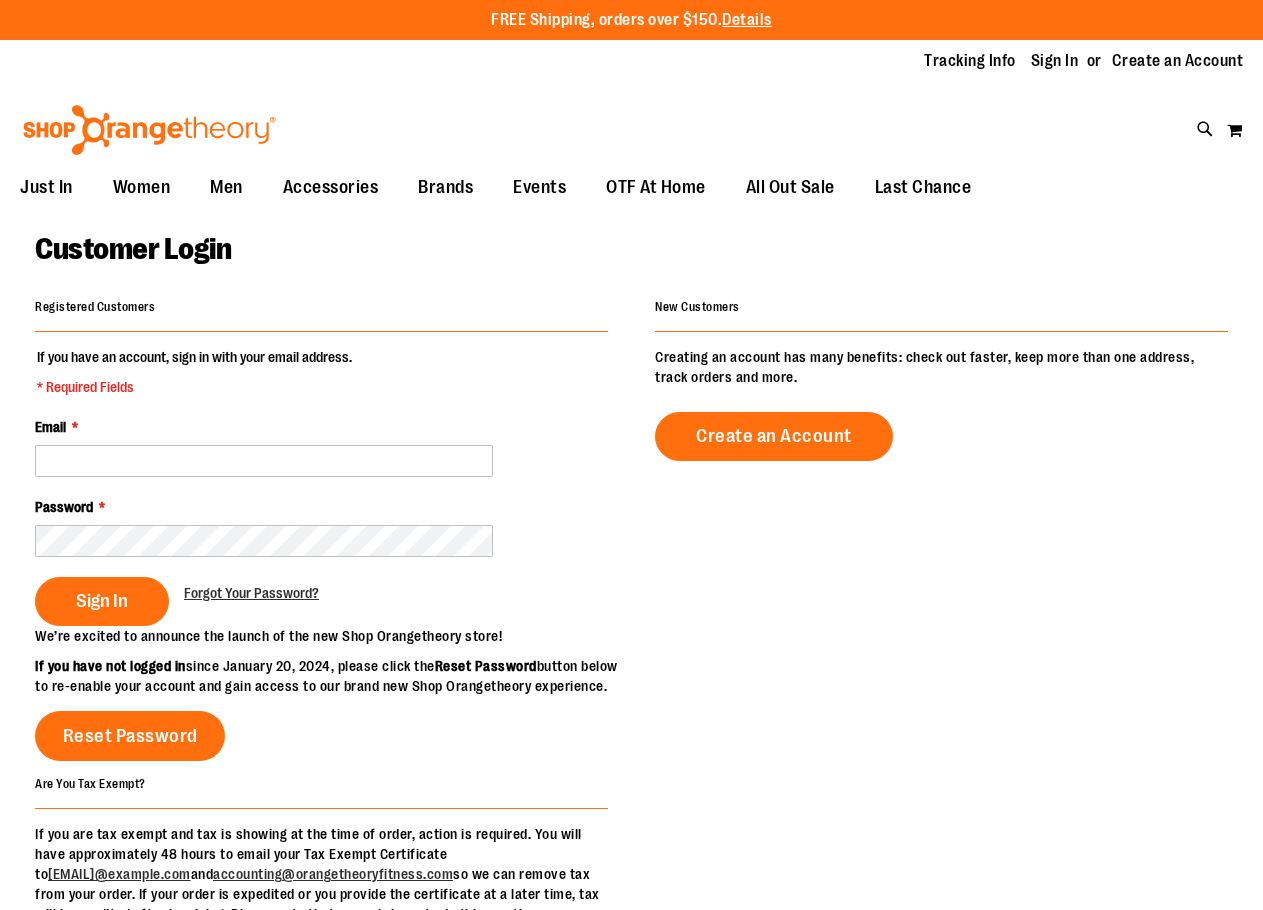 scroll, scrollTop: 0, scrollLeft: 0, axis: both 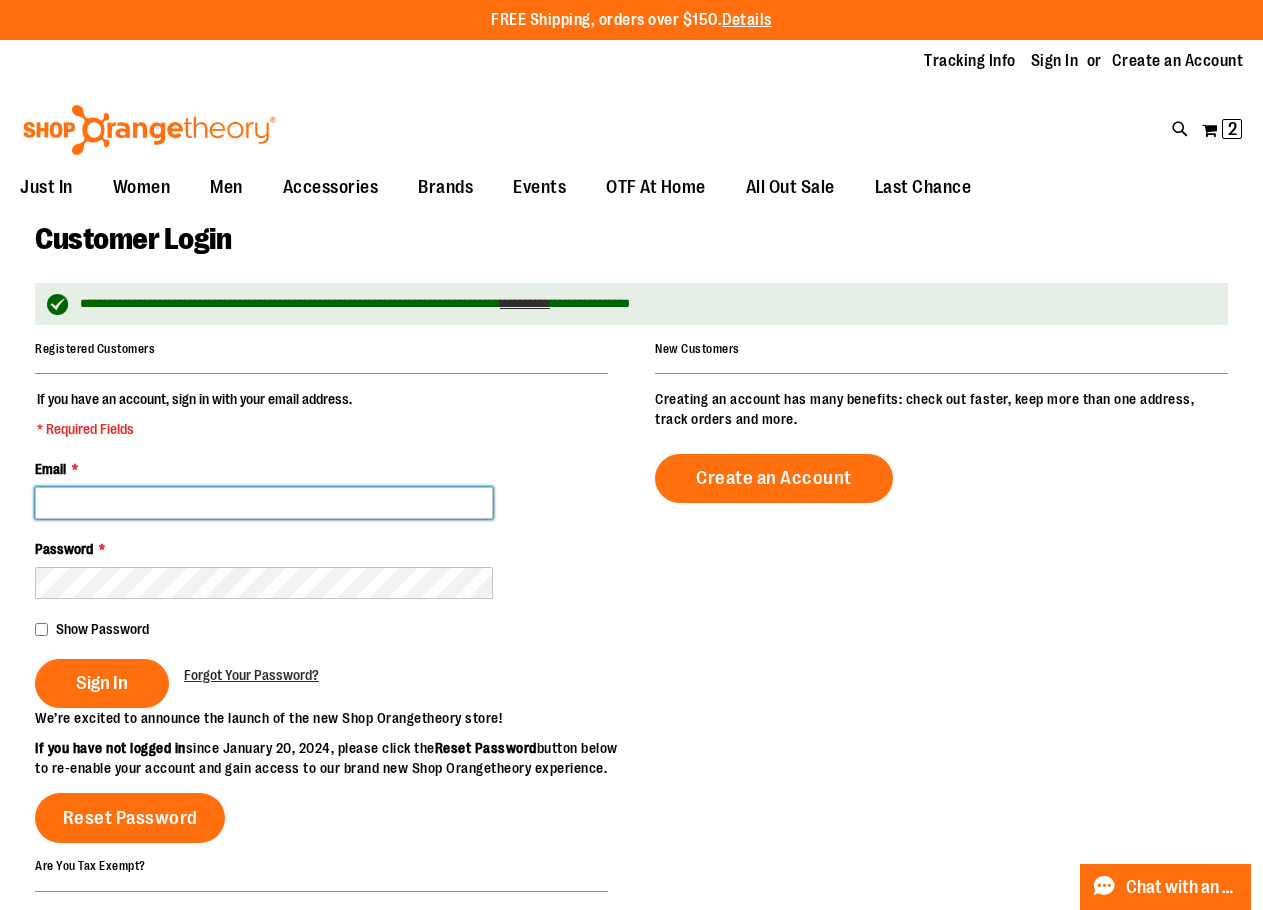 type on "**********" 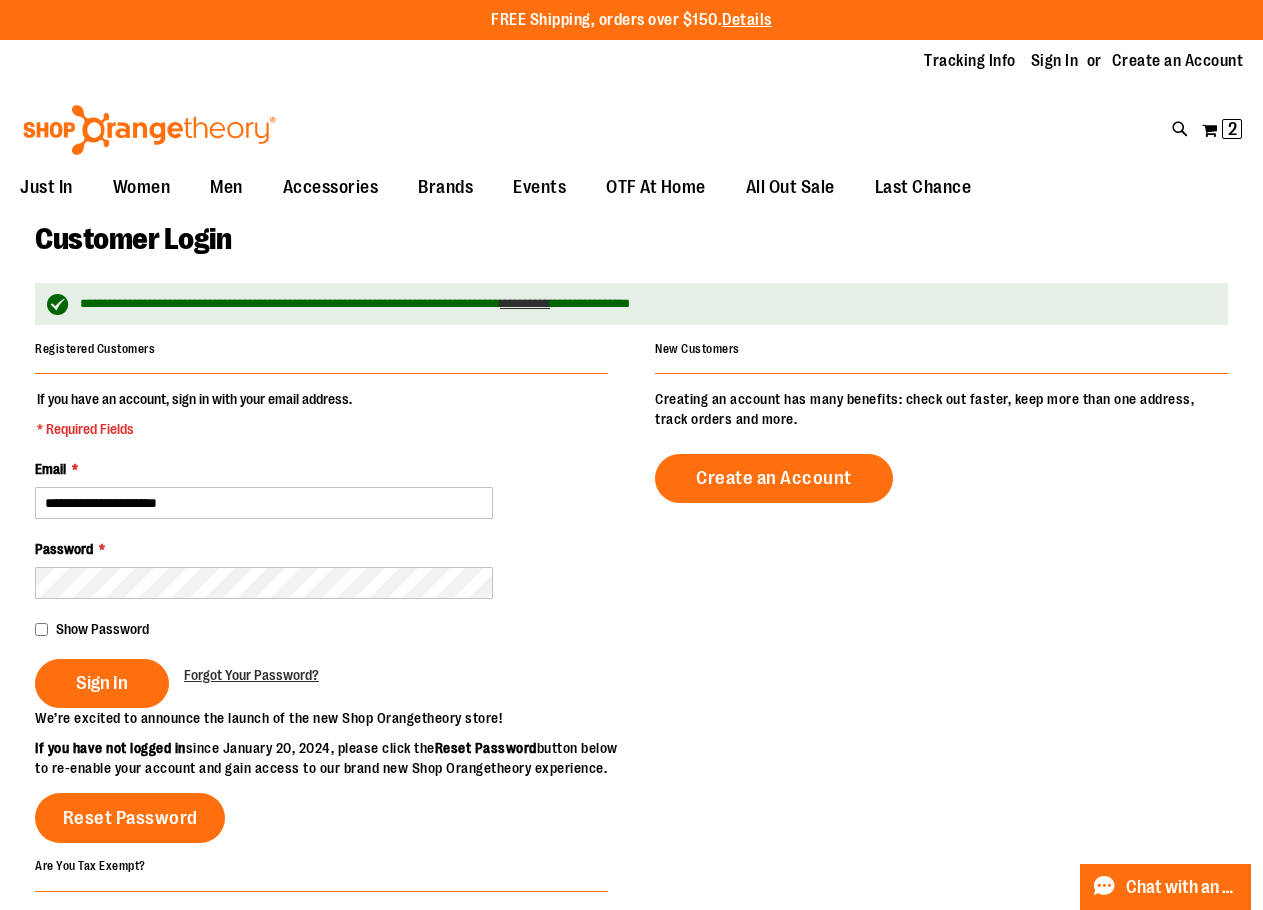 type on "**********" 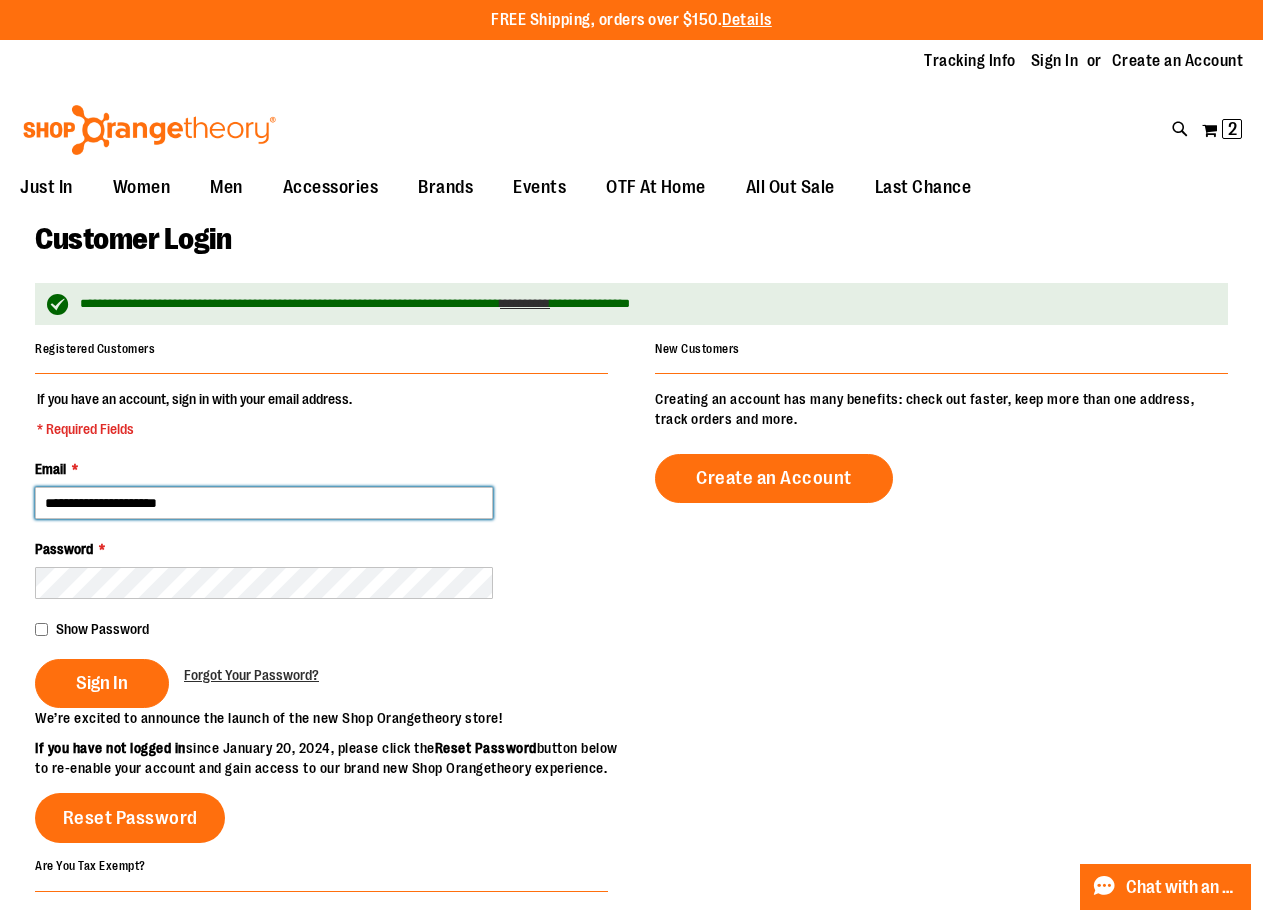 click on "**********" at bounding box center [264, 503] 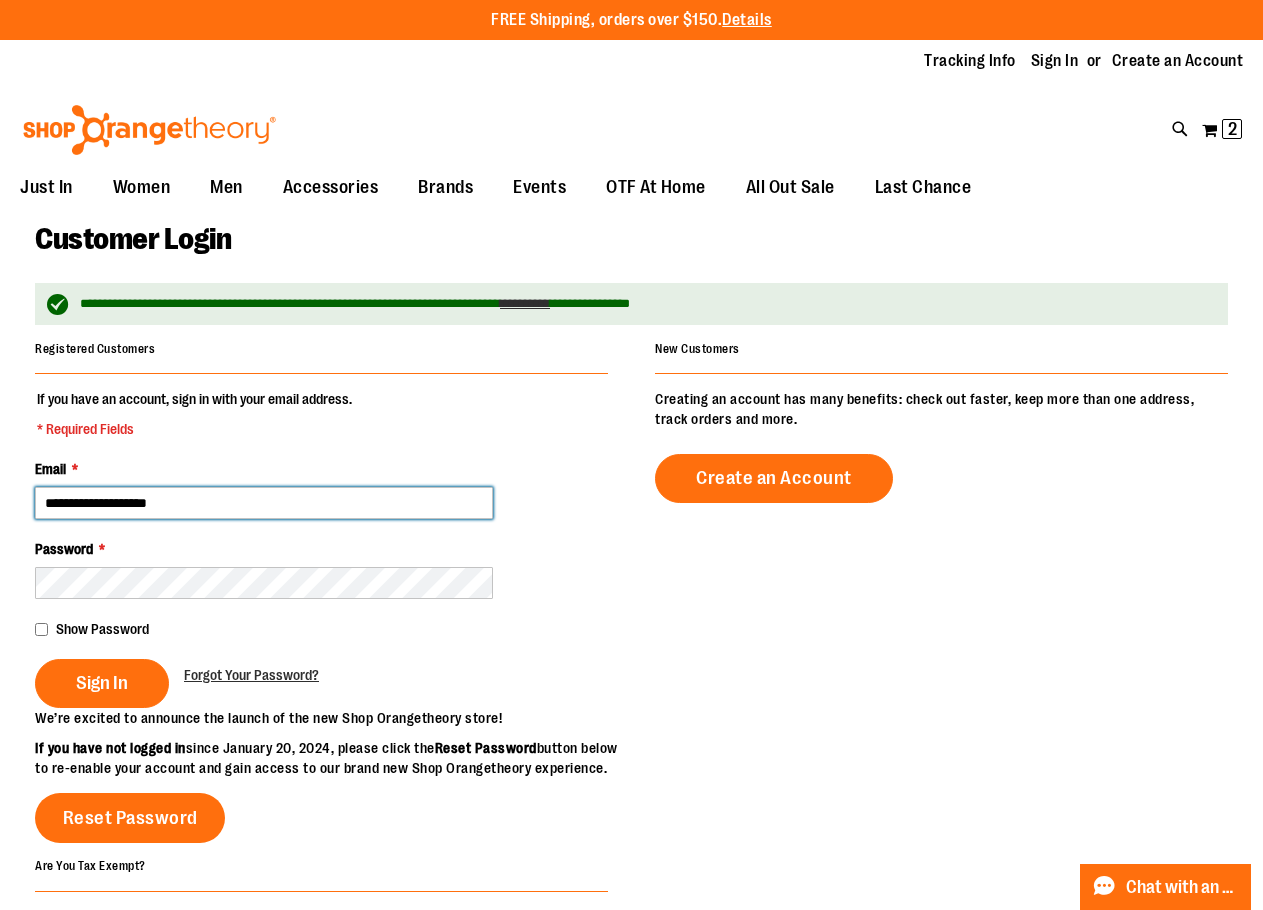 type on "**********" 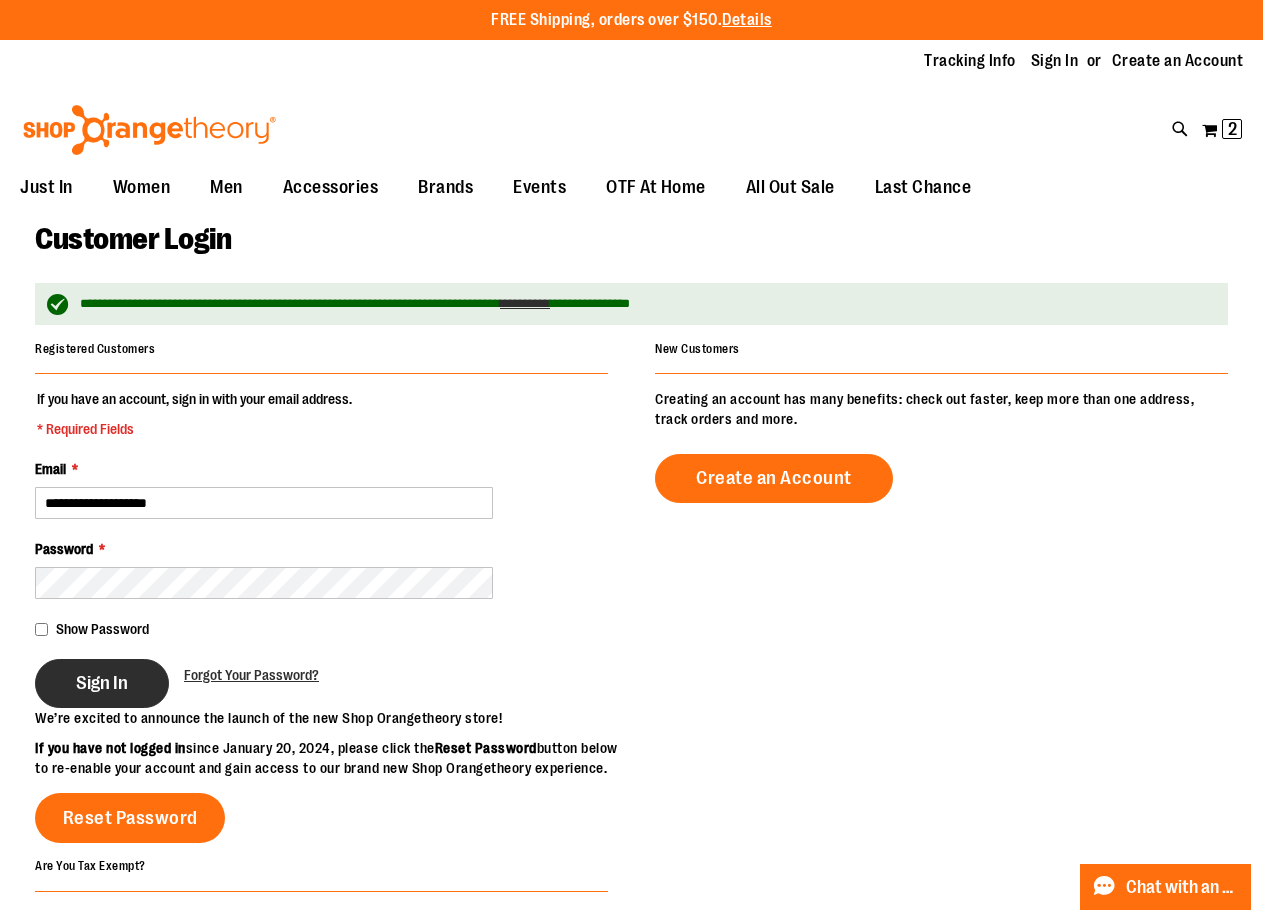 click on "Sign In" at bounding box center (102, 683) 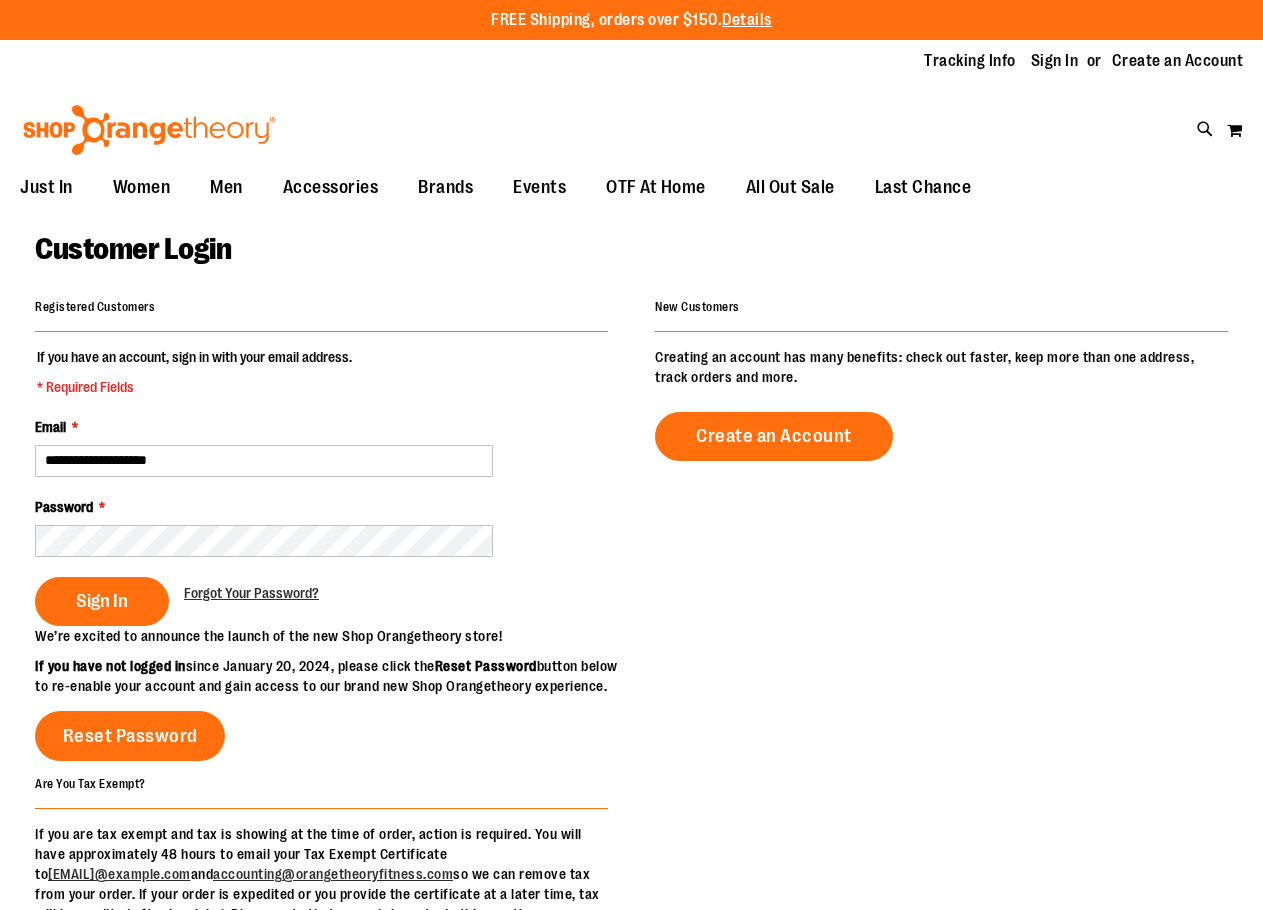 scroll, scrollTop: 0, scrollLeft: 0, axis: both 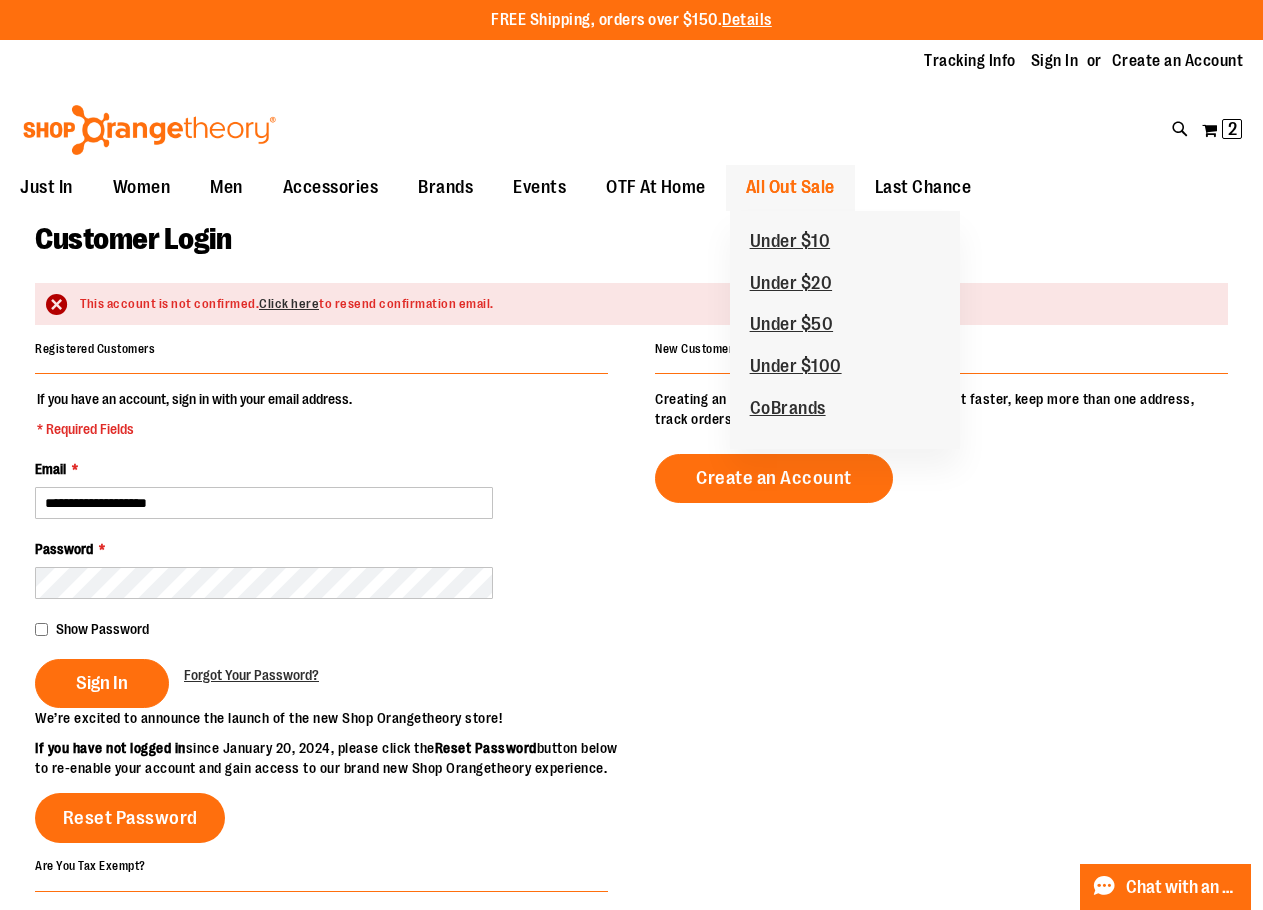 type on "**********" 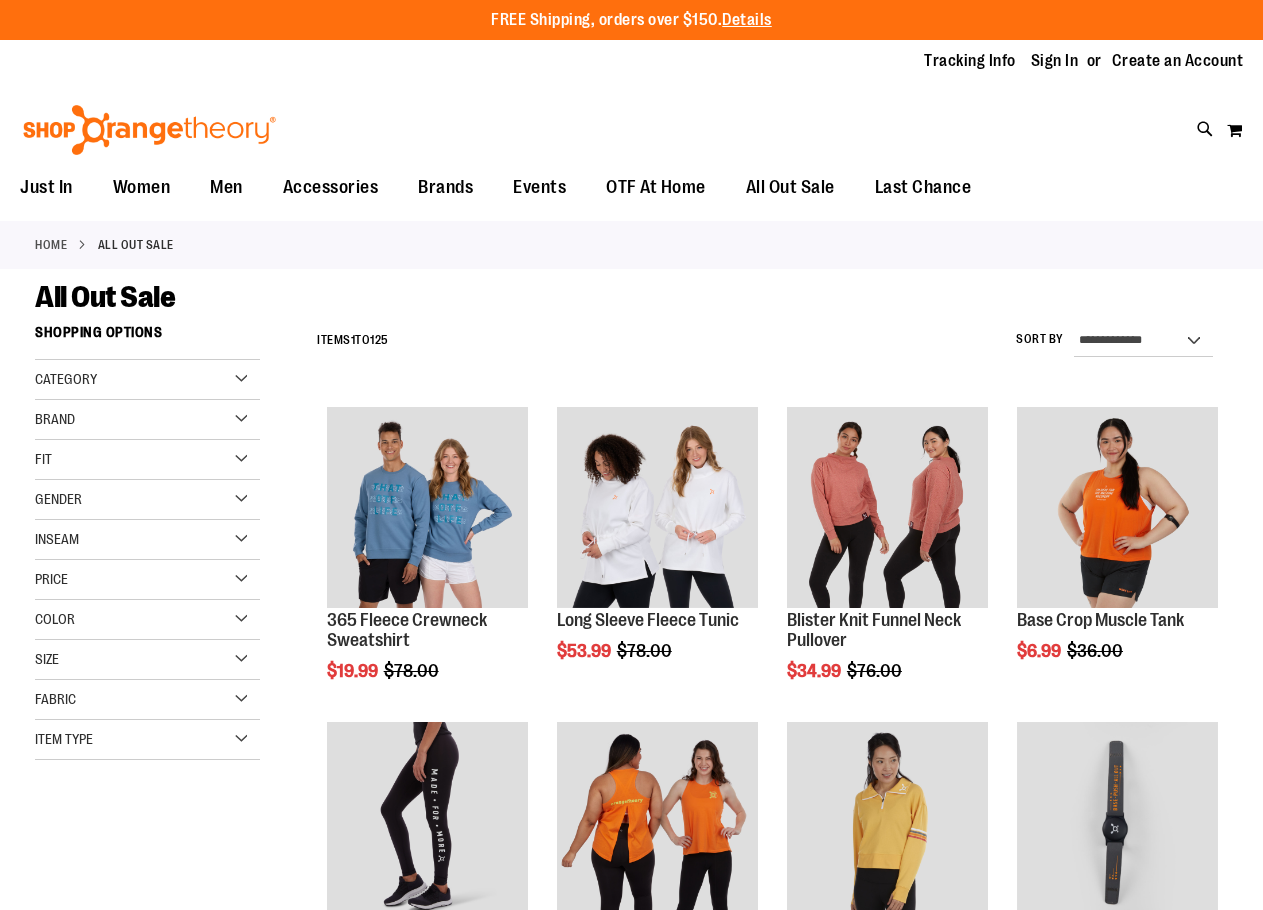 scroll, scrollTop: 0, scrollLeft: 0, axis: both 